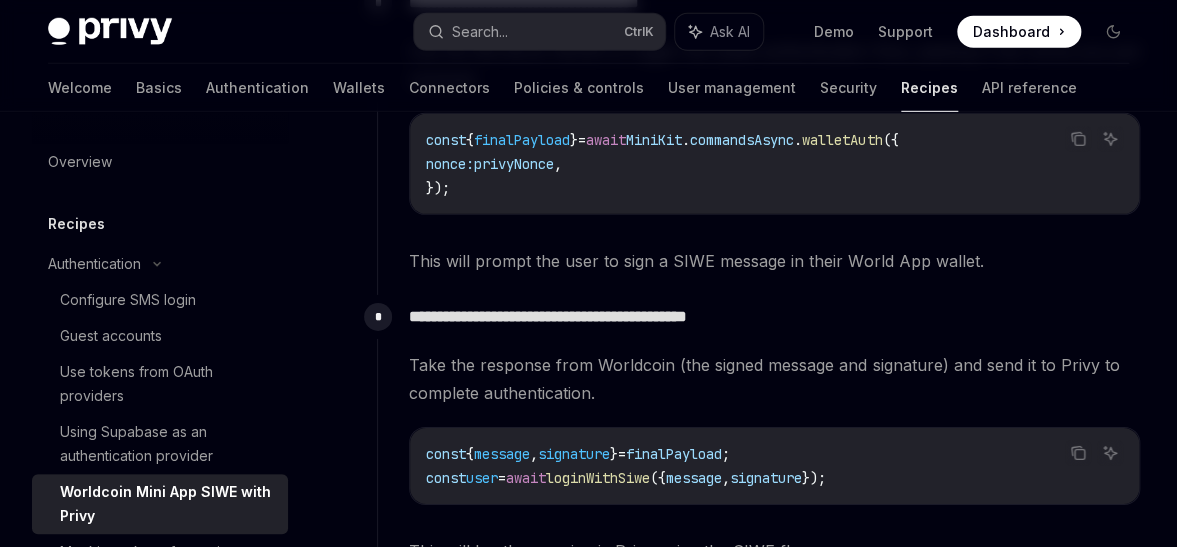 scroll, scrollTop: 2123, scrollLeft: 0, axis: vertical 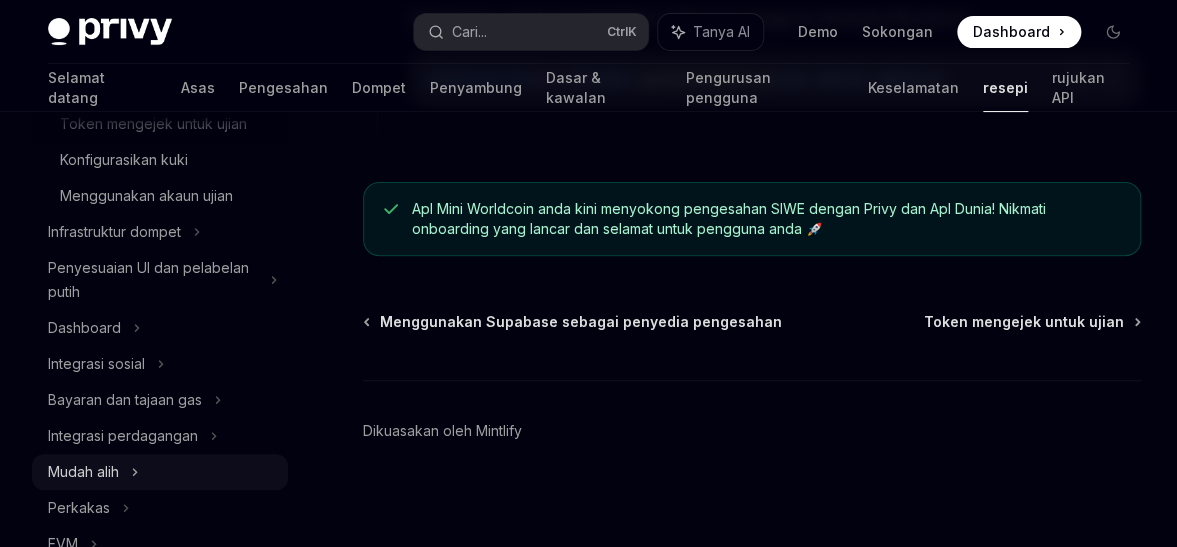 click on "Mudah alih" at bounding box center (83, 471) 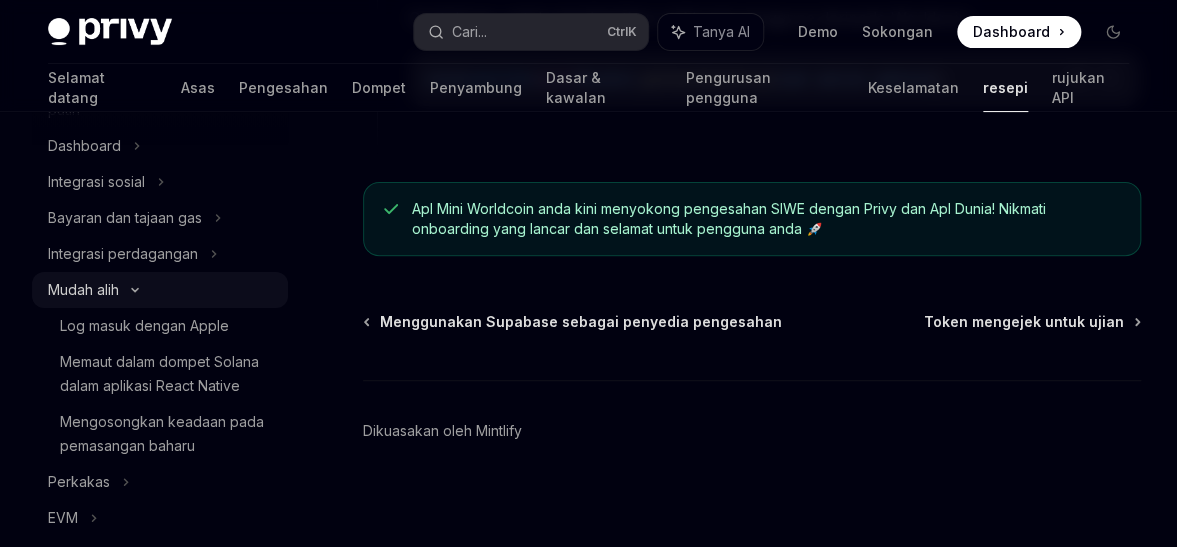 scroll, scrollTop: 616, scrollLeft: 0, axis: vertical 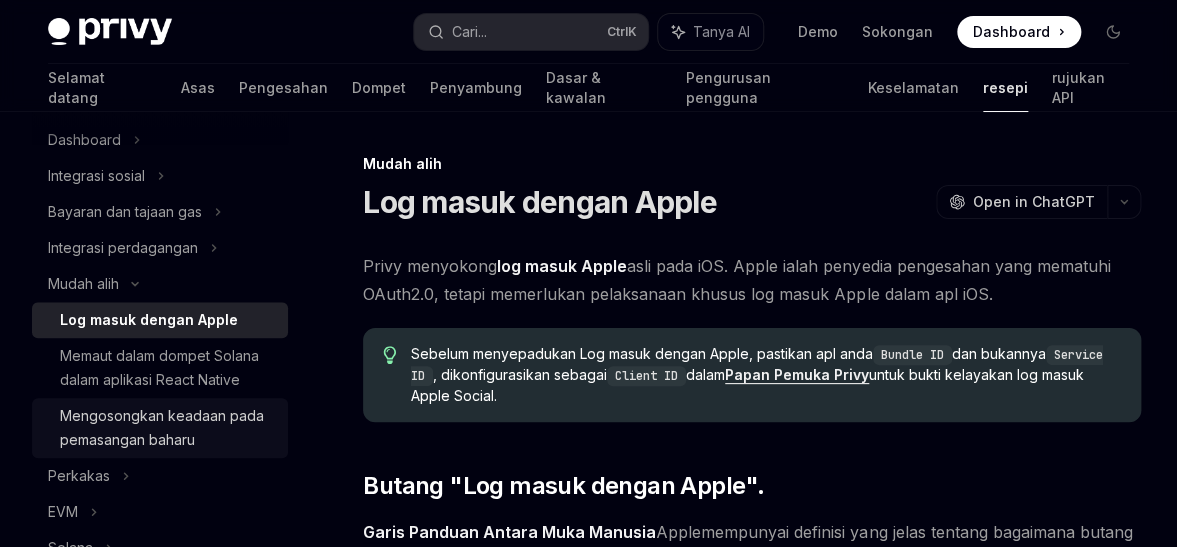 click on "Mengosongkan keadaan pada pemasangan baharu" at bounding box center (162, 427) 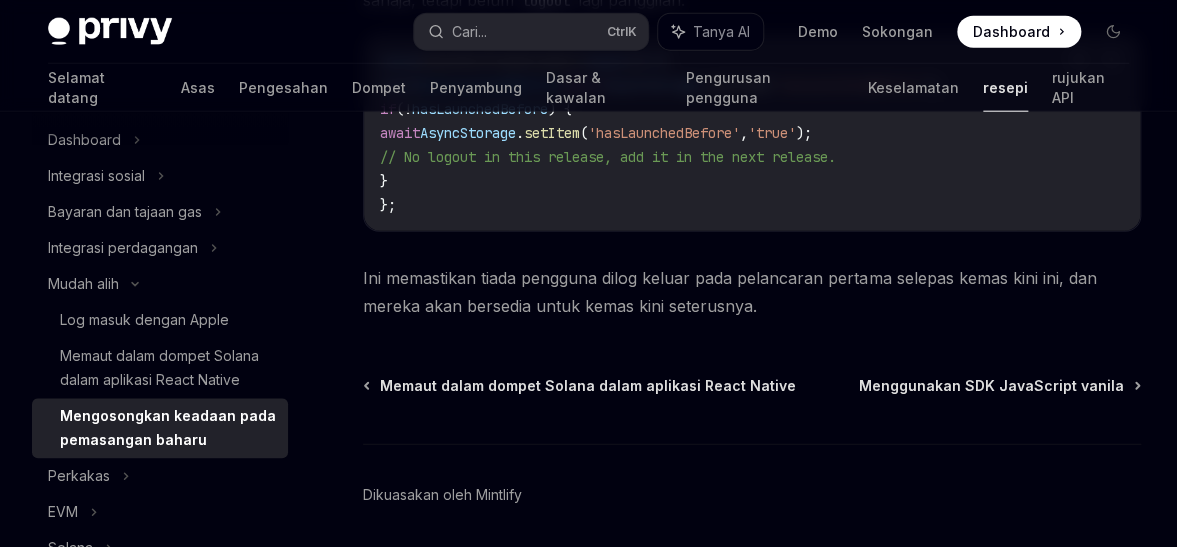 scroll, scrollTop: 1795, scrollLeft: 0, axis: vertical 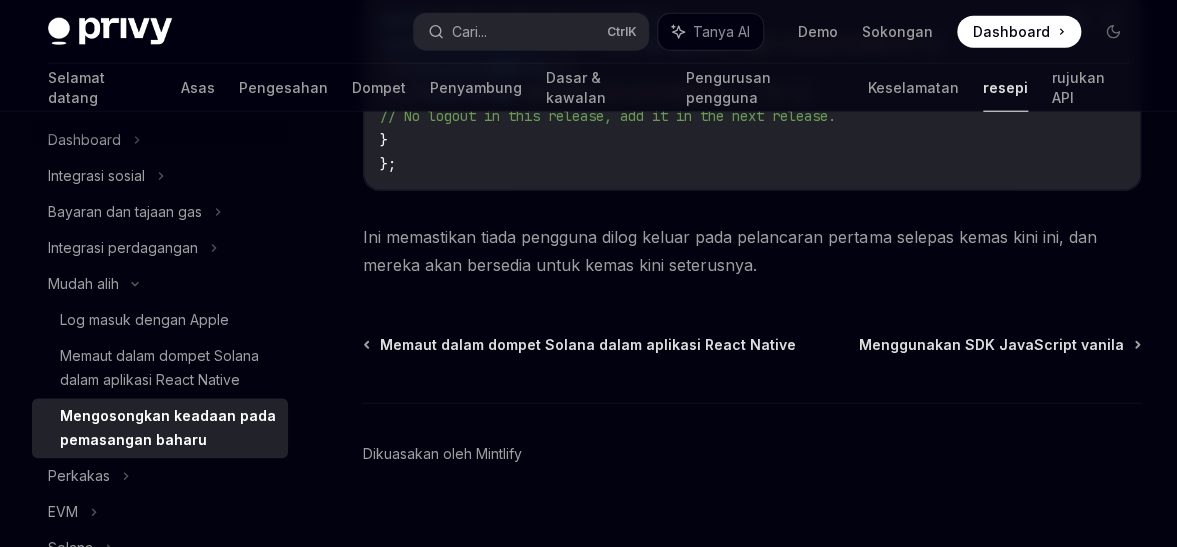 click on "Memaut dalam dompet Solana dalam aplikasi React Native Menggunakan SDK JavaScript vanila Dikuasakan oleh Mintlify" at bounding box center [752, 455] 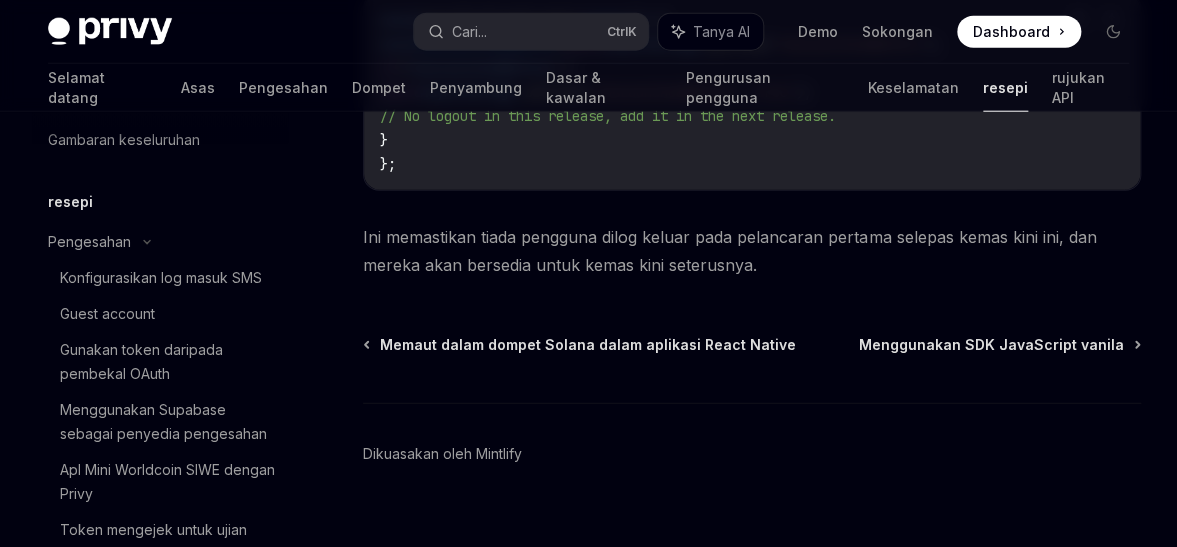scroll, scrollTop: 14, scrollLeft: 0, axis: vertical 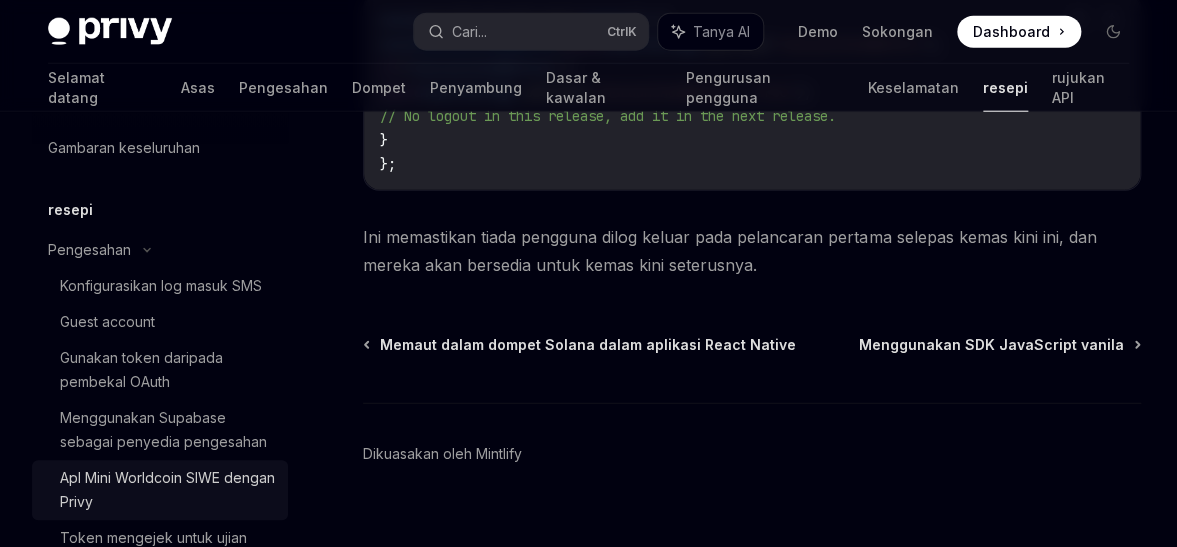 click on "Apl Mini Worldcoin SIWE dengan Privy" at bounding box center [167, 489] 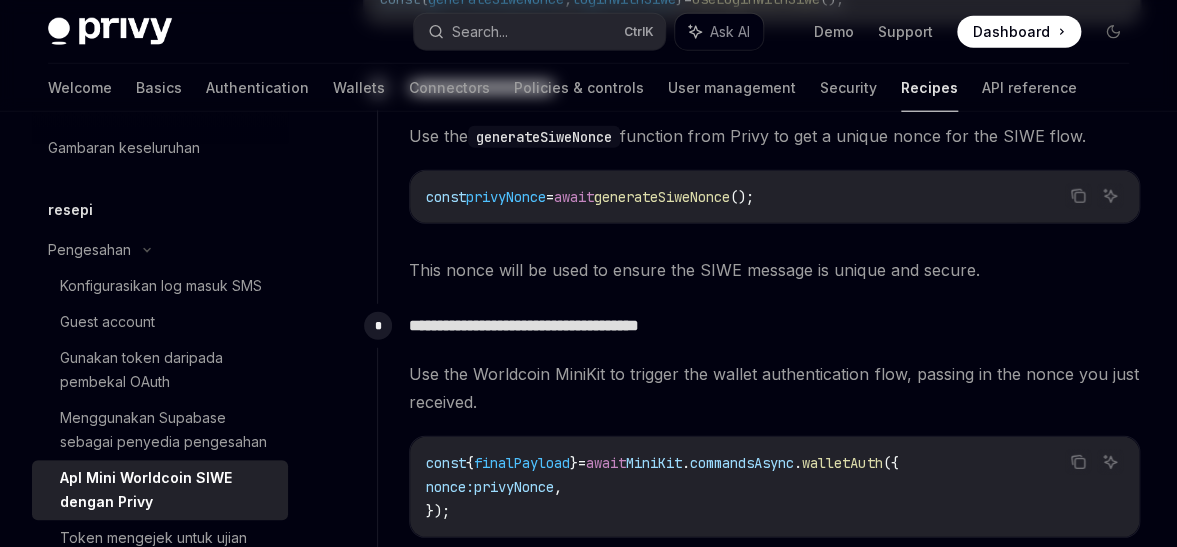 scroll, scrollTop: 0, scrollLeft: 0, axis: both 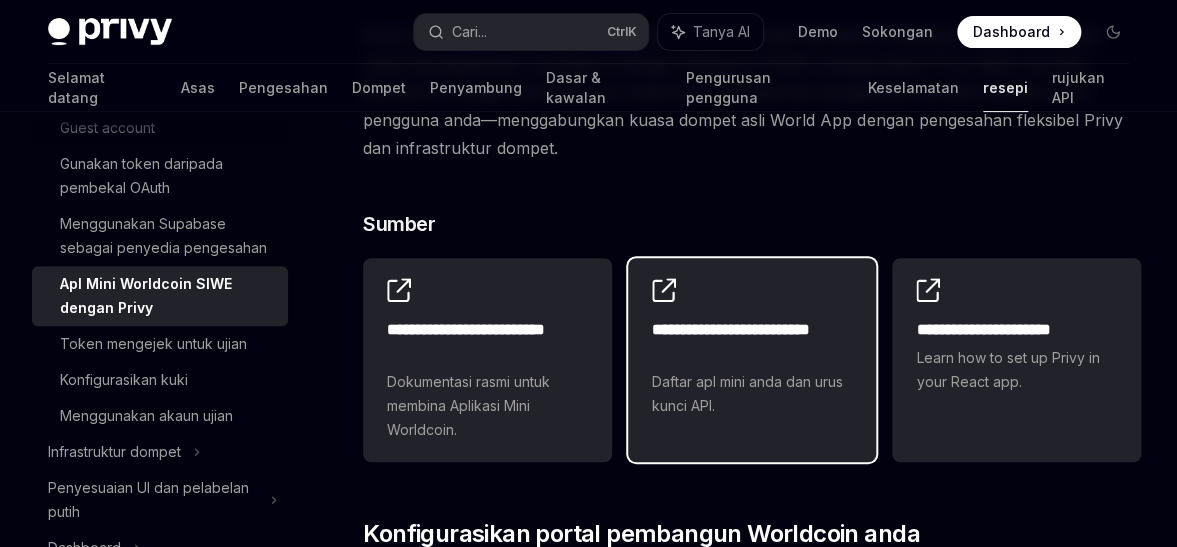 click on "**********" at bounding box center (752, 348) 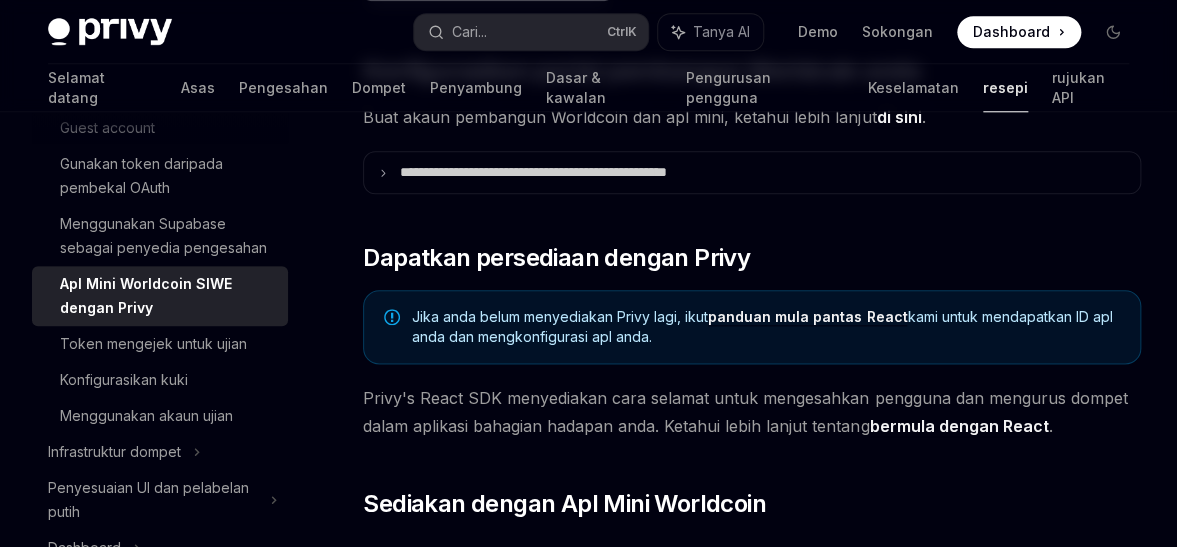 scroll, scrollTop: 694, scrollLeft: 0, axis: vertical 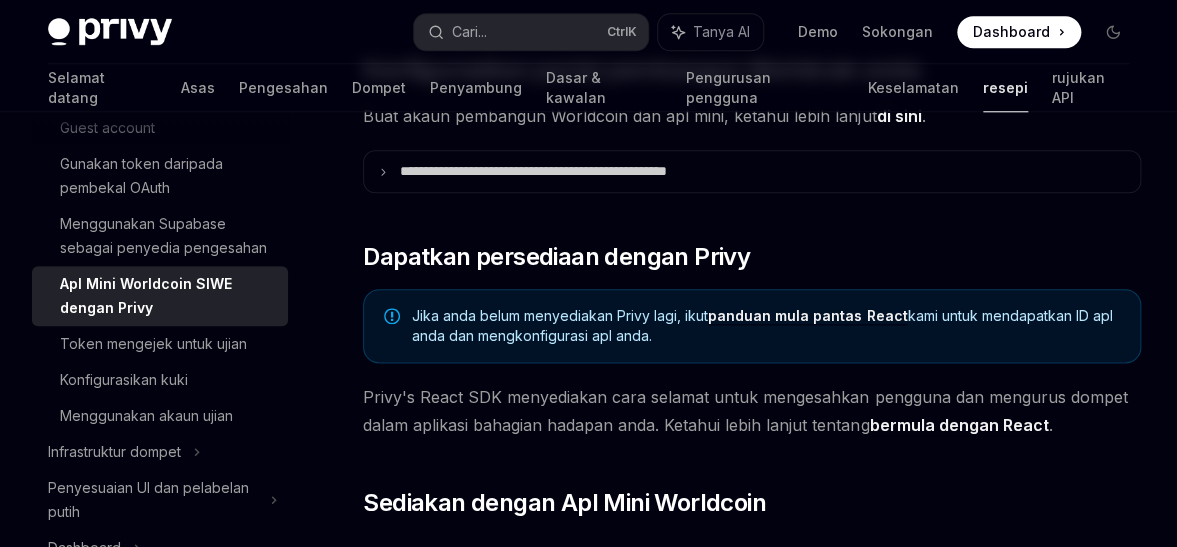 click on "Jika anda belum menyediakan Privy lagi, ikut" at bounding box center (560, 315) 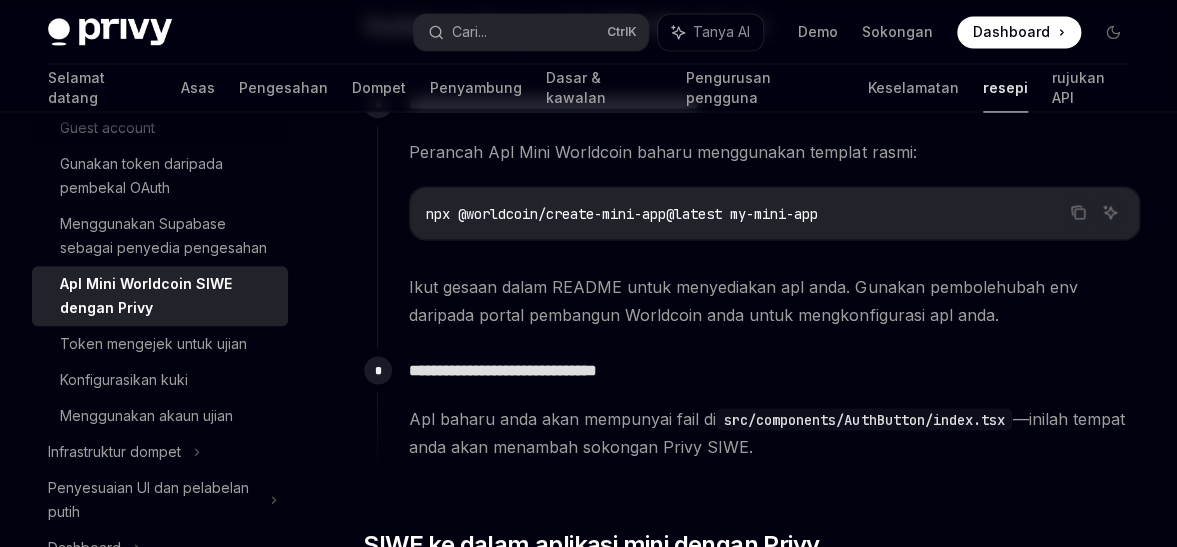scroll, scrollTop: 1173, scrollLeft: 0, axis: vertical 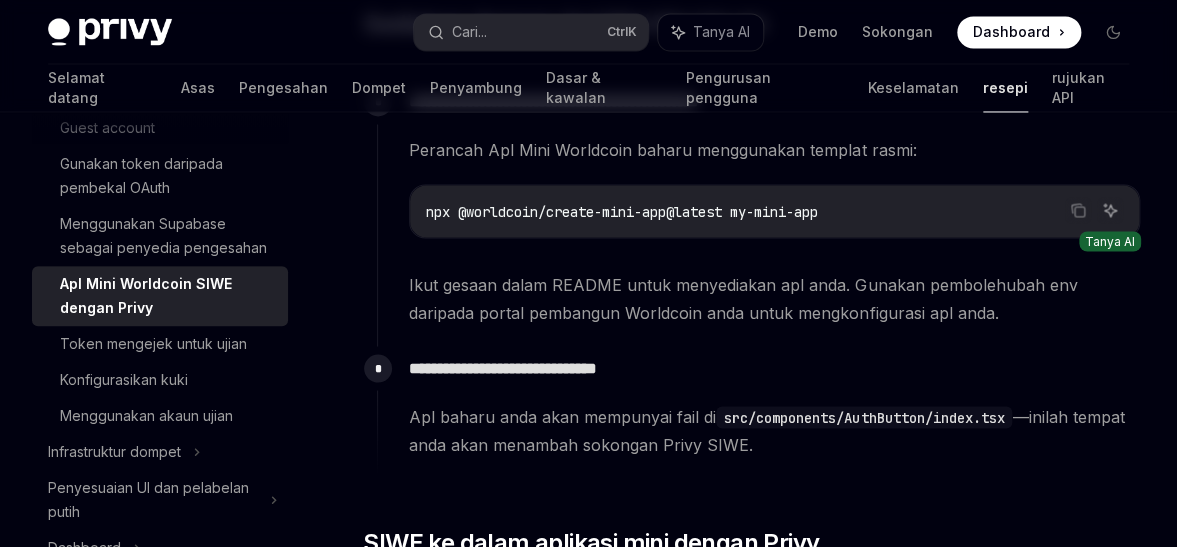 click 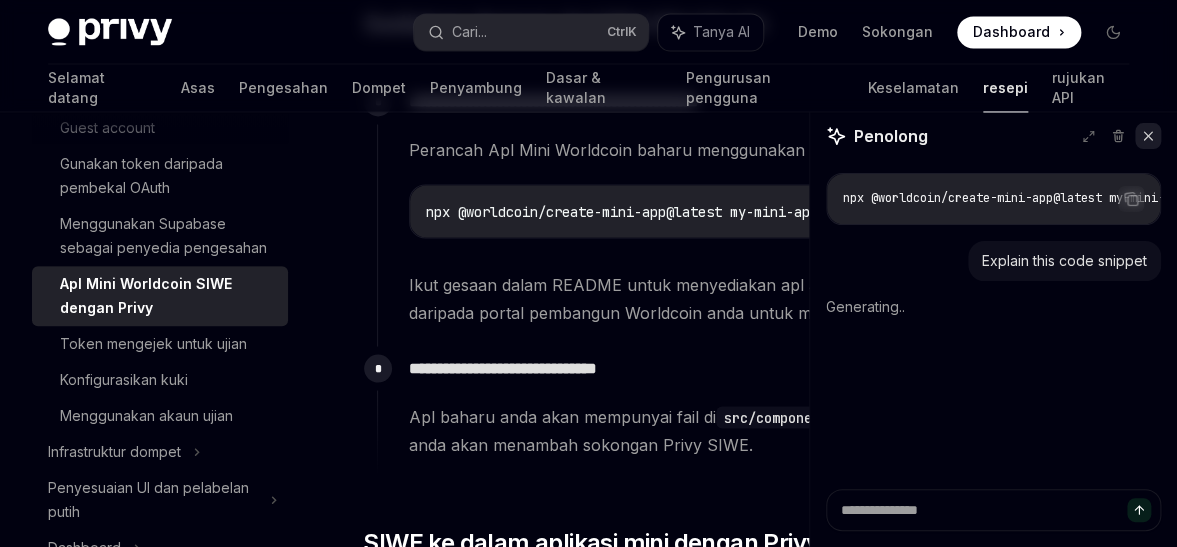 click 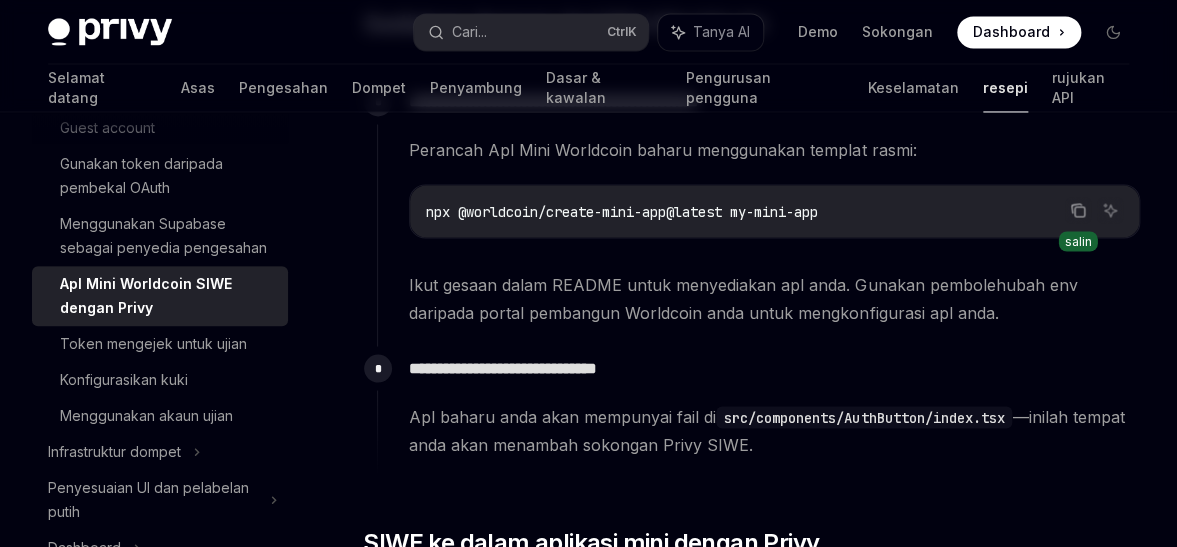 click 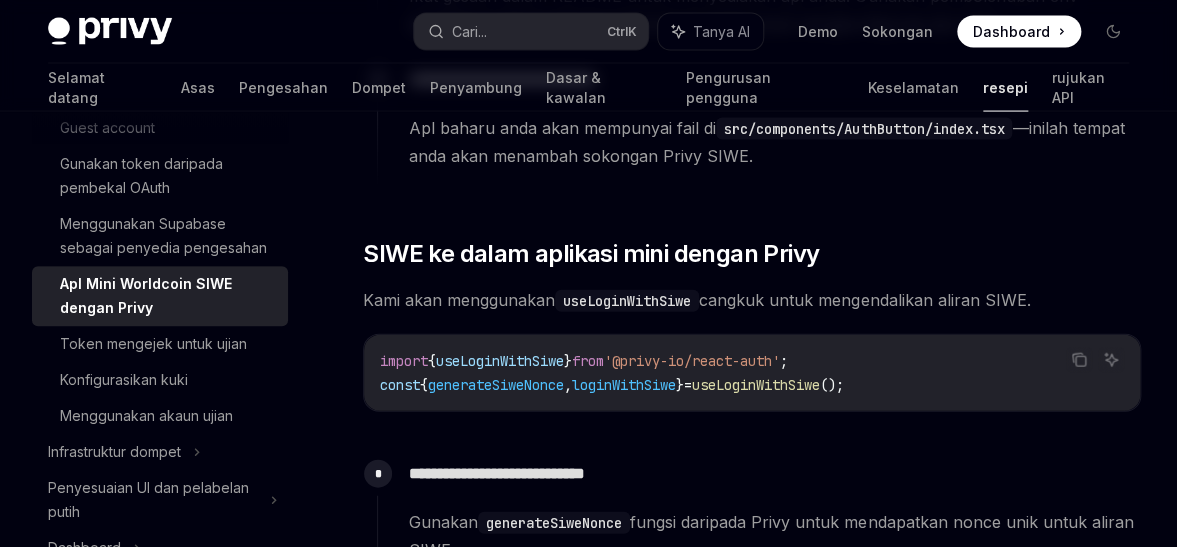 scroll, scrollTop: 1490, scrollLeft: 0, axis: vertical 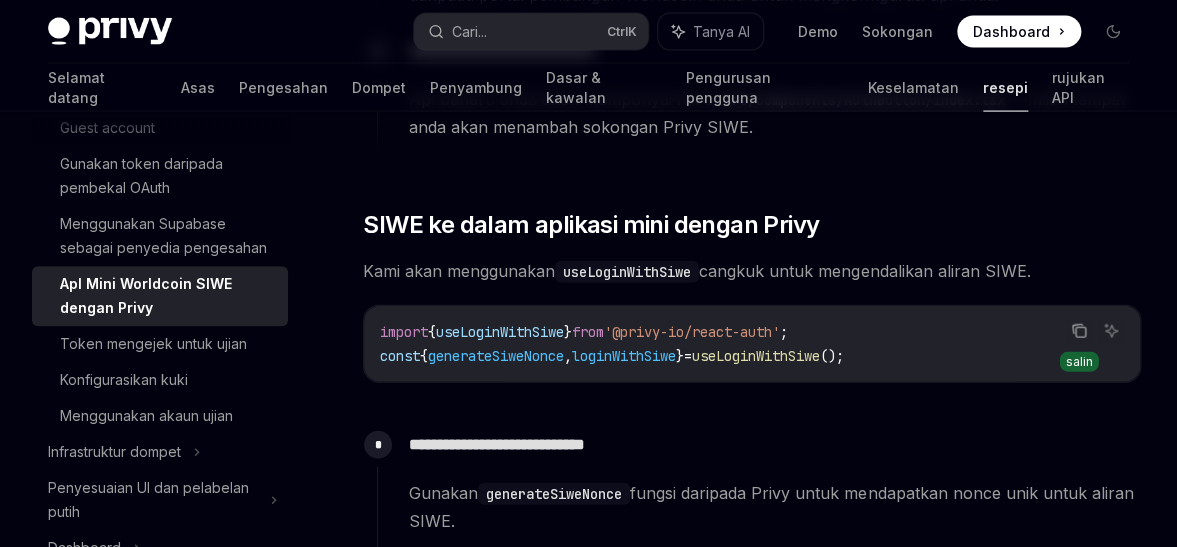 click 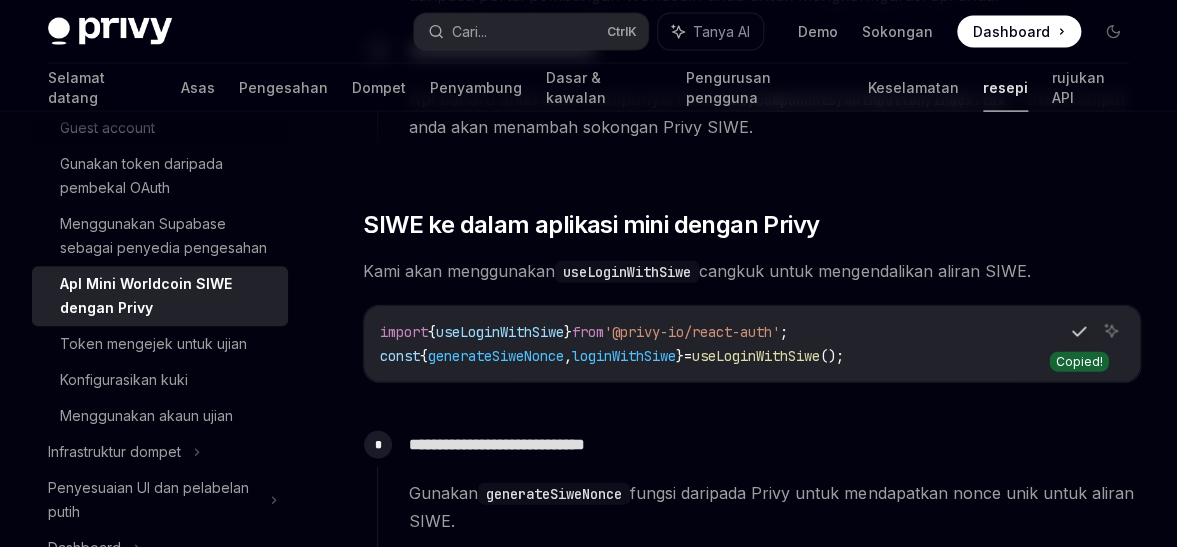 scroll, scrollTop: 1770, scrollLeft: 0, axis: vertical 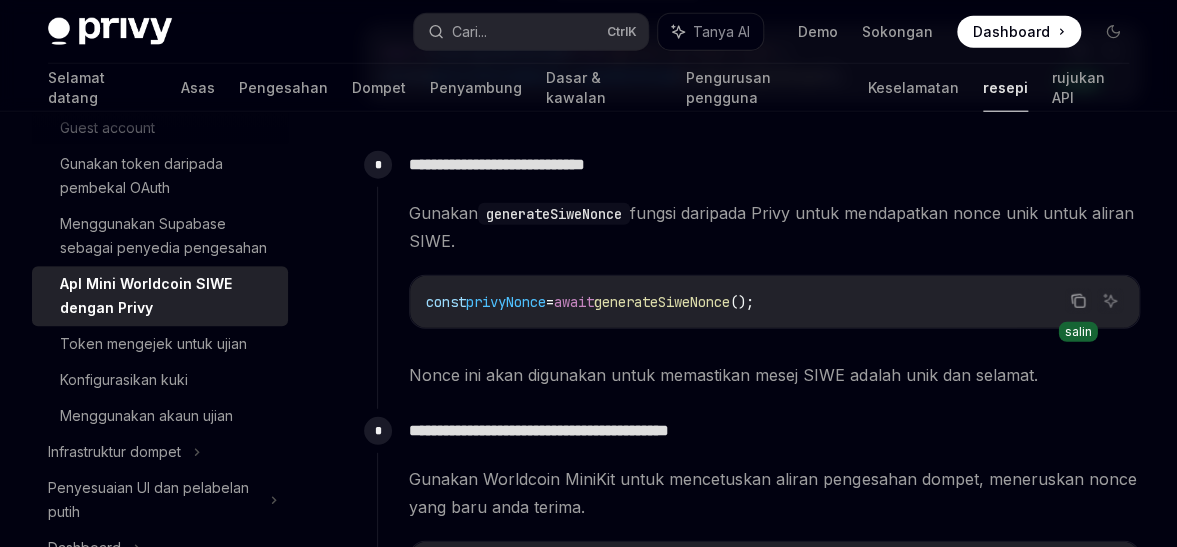 click at bounding box center (1078, 301) 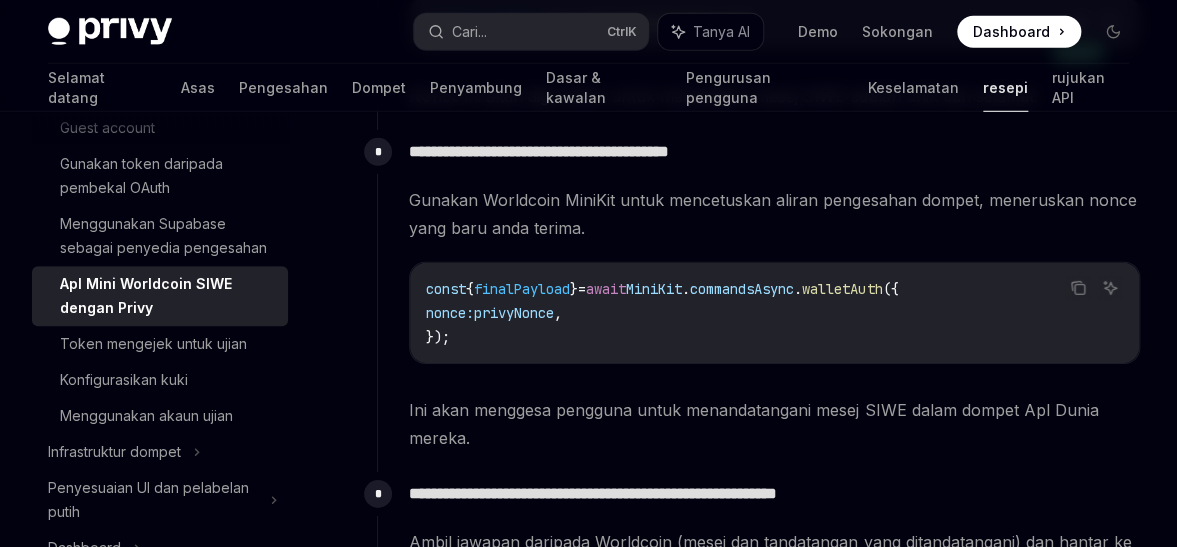 scroll, scrollTop: 2093, scrollLeft: 0, axis: vertical 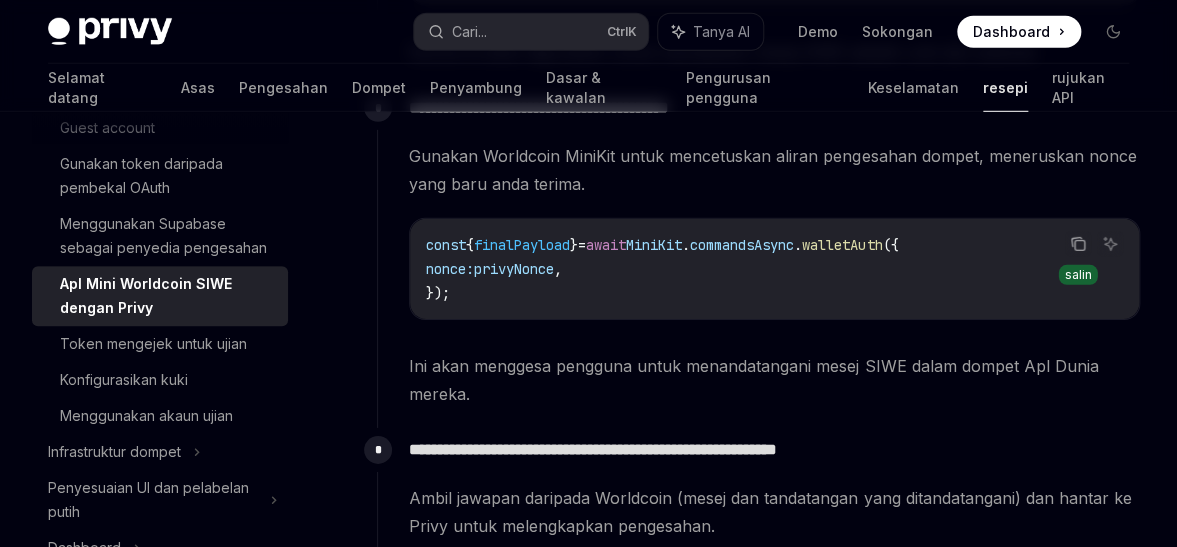 click 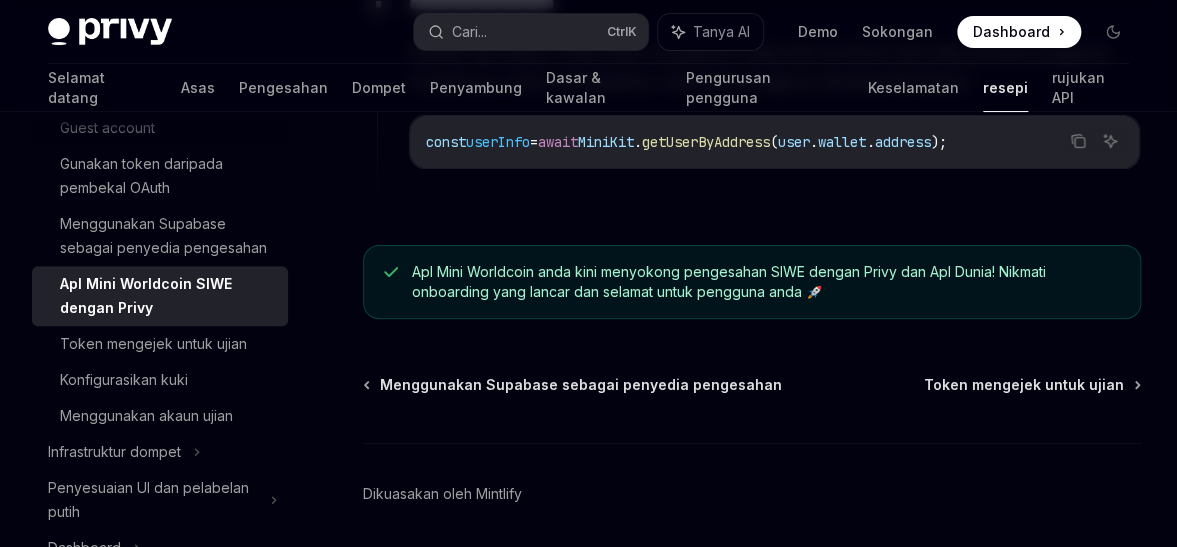 scroll, scrollTop: 2894, scrollLeft: 0, axis: vertical 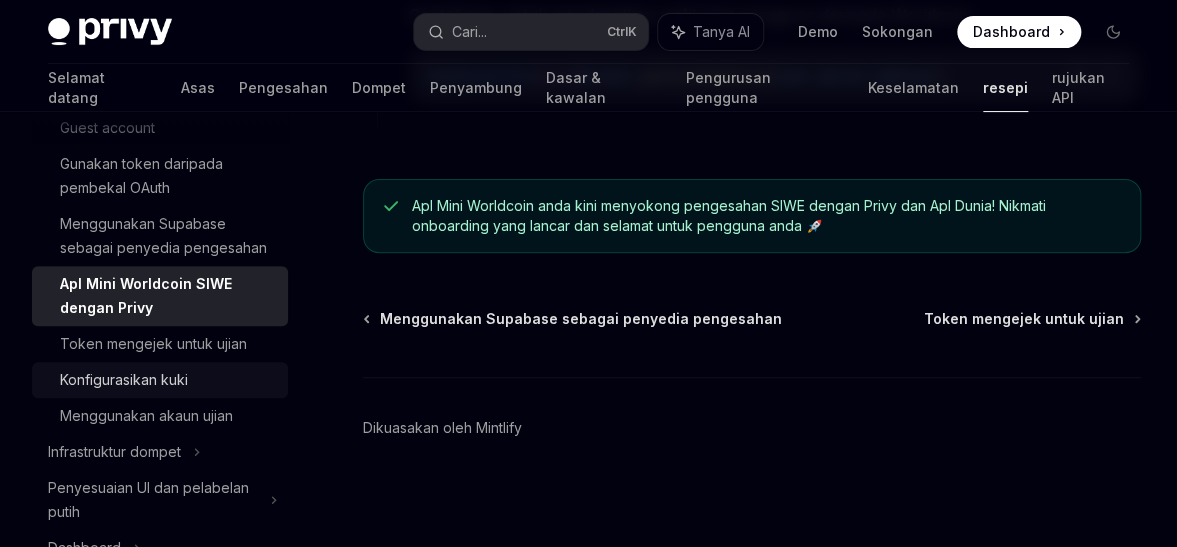 click on "Konfigurasikan kuki" at bounding box center [124, 379] 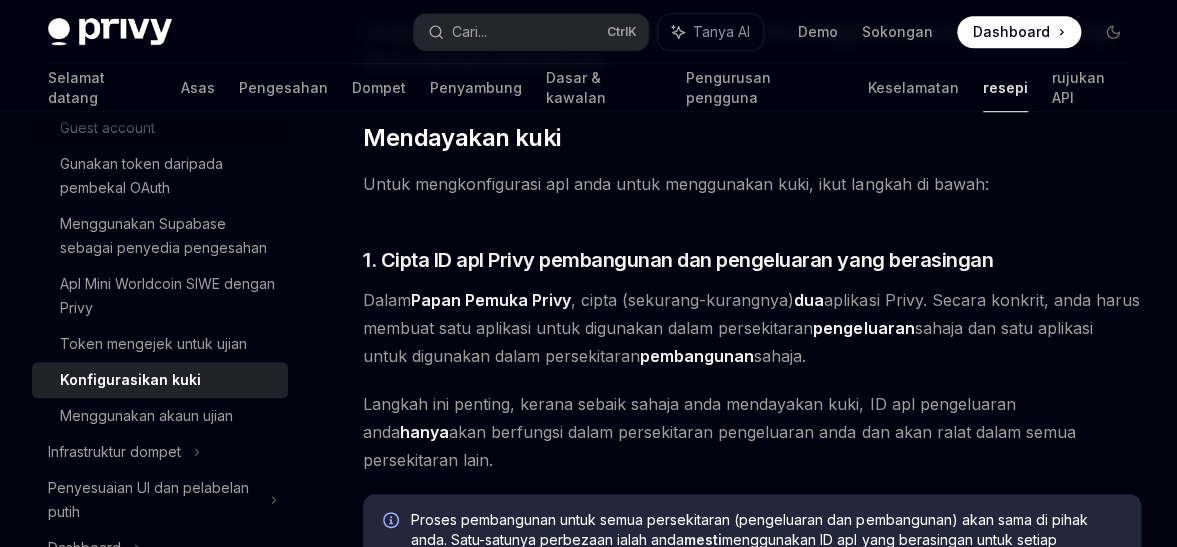 scroll, scrollTop: 881, scrollLeft: 0, axis: vertical 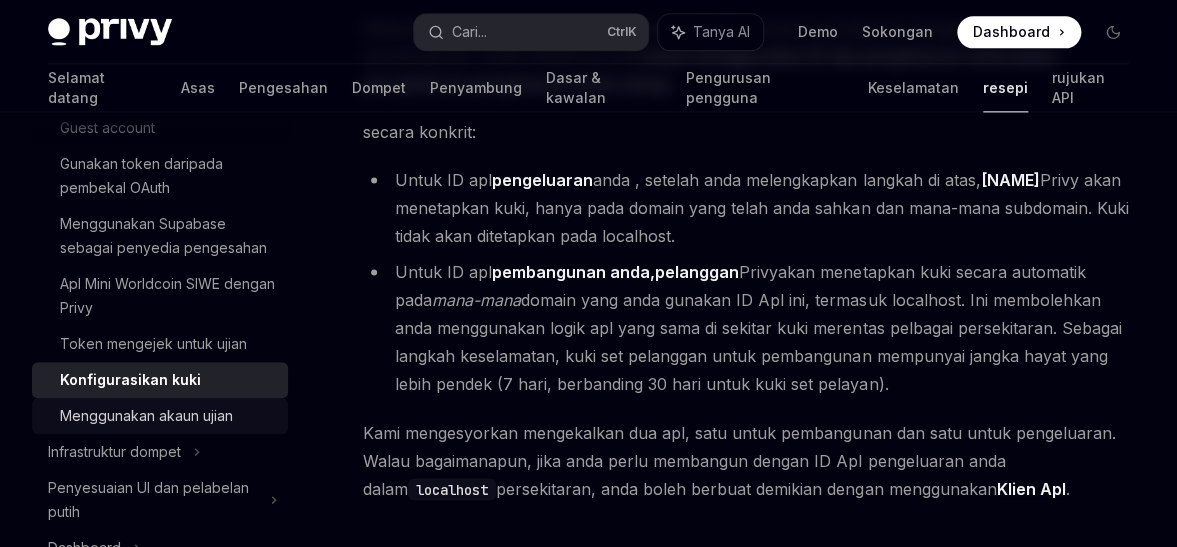click on "Menggunakan akaun ujian" at bounding box center (146, 415) 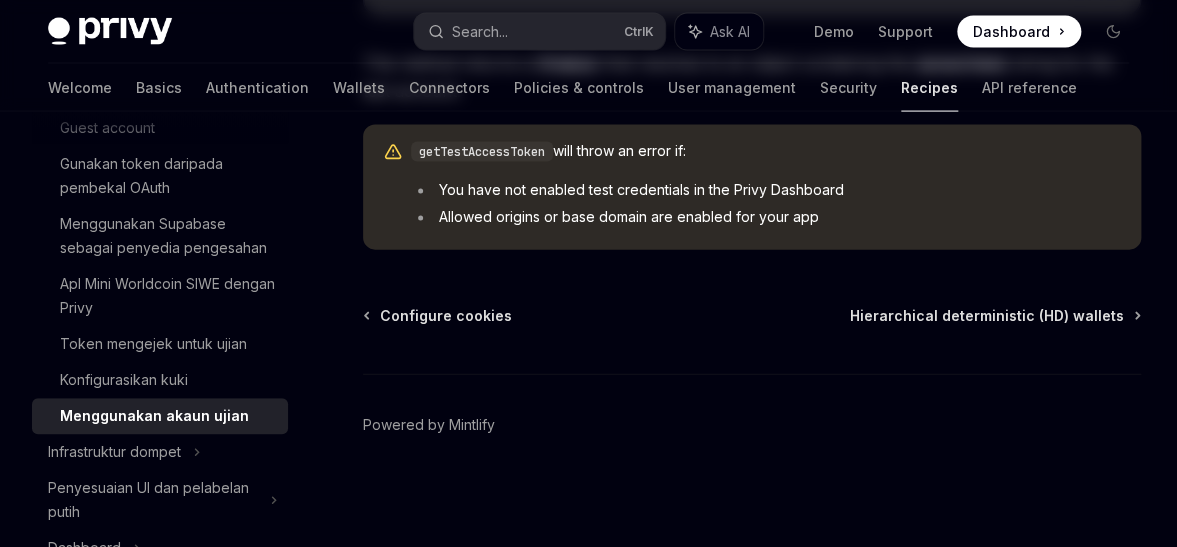 scroll, scrollTop: 0, scrollLeft: 0, axis: both 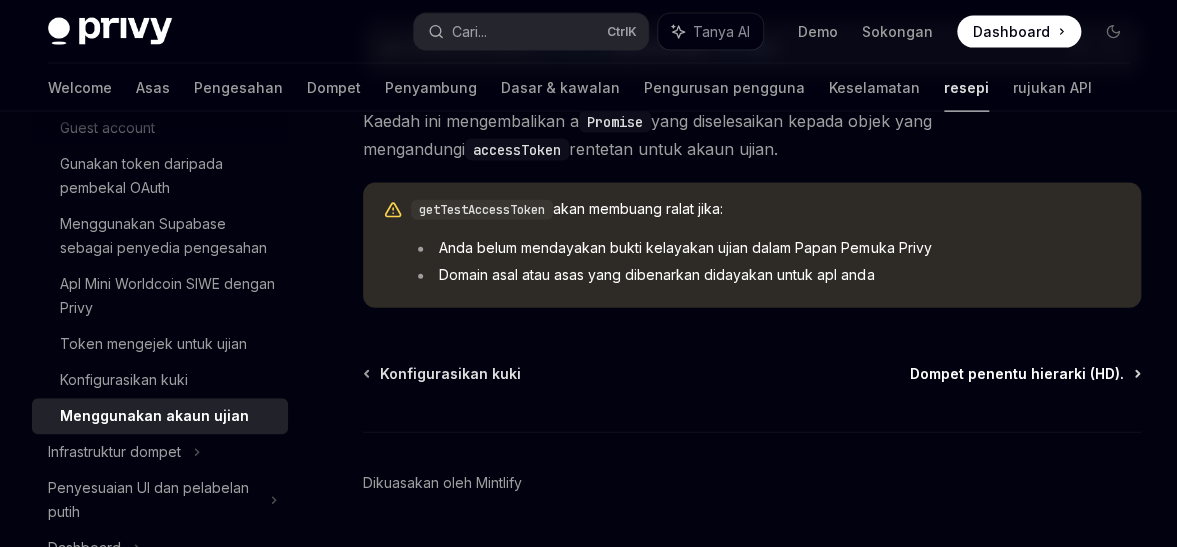 click on "Dompet penentu hierarki (HD)." at bounding box center [1017, 373] 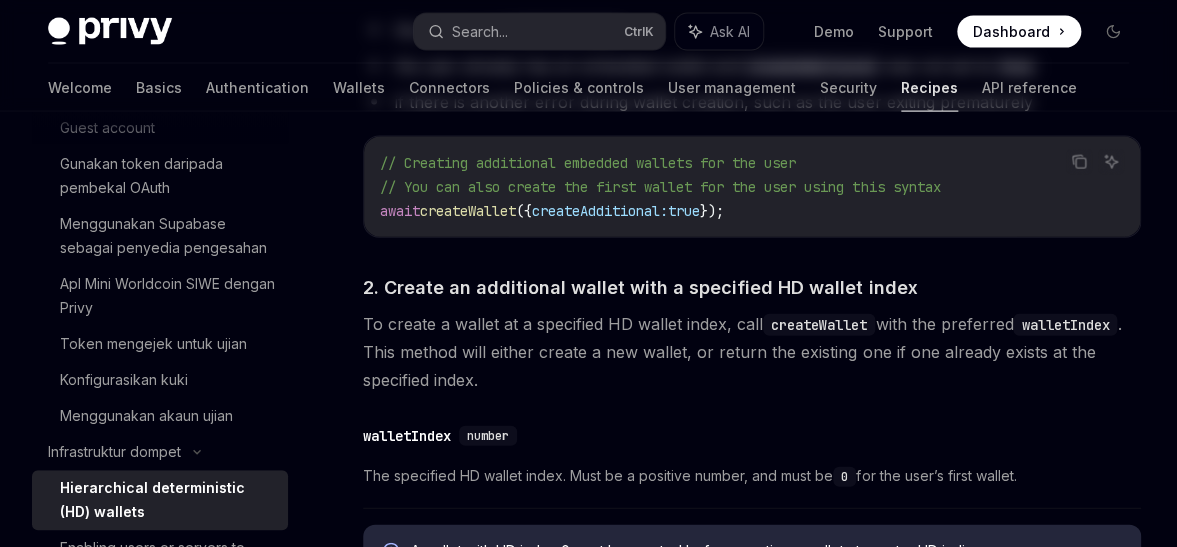 scroll, scrollTop: 0, scrollLeft: 0, axis: both 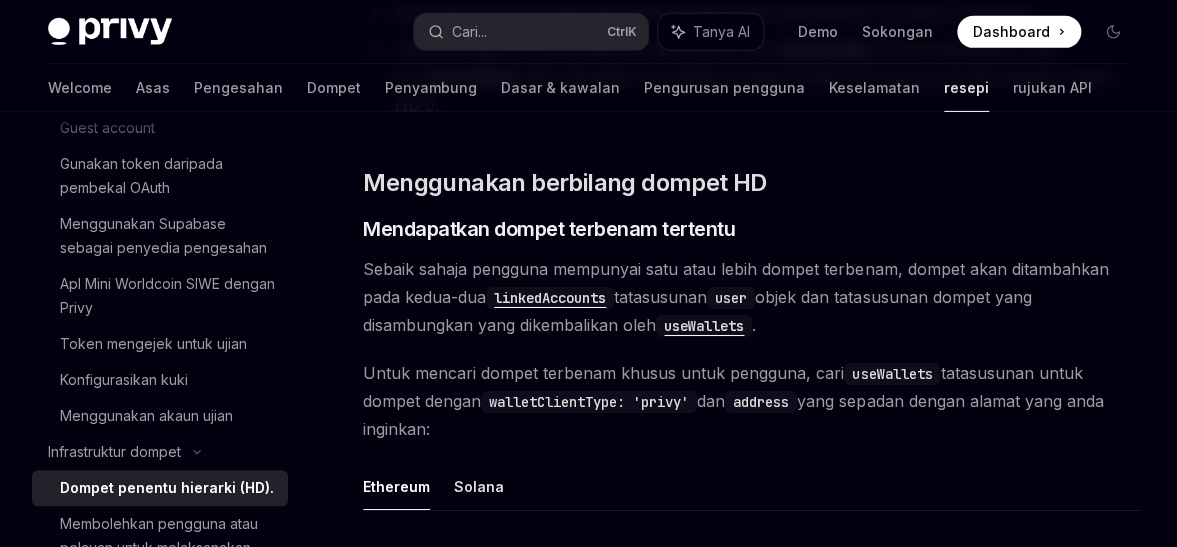 click on "linkedAccounts" at bounding box center [550, 298] 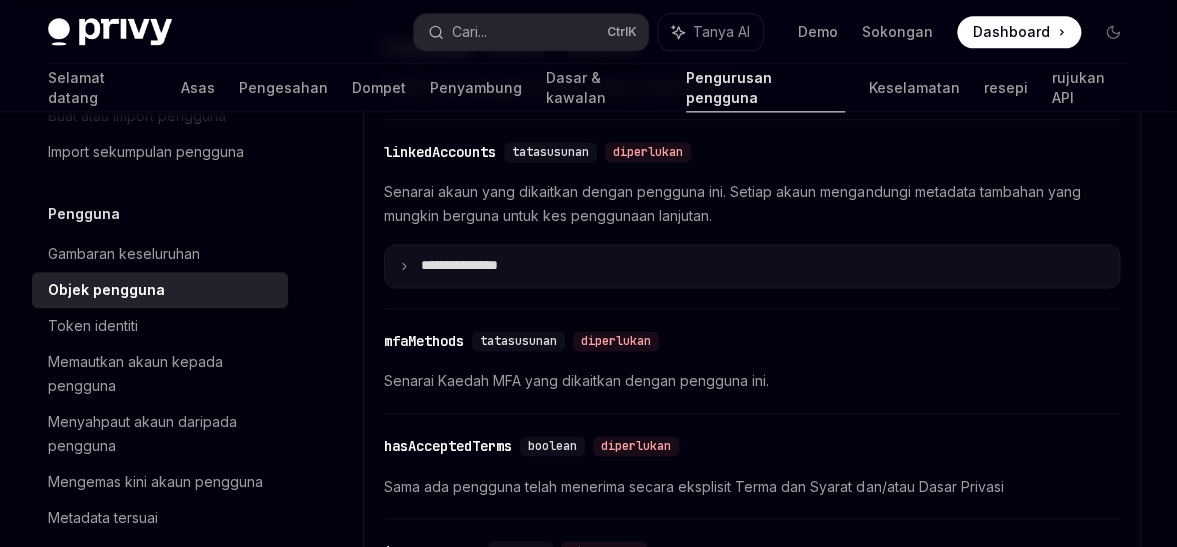click on "*********   *****" at bounding box center [752, 265] 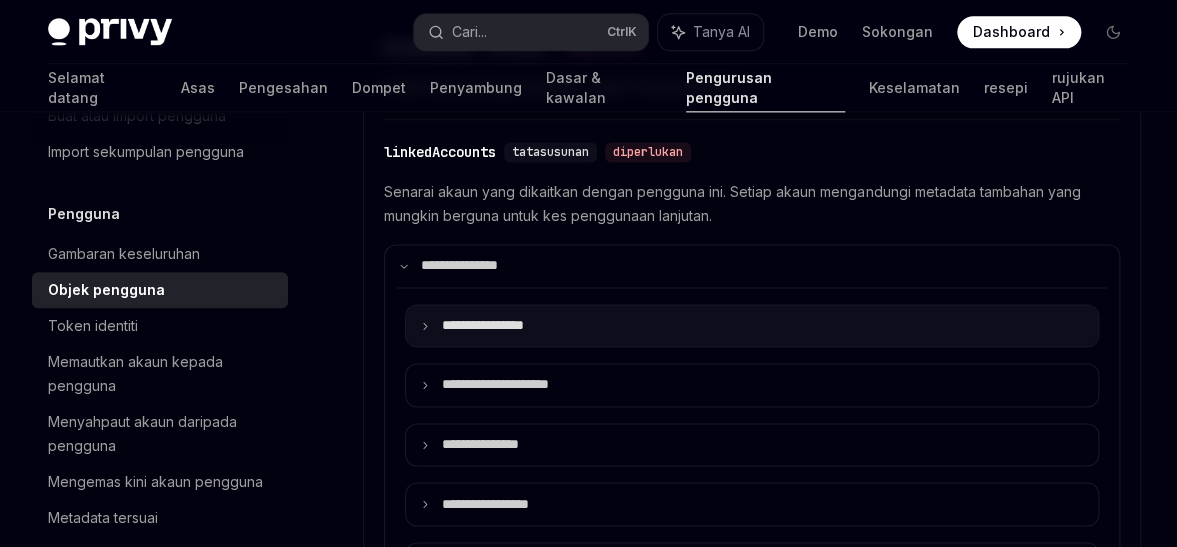click on "*********   ******" at bounding box center [752, 325] 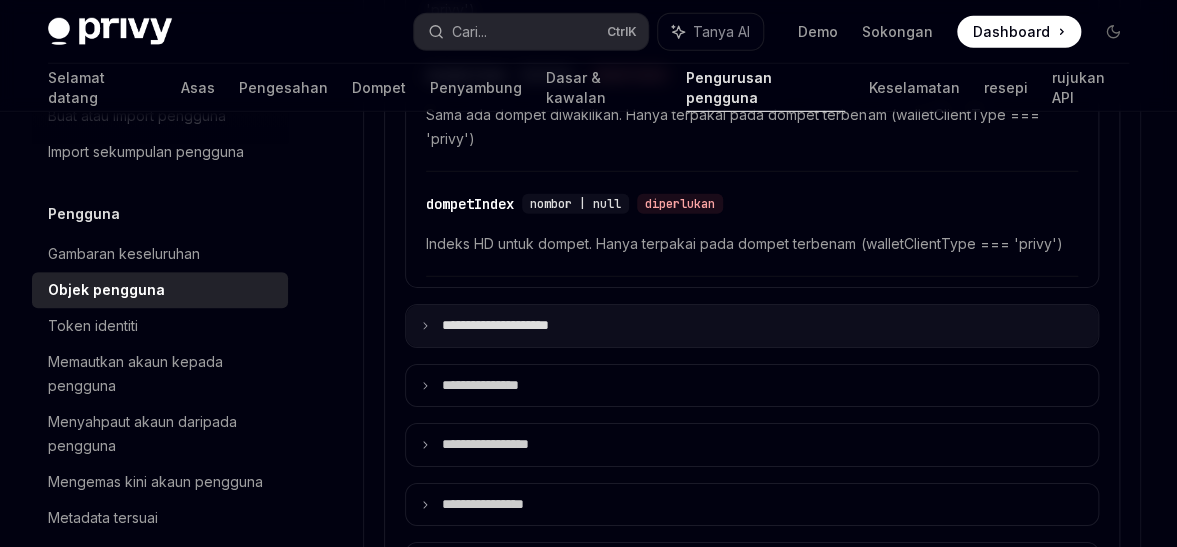 click on "**********" at bounding box center [752, 325] 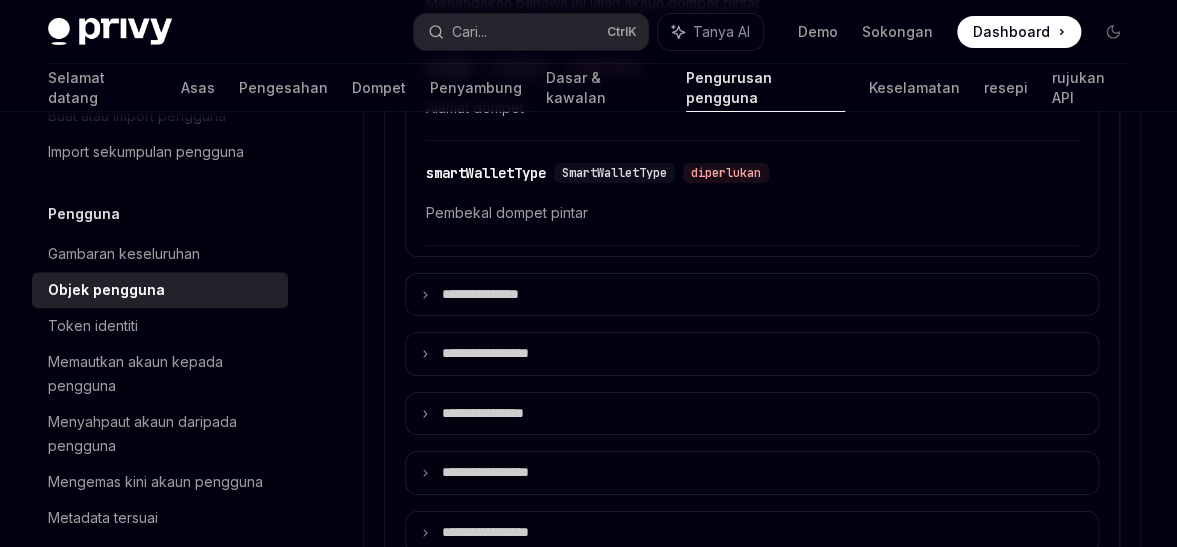 click on "*********   ******* , typing 'phone' is required Marking that this is a phone account , string number is required [PHONE]" at bounding box center (752, 353) 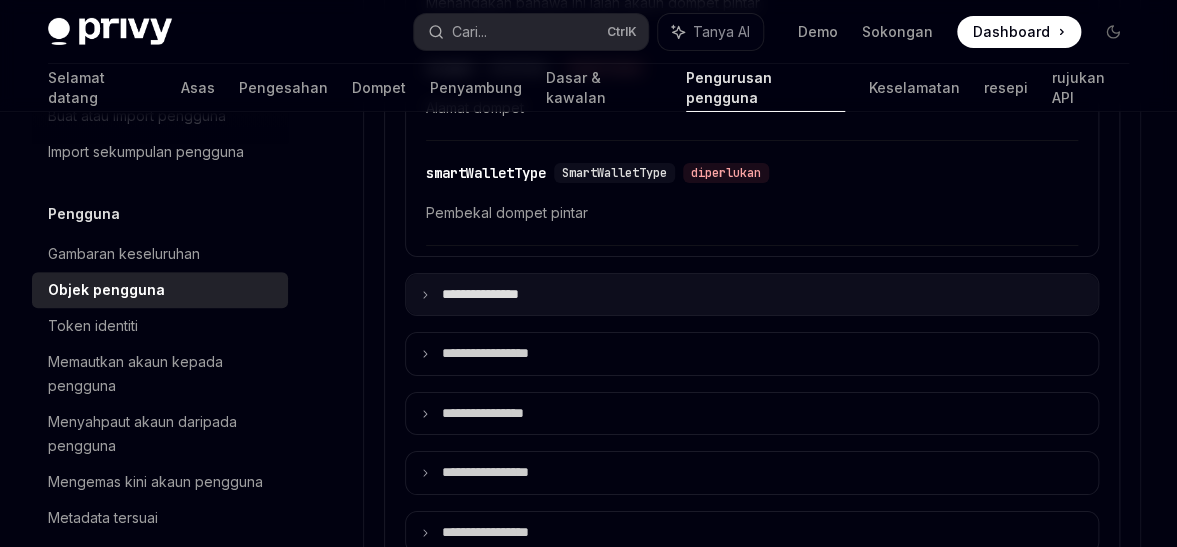 click on "*********   *****" at bounding box center [752, 294] 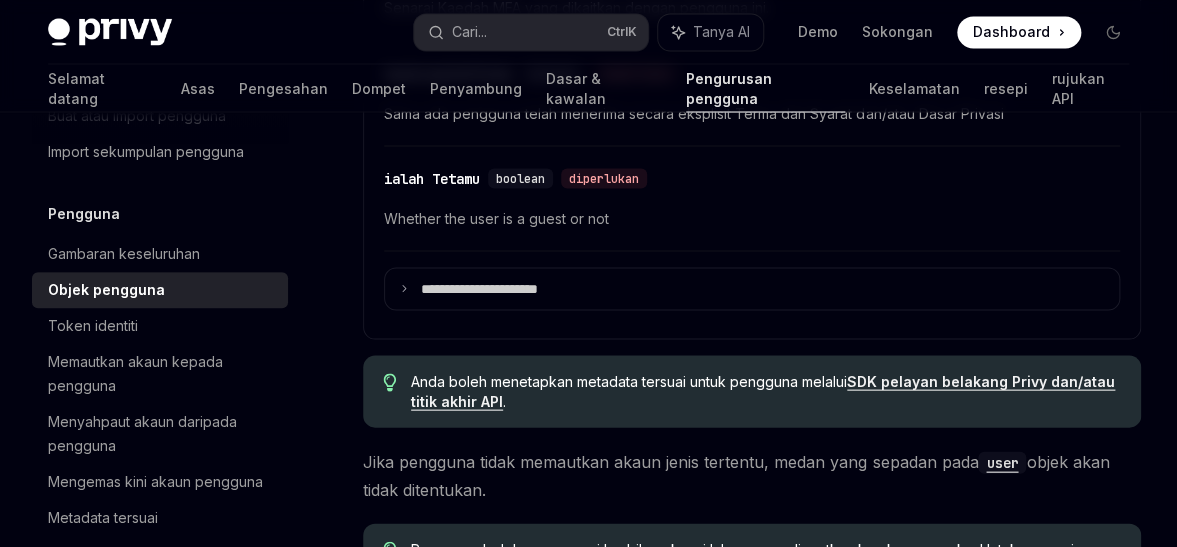 scroll, scrollTop: 4082, scrollLeft: 0, axis: vertical 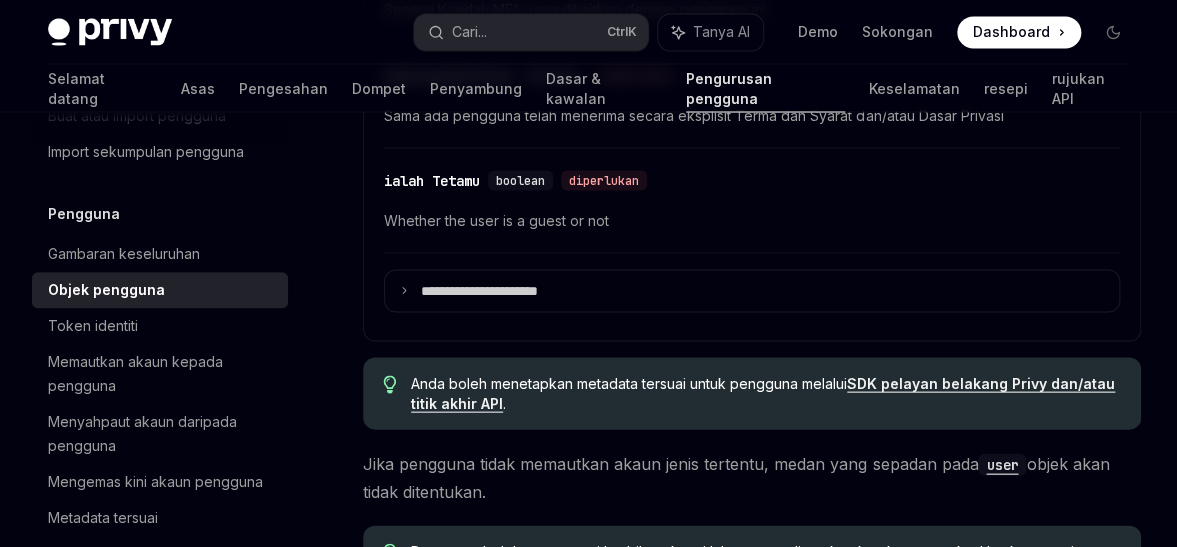 click on "SDK pelayan belakang Privy dan/atau titik akhir API" at bounding box center [763, 392] 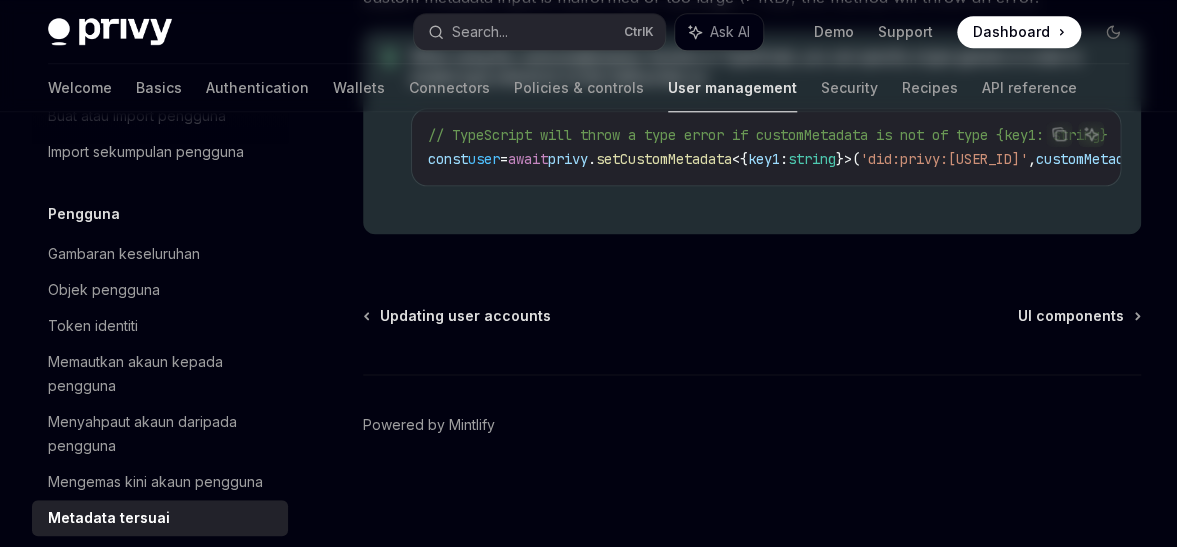 scroll, scrollTop: 0, scrollLeft: 0, axis: both 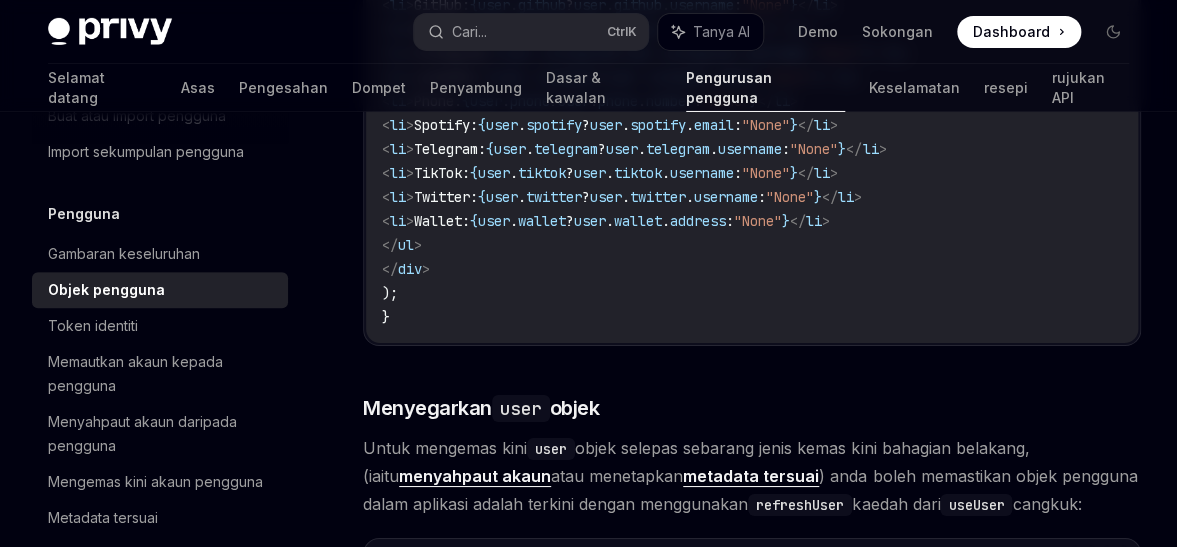 click on "metadata tersuai" at bounding box center (751, 476) 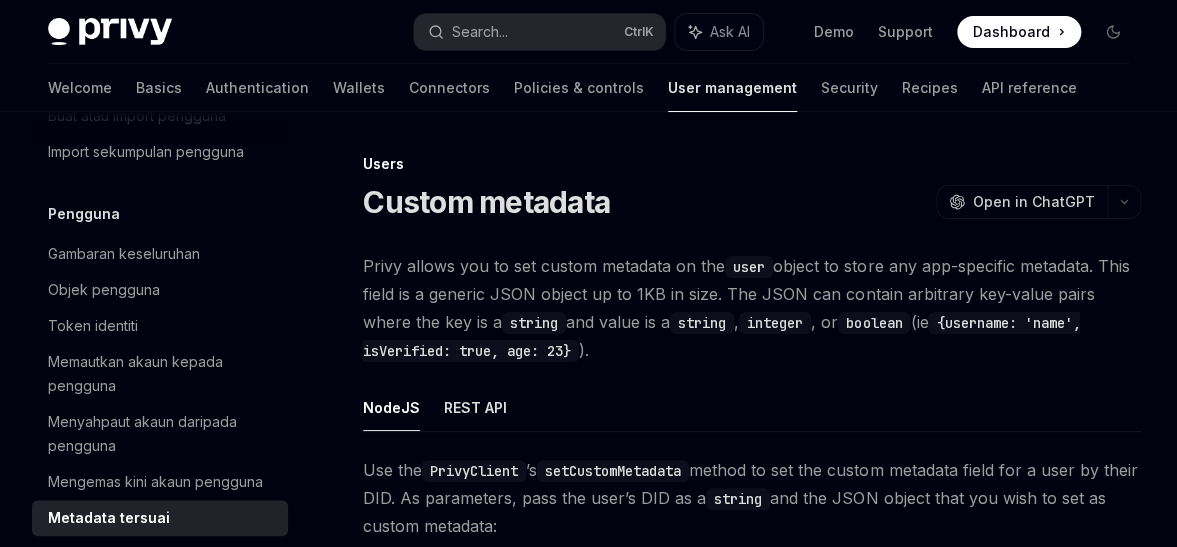 scroll, scrollTop: 163, scrollLeft: 0, axis: vertical 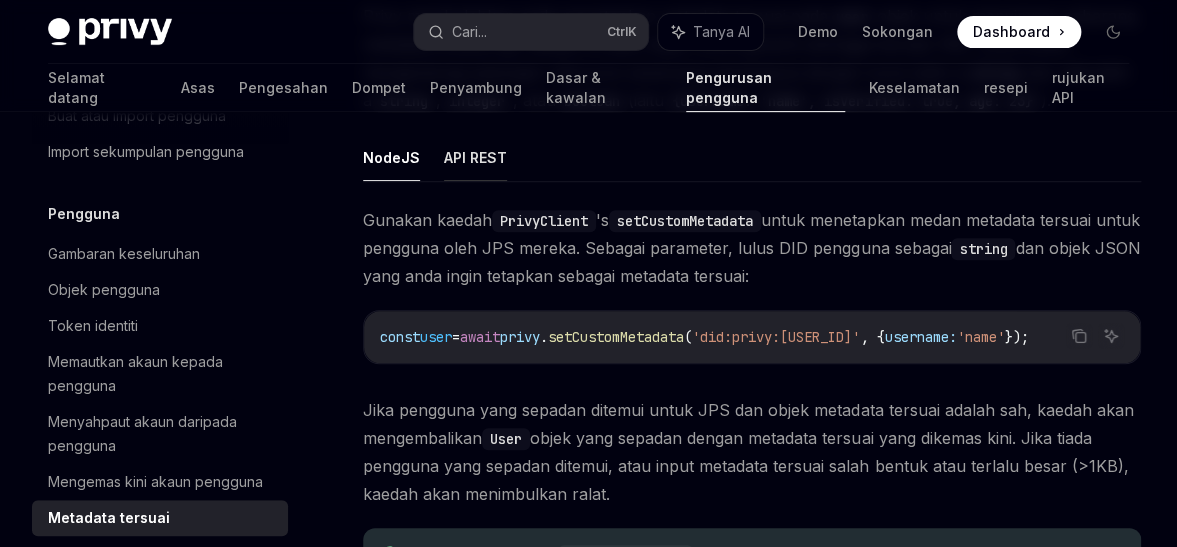 click on "API REST" at bounding box center (475, 157) 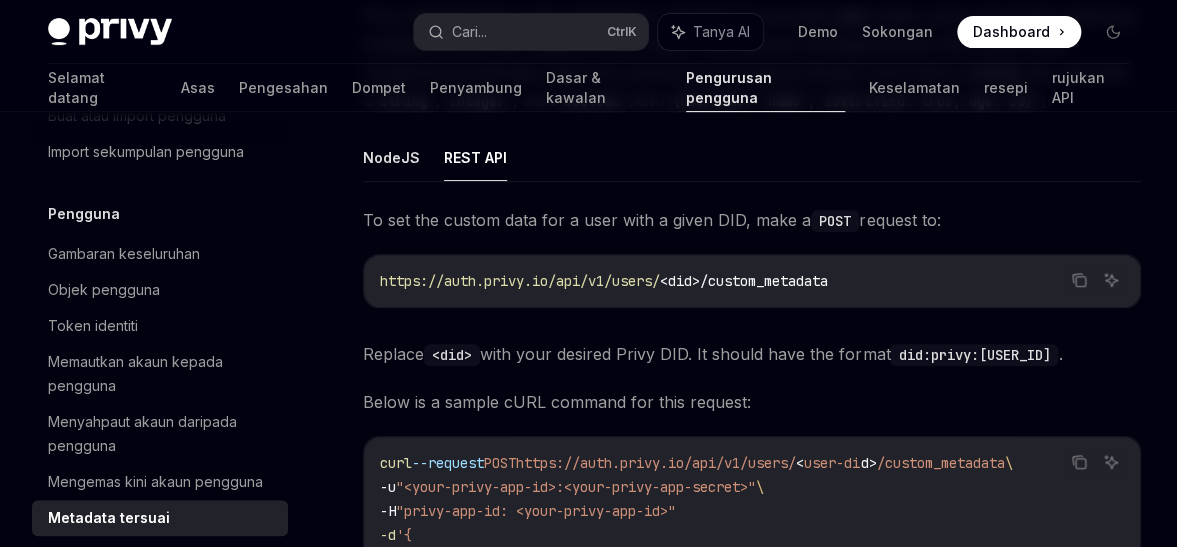scroll, scrollTop: 163, scrollLeft: 0, axis: vertical 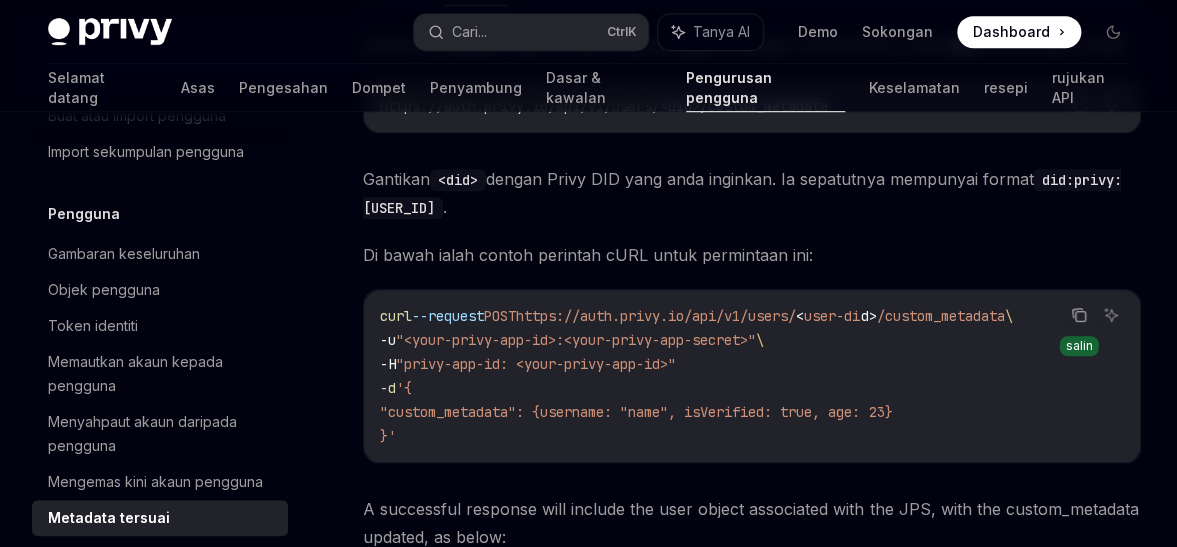 click at bounding box center [1079, 315] 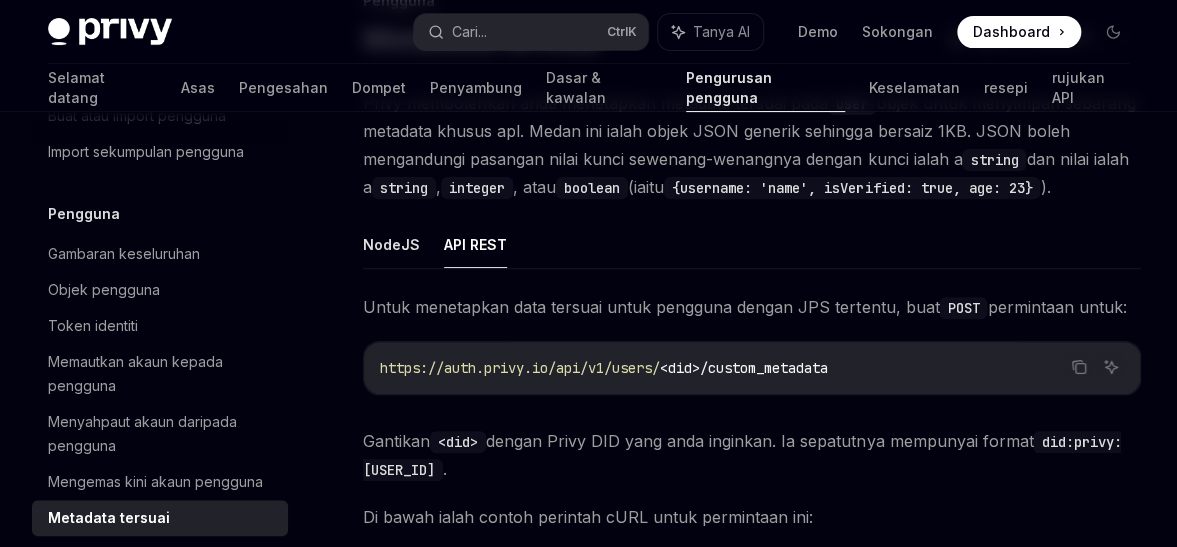 scroll, scrollTop: 0, scrollLeft: 0, axis: both 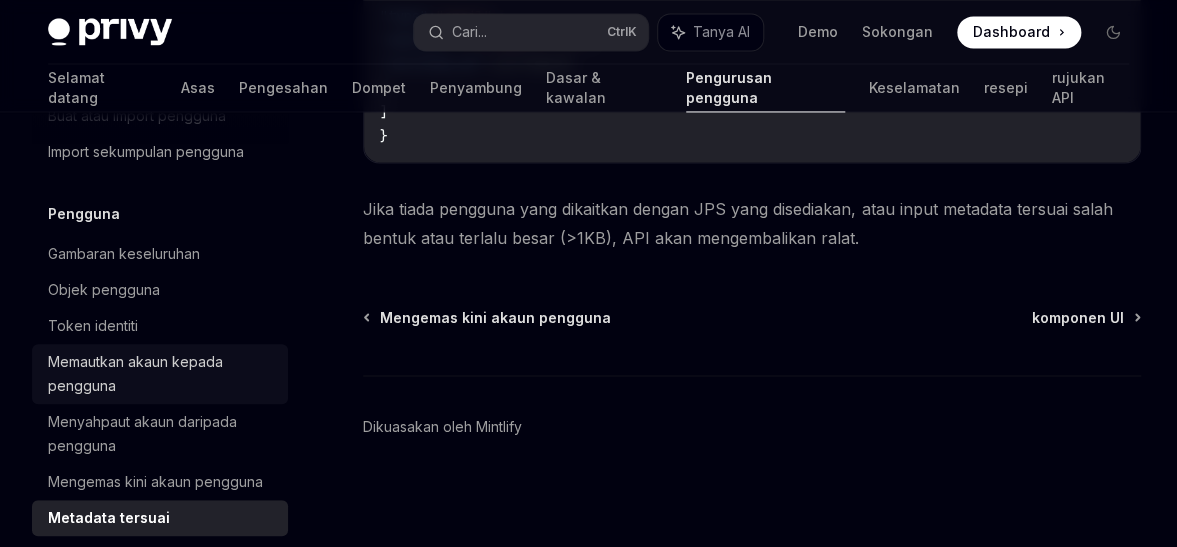 click on "Memautkan akaun kepada pengguna" at bounding box center [135, 373] 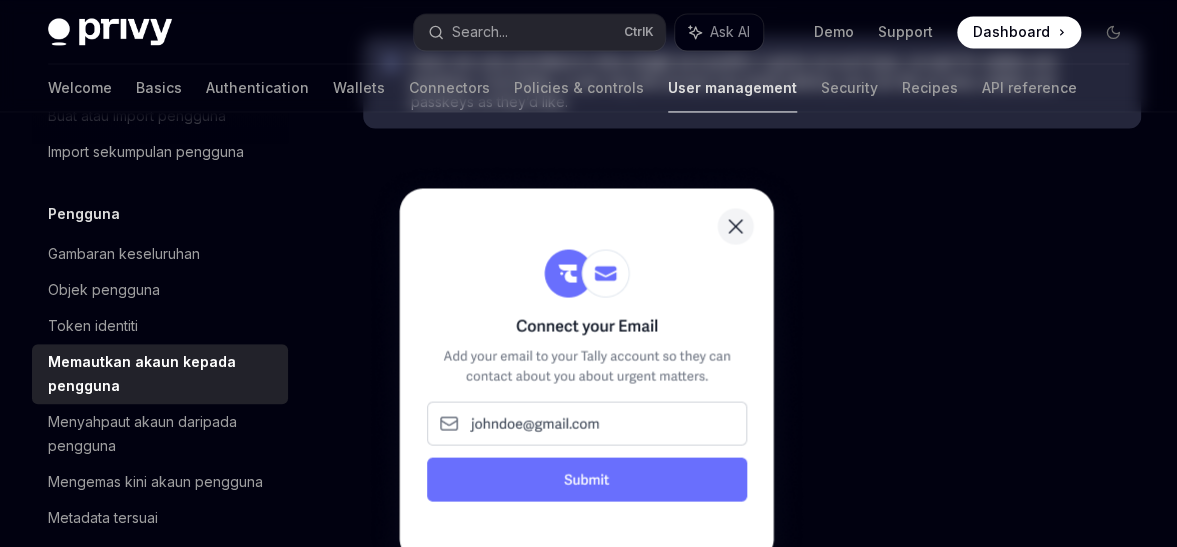 scroll, scrollTop: 0, scrollLeft: 0, axis: both 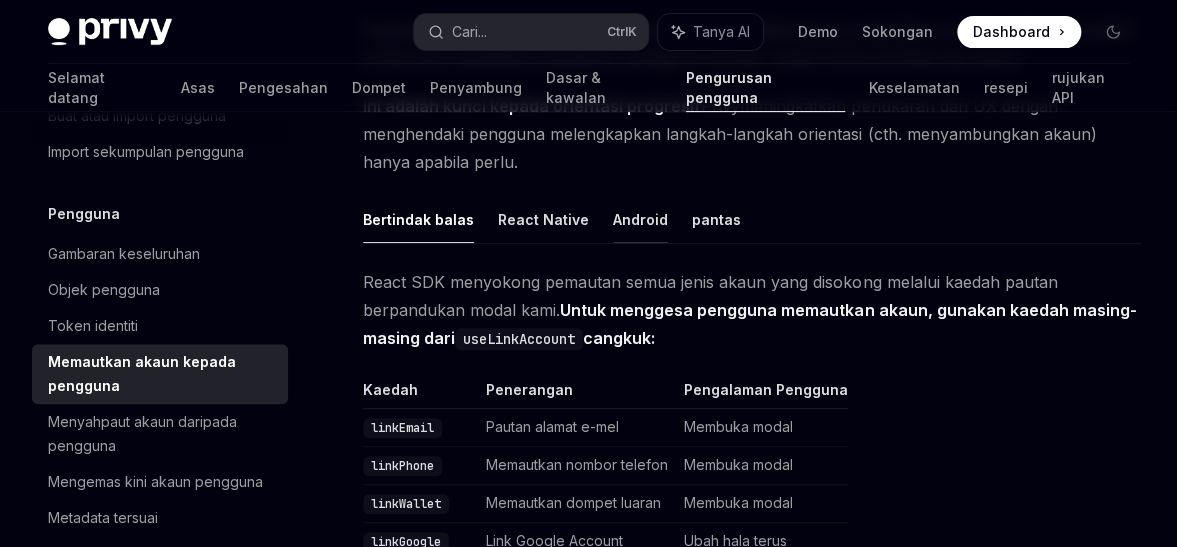 click on "Android" at bounding box center (640, 219) 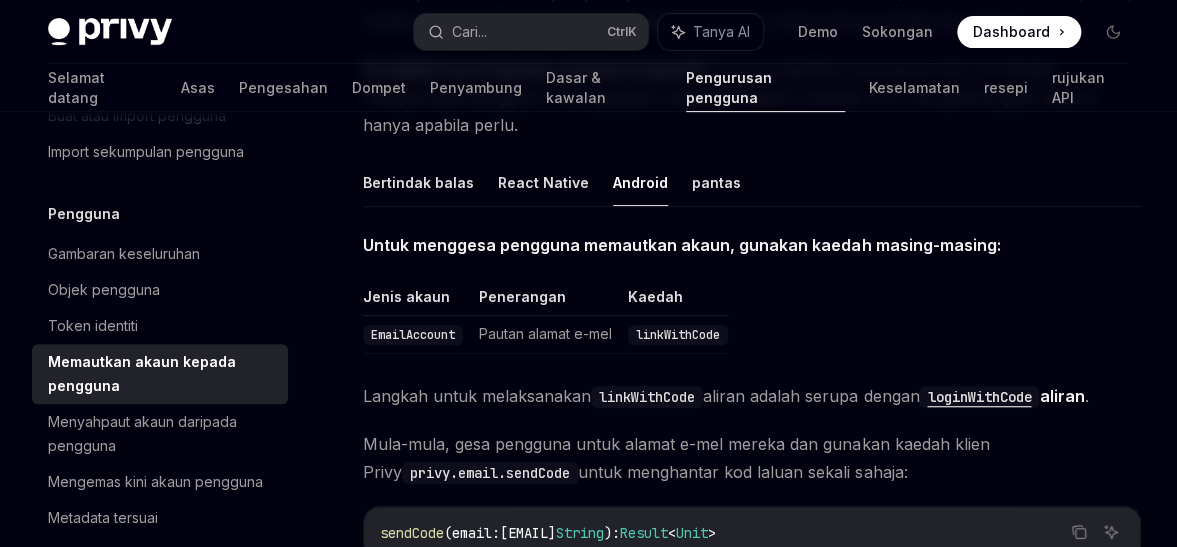 click on "loginWithCode" at bounding box center (979, 397) 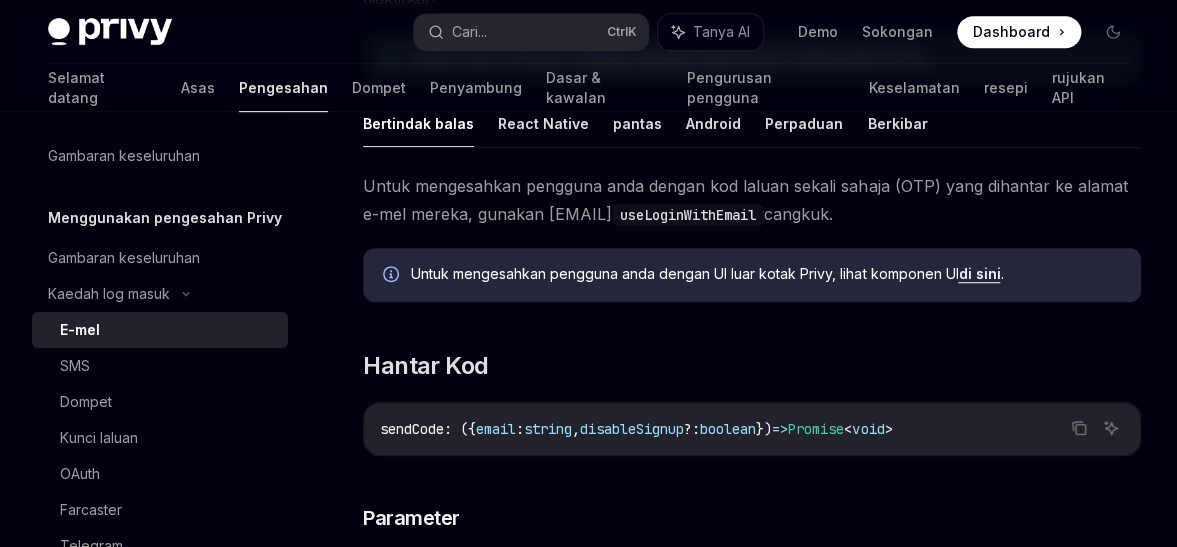 click on "di sini" at bounding box center [979, 273] 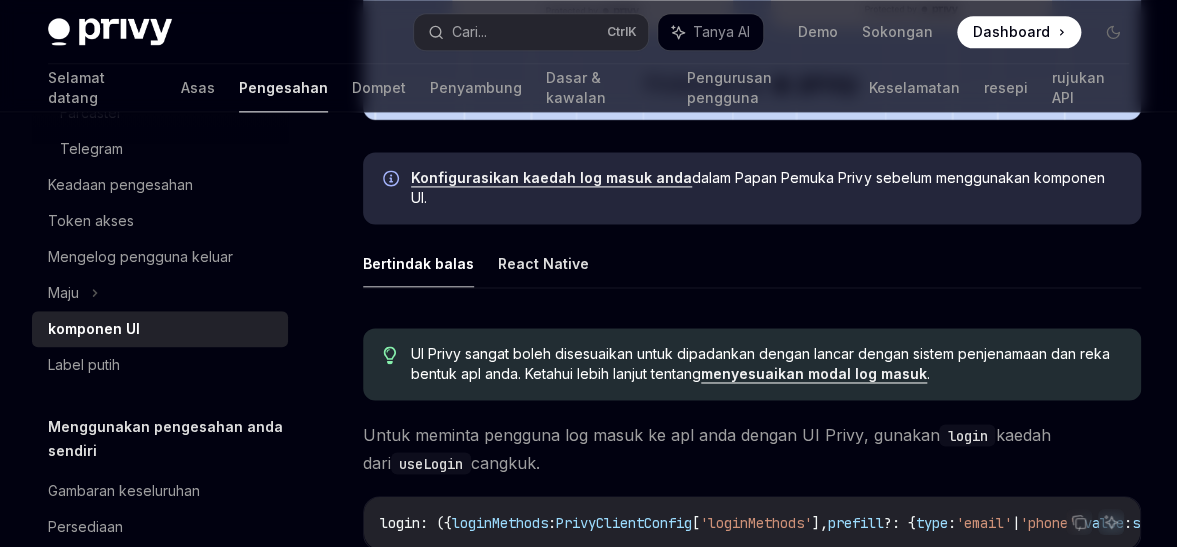 click on "Konfigurasikan kaedah log masuk anda  dalam Papan Pemuka Privy sebelum menggunakan komponen UI." at bounding box center (766, 188) 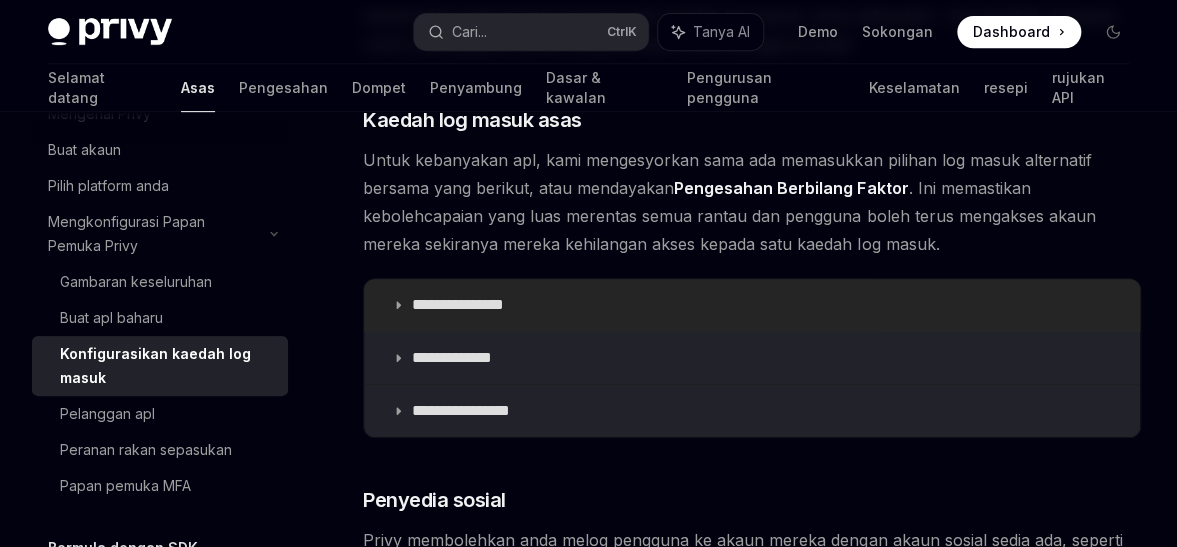 click on "**********" at bounding box center (458, 304) 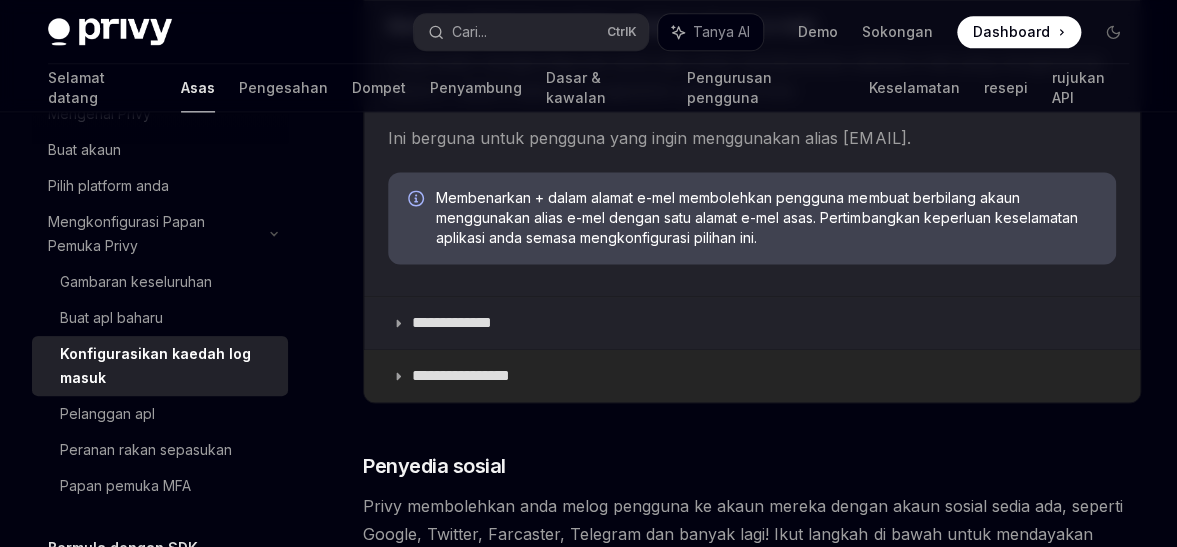 click on "**********" at bounding box center [461, 375] 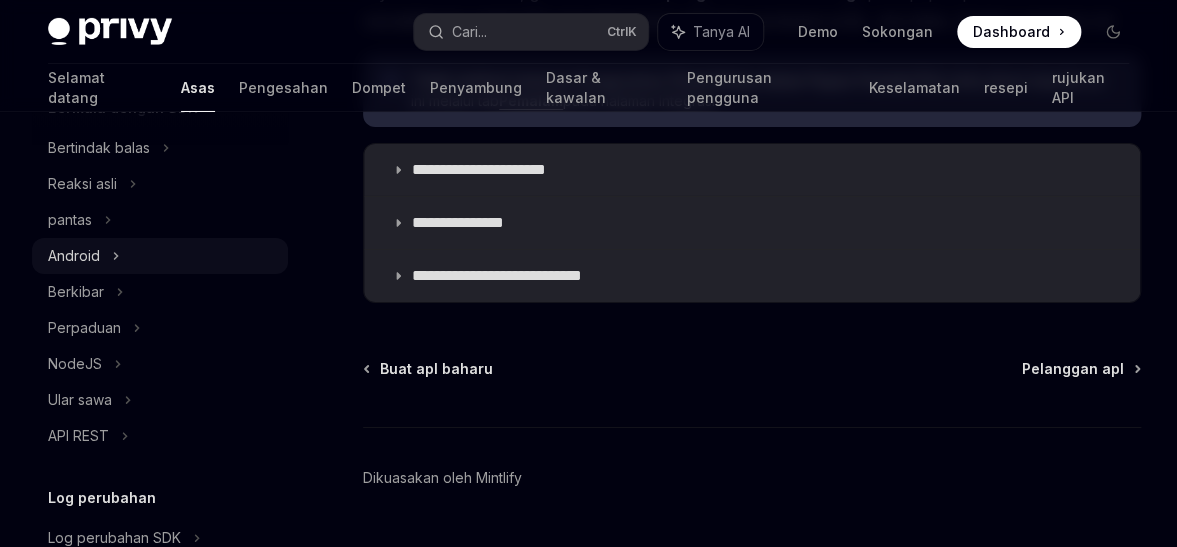 click on "Android" at bounding box center (74, 255) 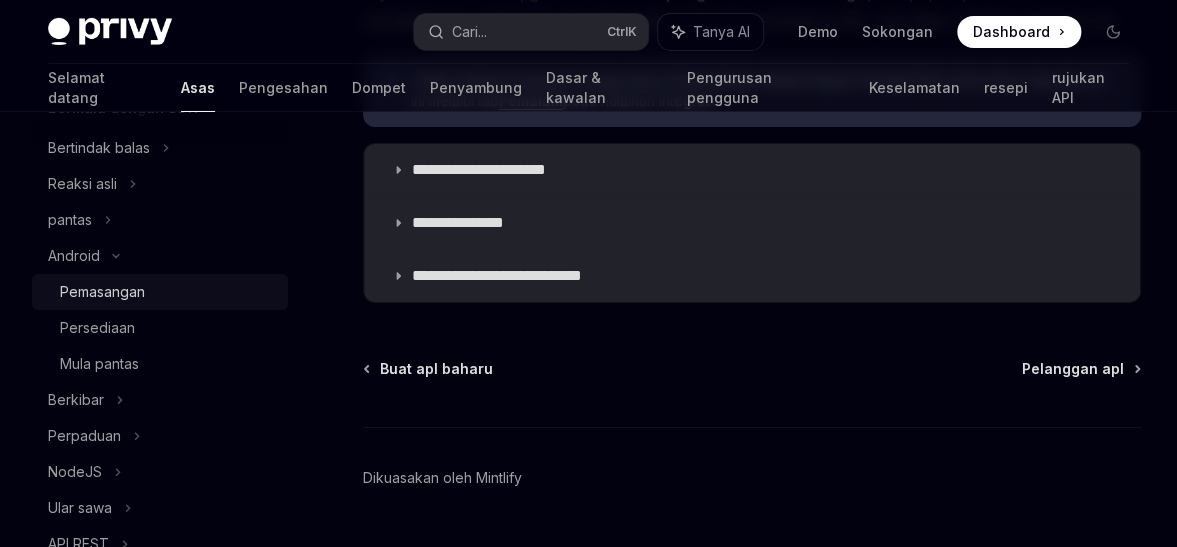 click on "Pemasangan" at bounding box center (102, 291) 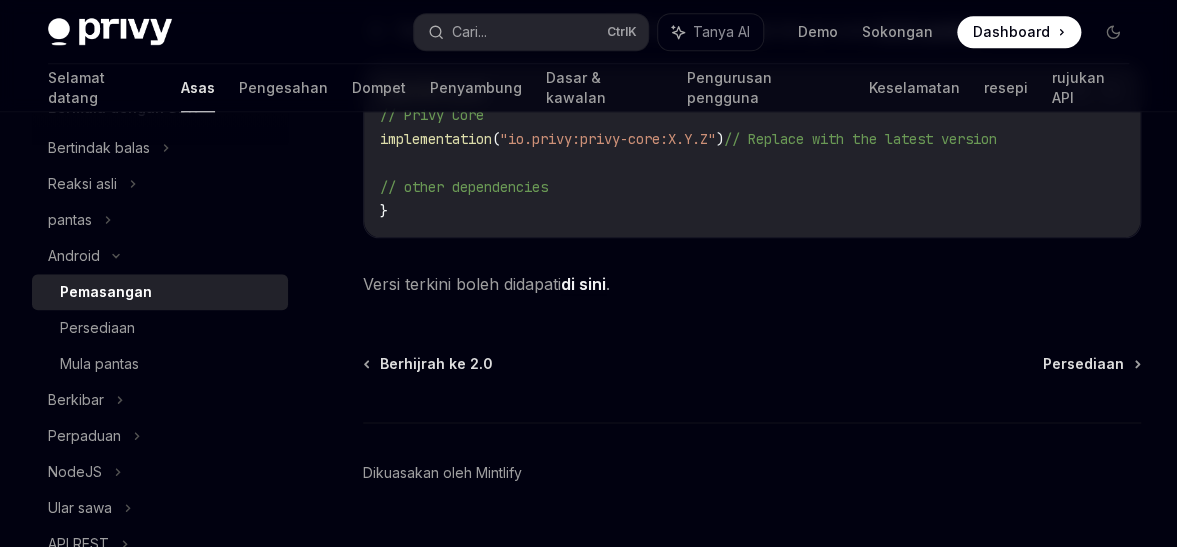 click on "di sini" at bounding box center (583, 284) 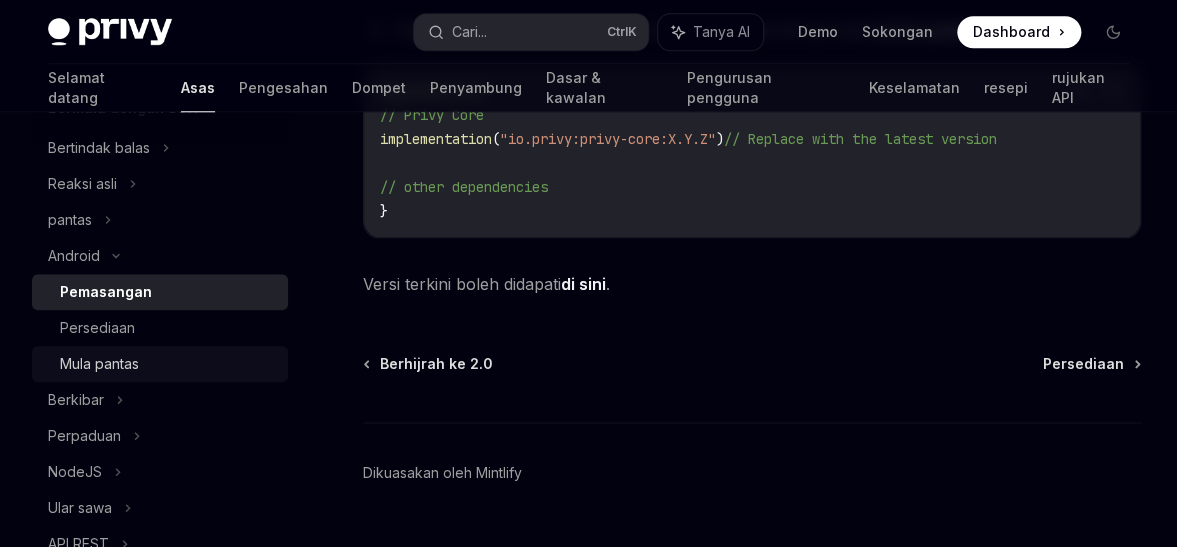 scroll, scrollTop: 816, scrollLeft: 0, axis: vertical 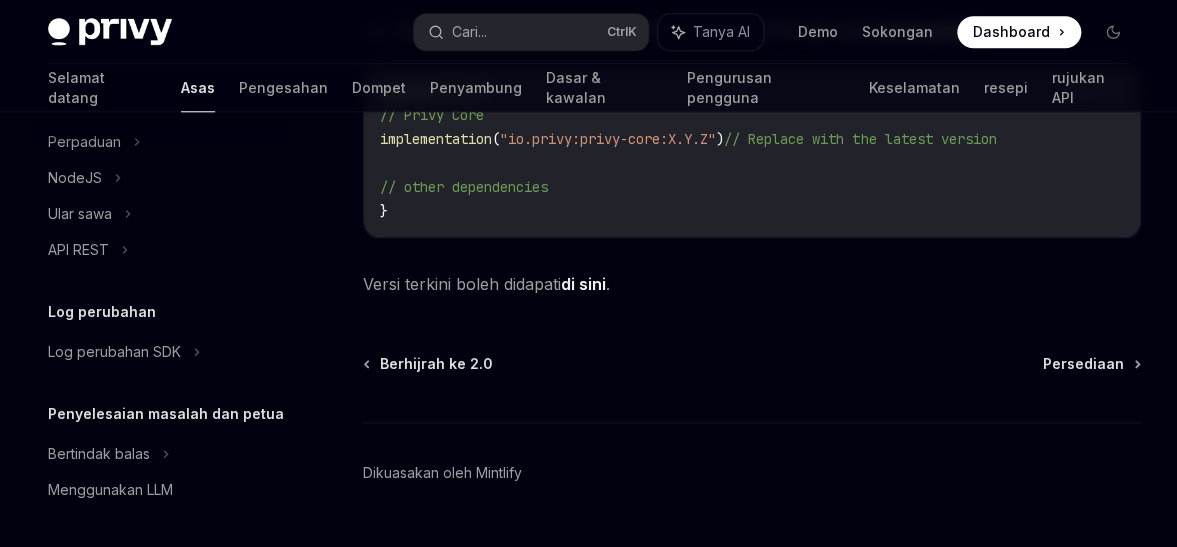 click on "Mulakan Mengenai Privy Buat akaun Pilih platform anda Mengkonfigurasi Papan Pemuka Privy Gambaran keseluruhan Buat apl baharu Konfigurasikan kaedah log masuk Pelanggan apl Peranan rakan sepasukan Papan pemuka MFA Bermula dengan SDK Bertindak balas Reaksi asli pantas Android Pemasangan Persediaan Mula pantas Berkibar Perpaduan NodeJS Ular sawa API REST Log perubahan Log perubahan SDK Penyelesaian masalah dan petua Bertindak balas Menggunakan LLM" at bounding box center (160, -82) 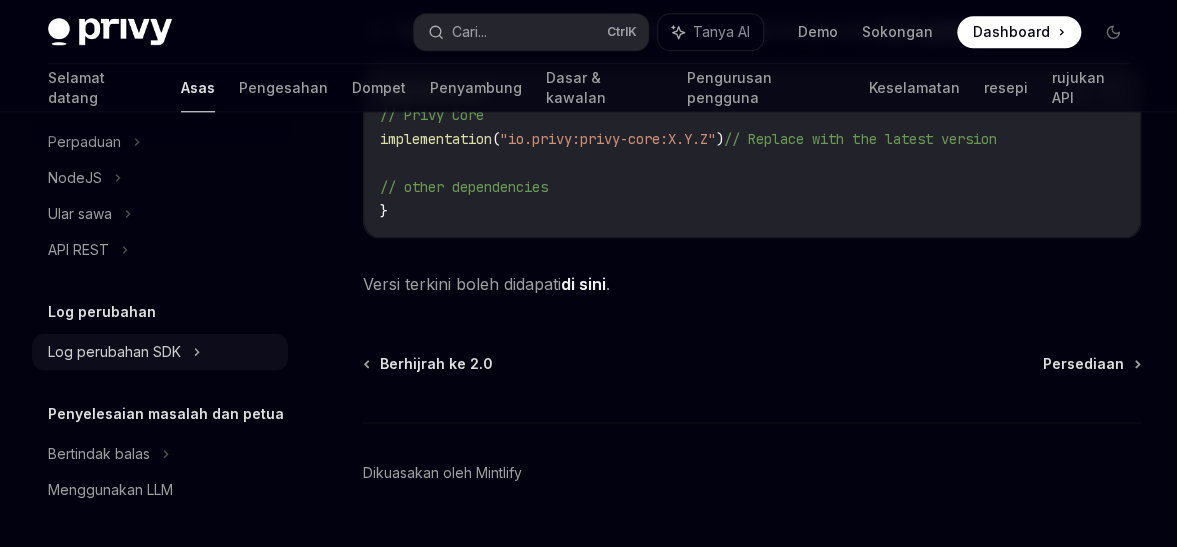 click on "Log perubahan SDK" at bounding box center (160, -146) 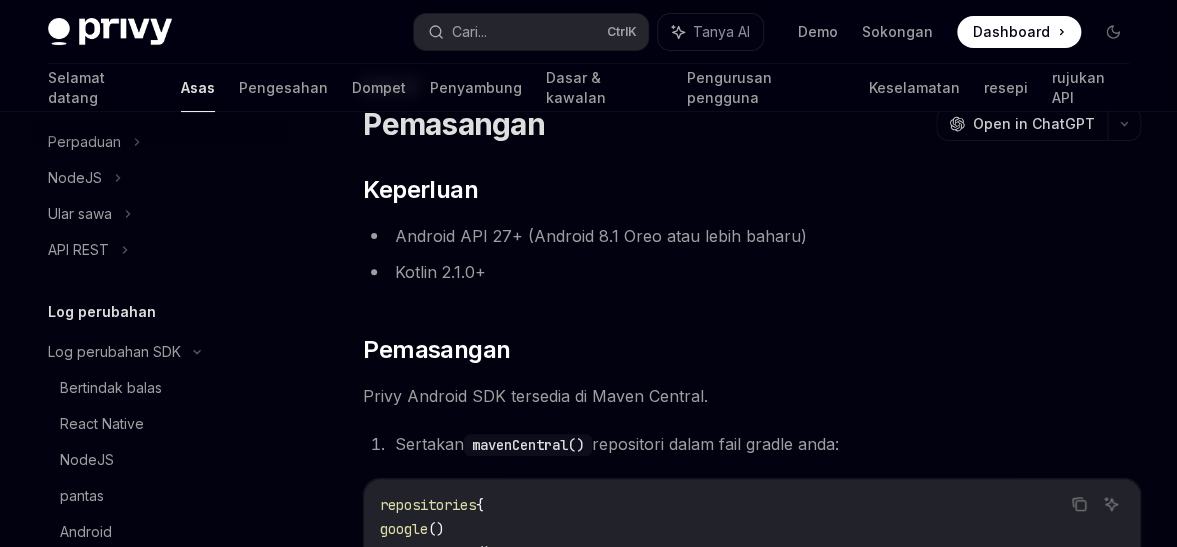 scroll, scrollTop: 60, scrollLeft: 0, axis: vertical 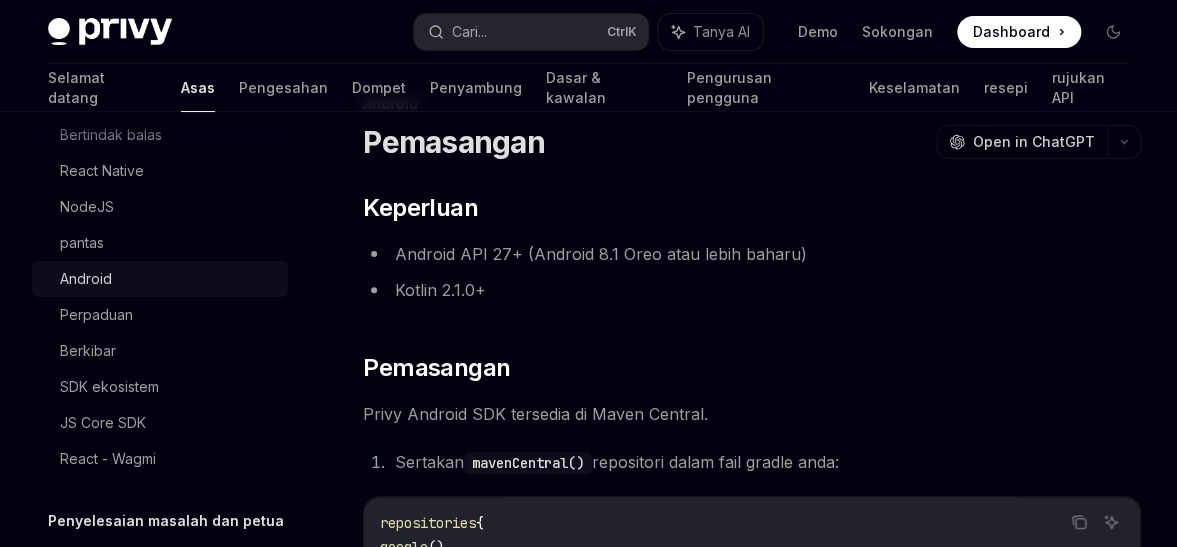 click on "Android" at bounding box center [86, 278] 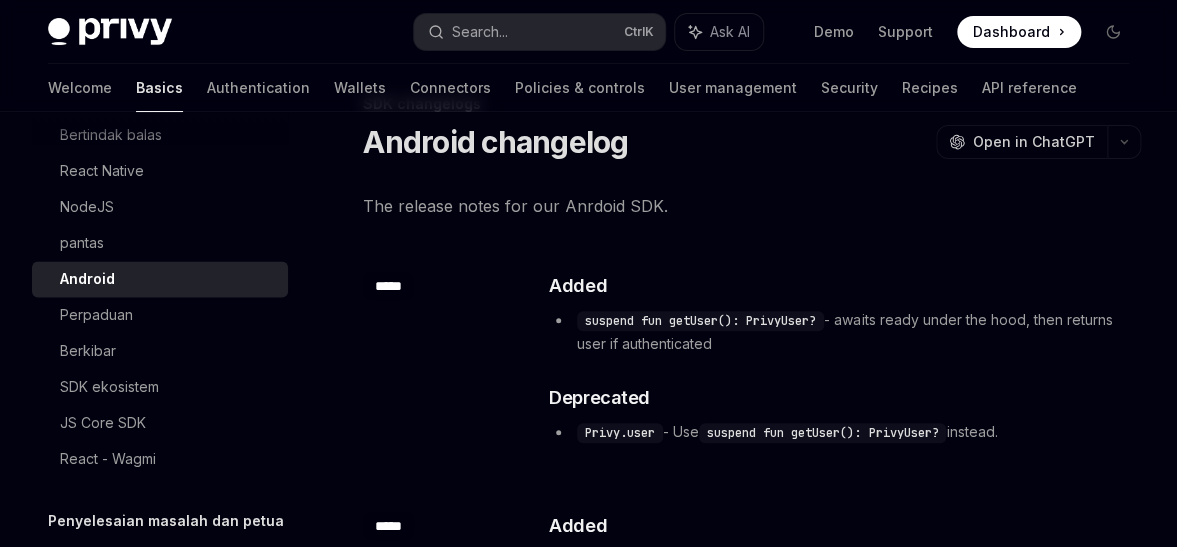scroll, scrollTop: 460, scrollLeft: 0, axis: vertical 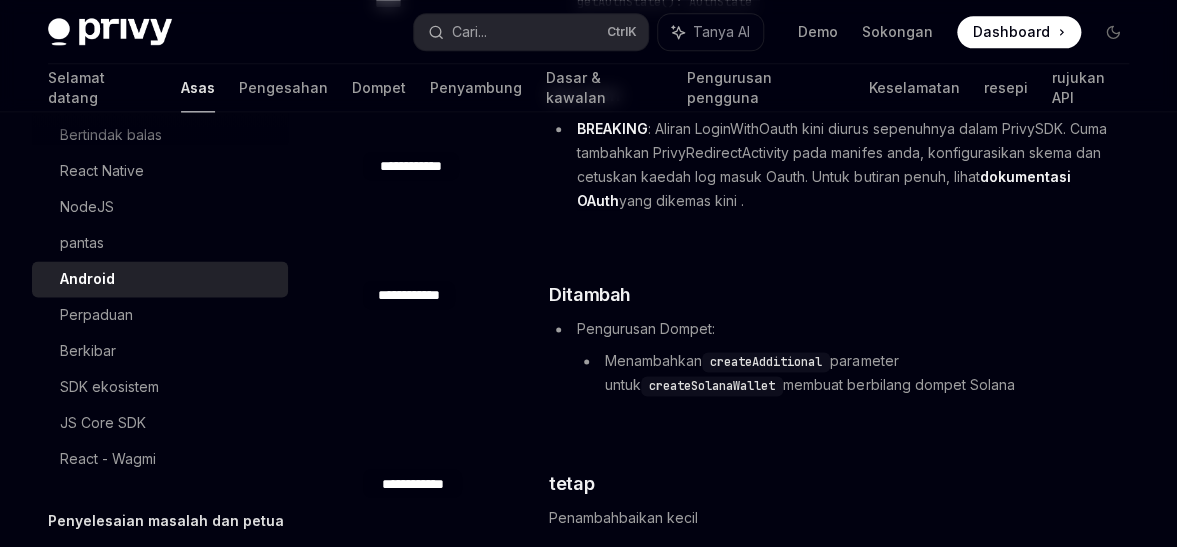 click on "dokumentasi OAuth" at bounding box center (823, 188) 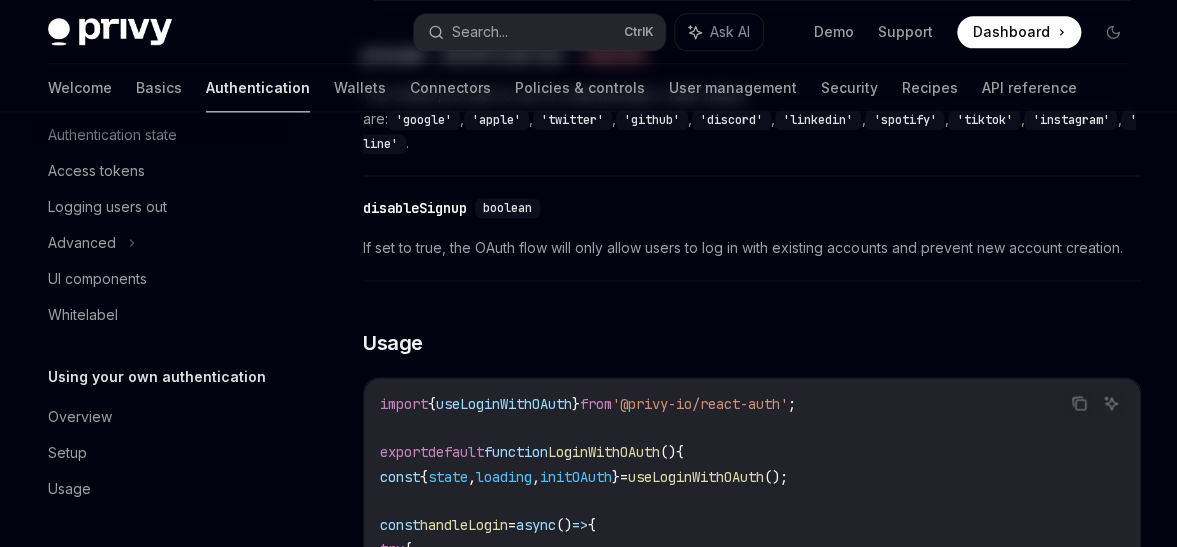 scroll, scrollTop: 88, scrollLeft: 0, axis: vertical 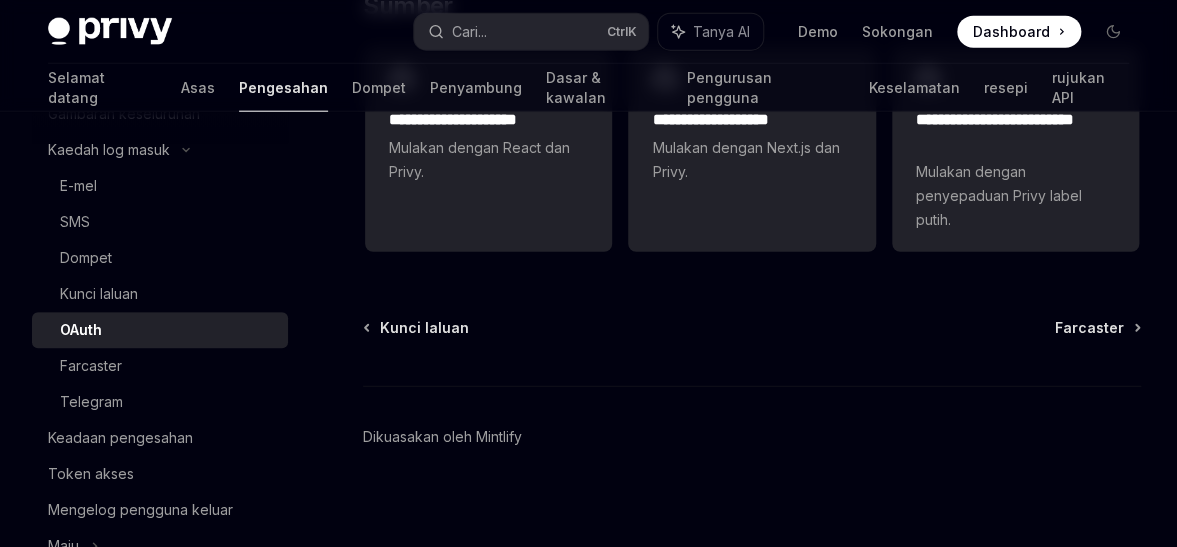 click on "Kunci laluan Farcaster Dikuasakan oleh Mintlify" at bounding box center (752, 438) 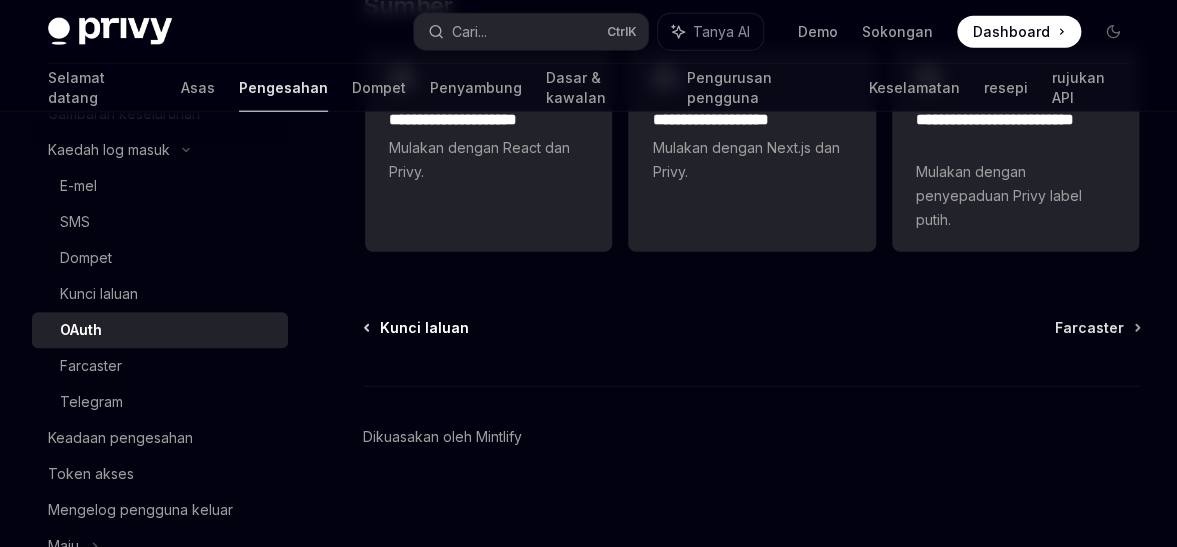 click on "Kunci laluan" at bounding box center [424, 327] 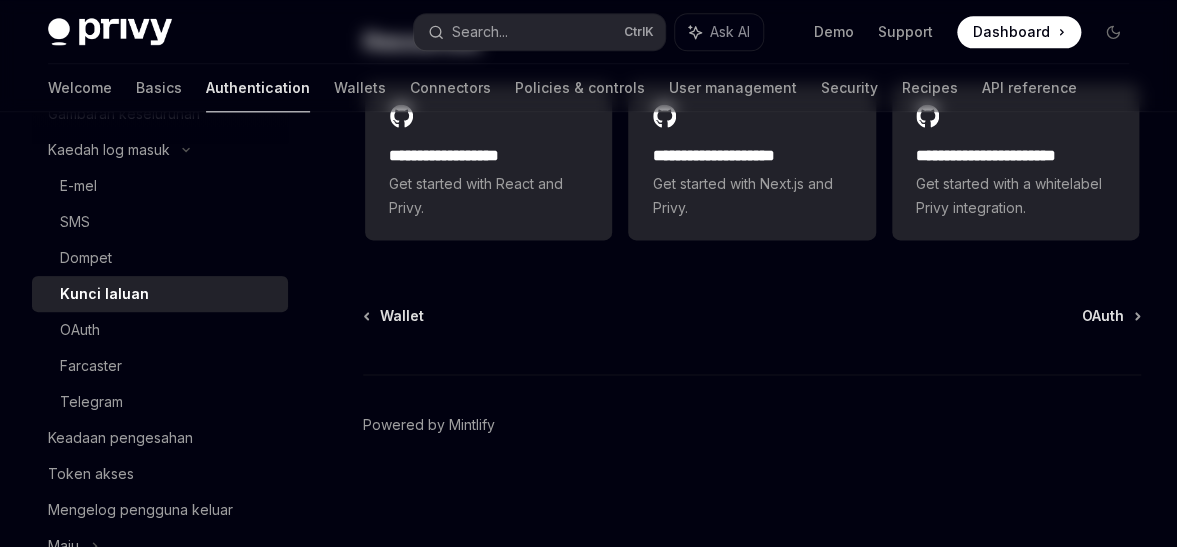 scroll, scrollTop: 0, scrollLeft: 0, axis: both 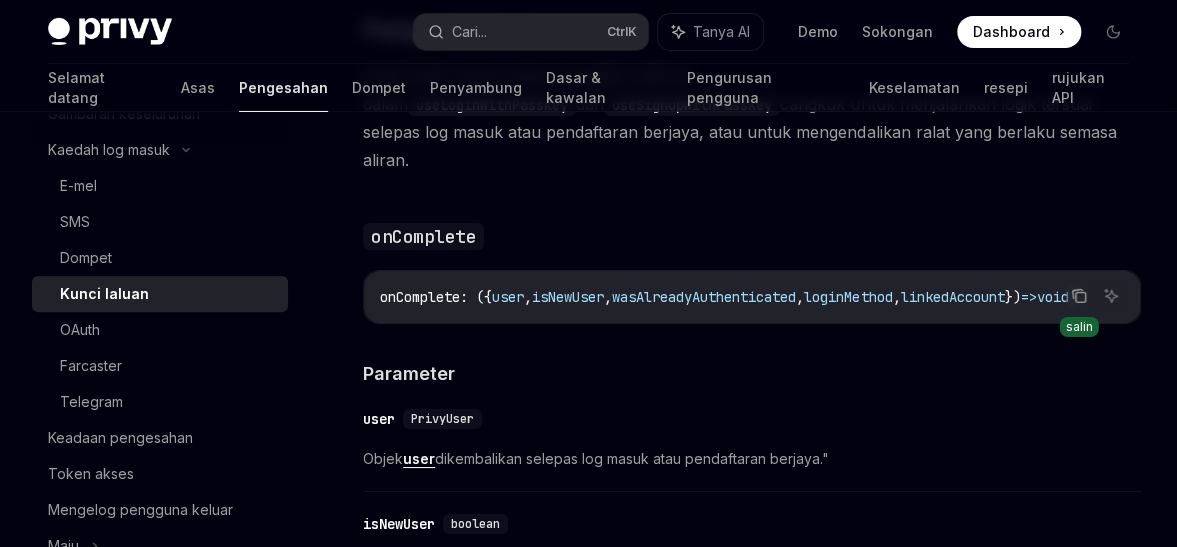 click 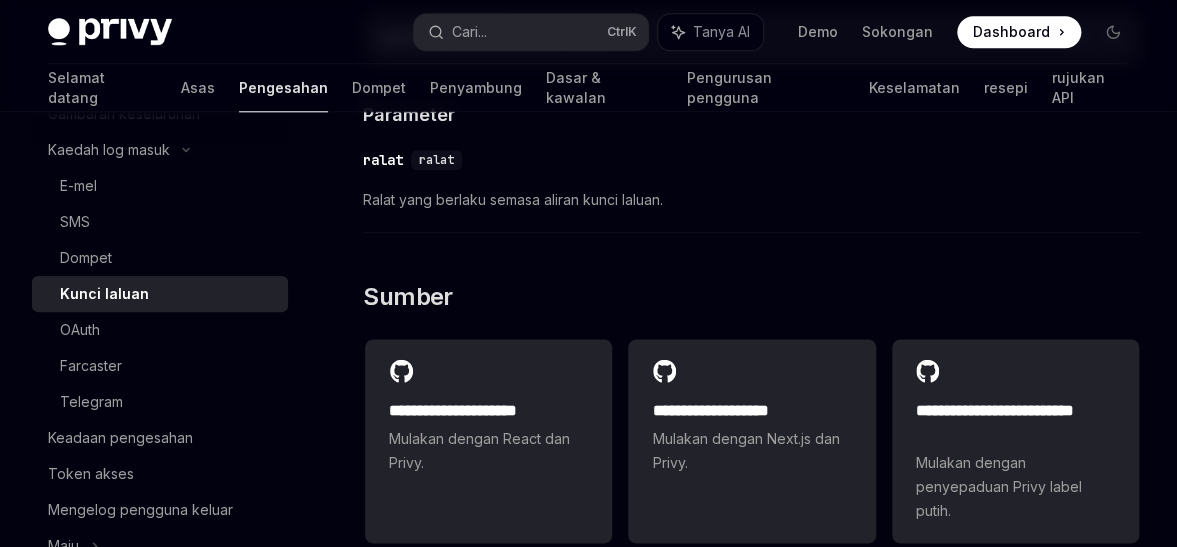 scroll, scrollTop: 3478, scrollLeft: 0, axis: vertical 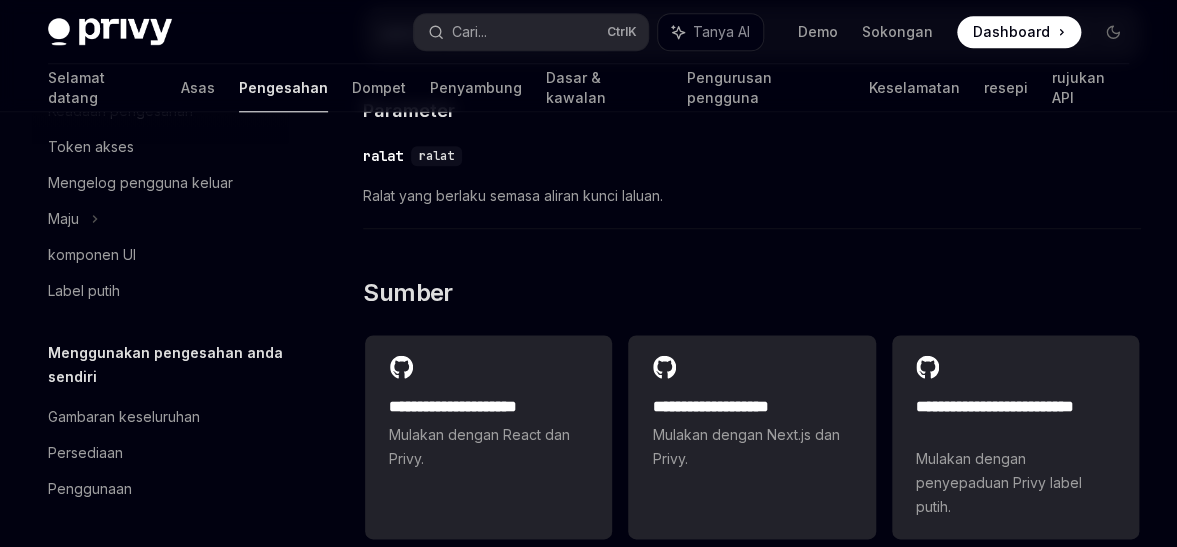 click at bounding box center (160, 128) 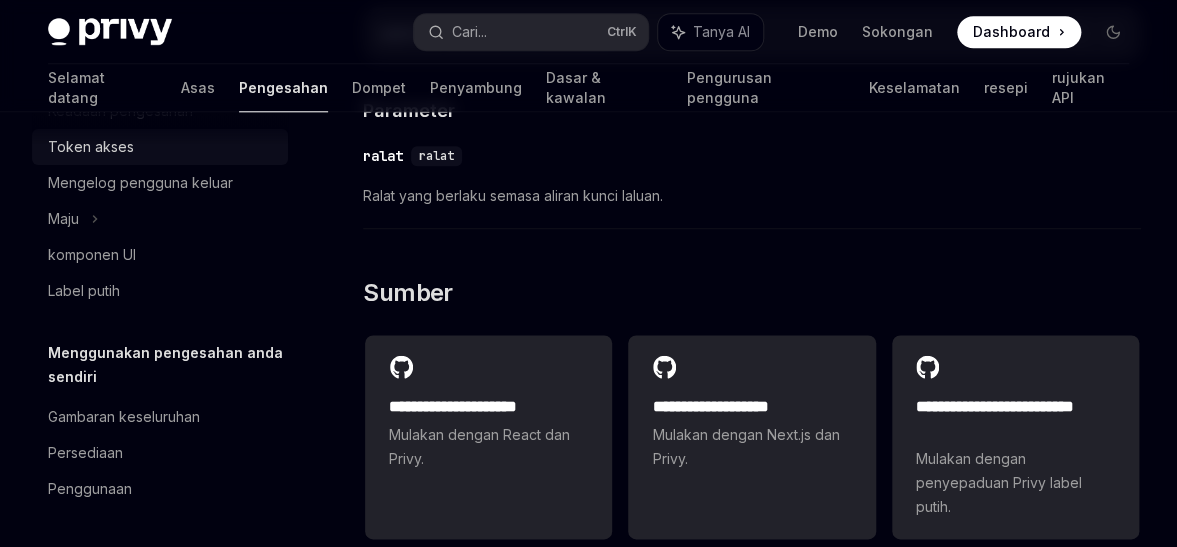 click on "Token akses" at bounding box center (91, 146) 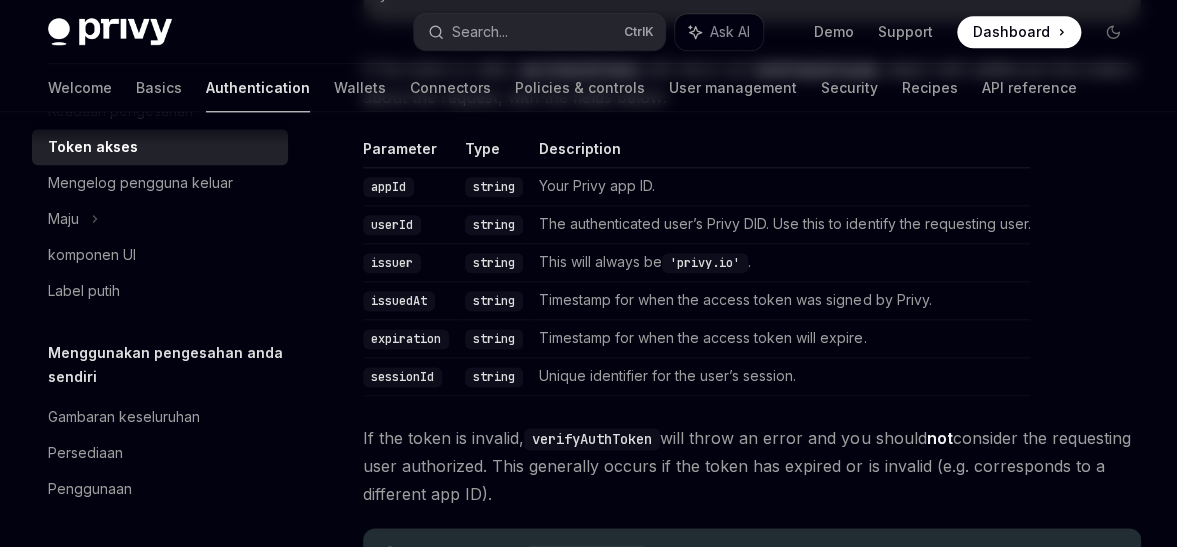 scroll, scrollTop: 0, scrollLeft: 0, axis: both 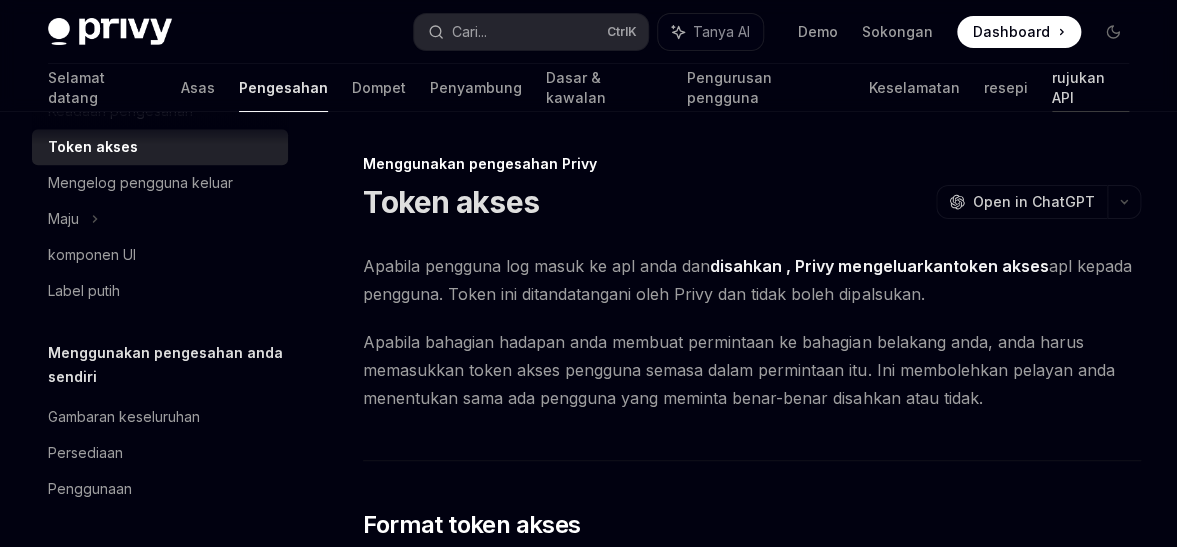 click on "rujukan API" at bounding box center (1090, 88) 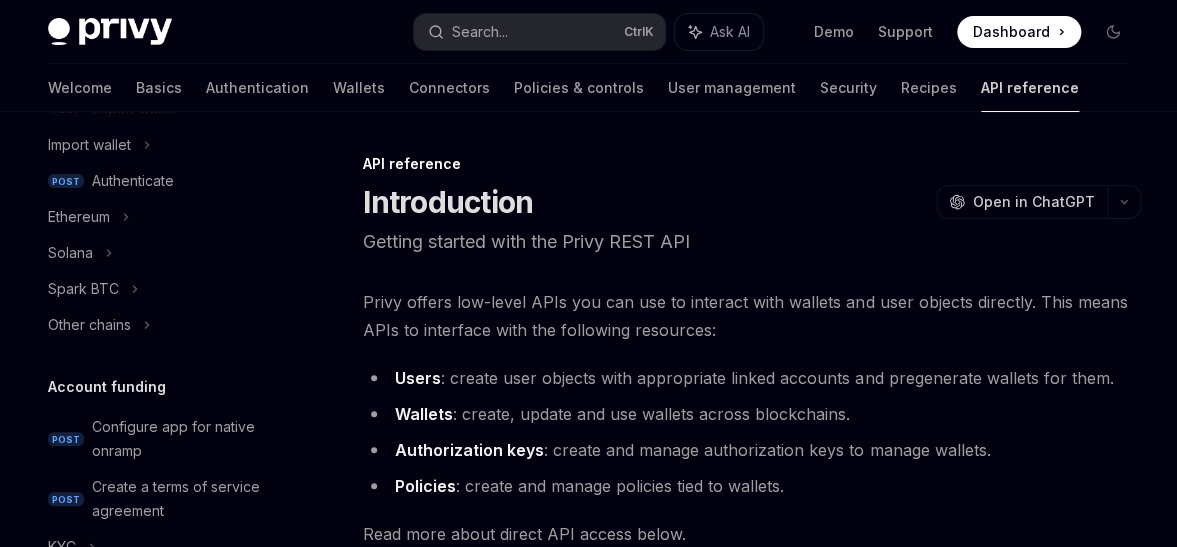 scroll, scrollTop: 123, scrollLeft: 0, axis: vertical 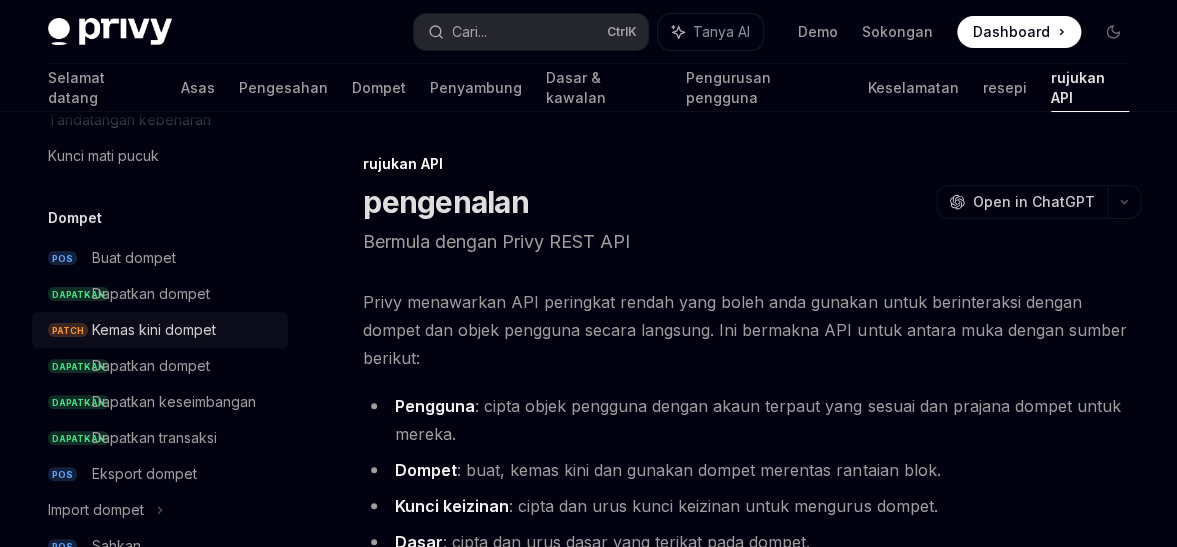 click on "Kemas kini dompet" at bounding box center (154, 330) 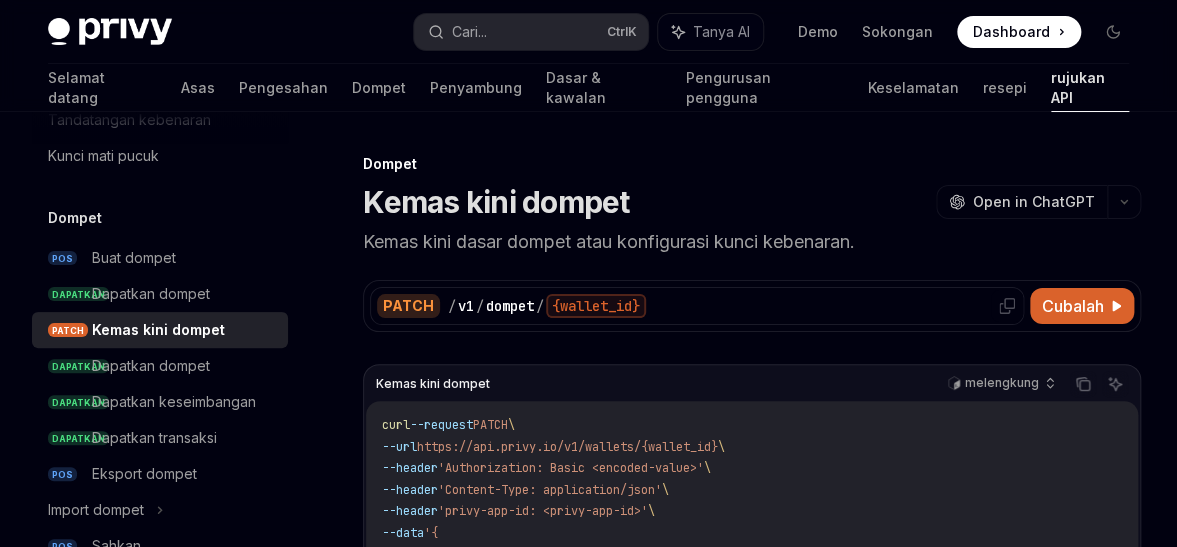 scroll, scrollTop: 163, scrollLeft: 0, axis: vertical 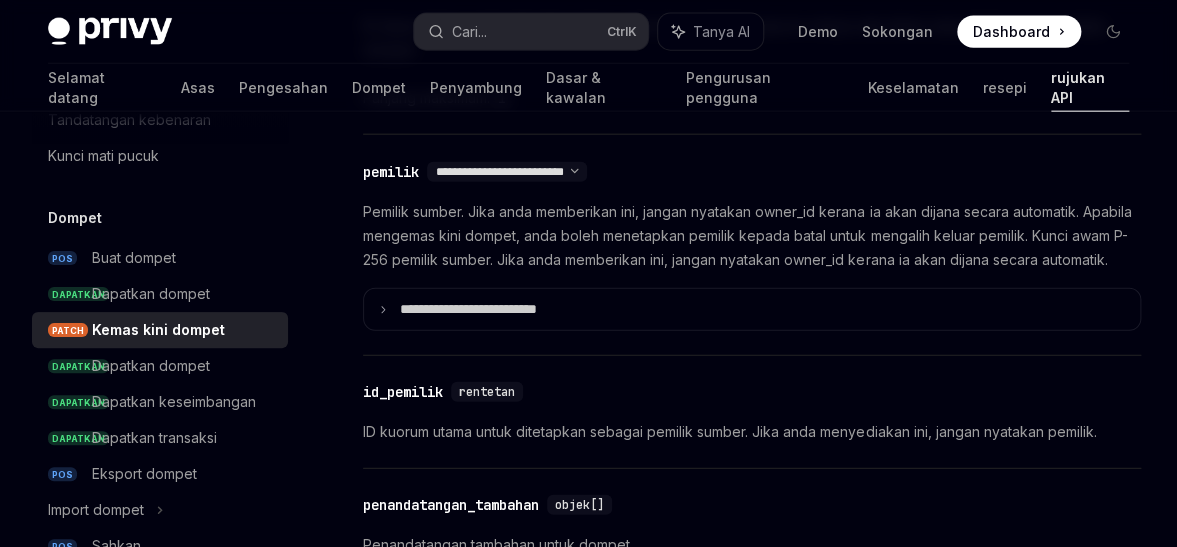 click on "**********" at bounding box center (494, 309) 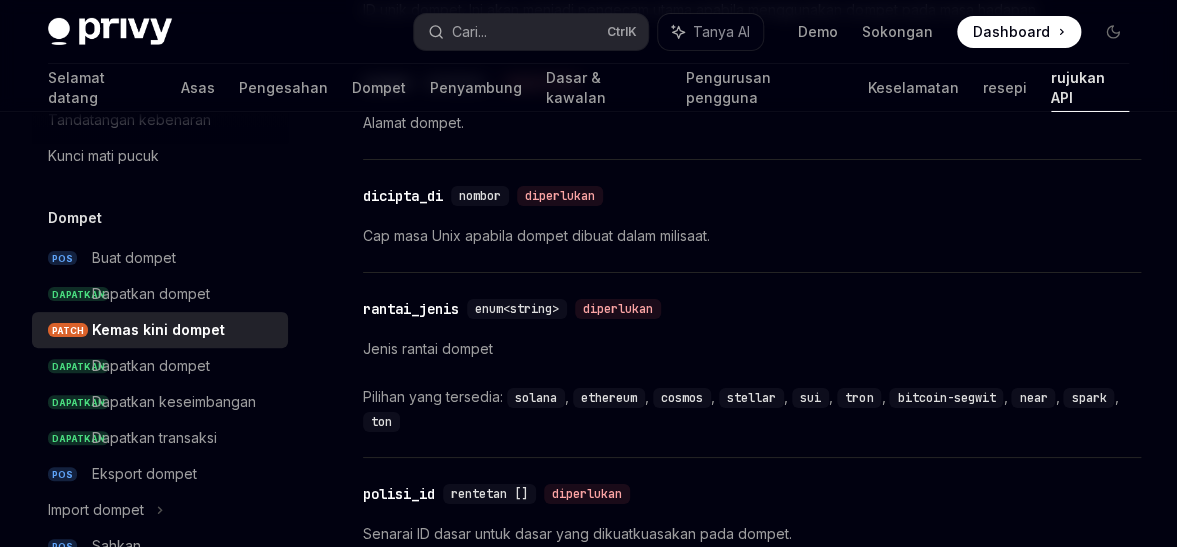 scroll, scrollTop: 2507, scrollLeft: 0, axis: vertical 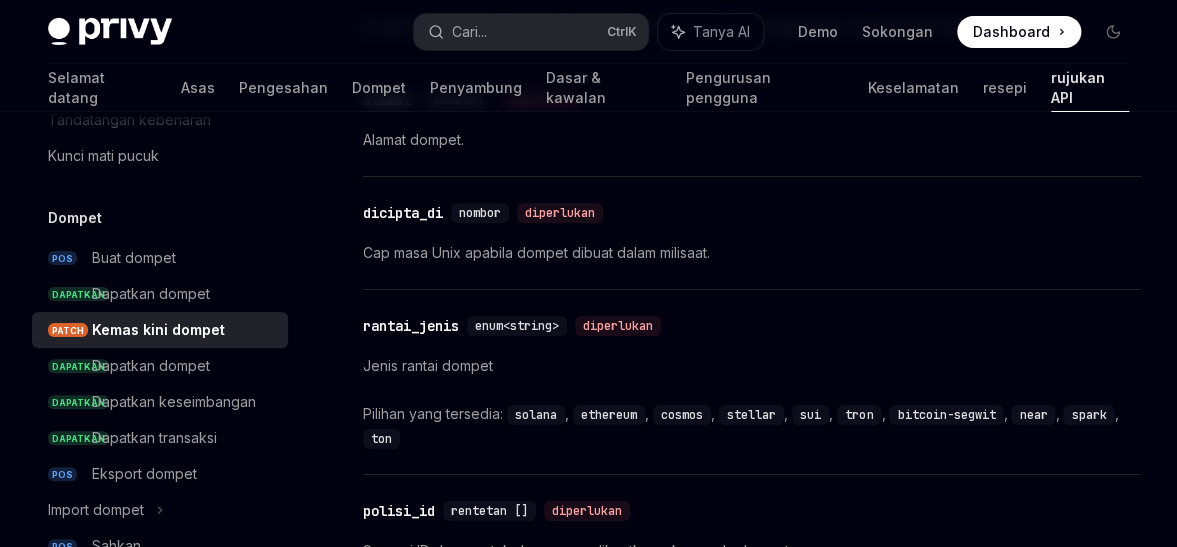 click on "Jenis rantai dompet" at bounding box center (428, 365) 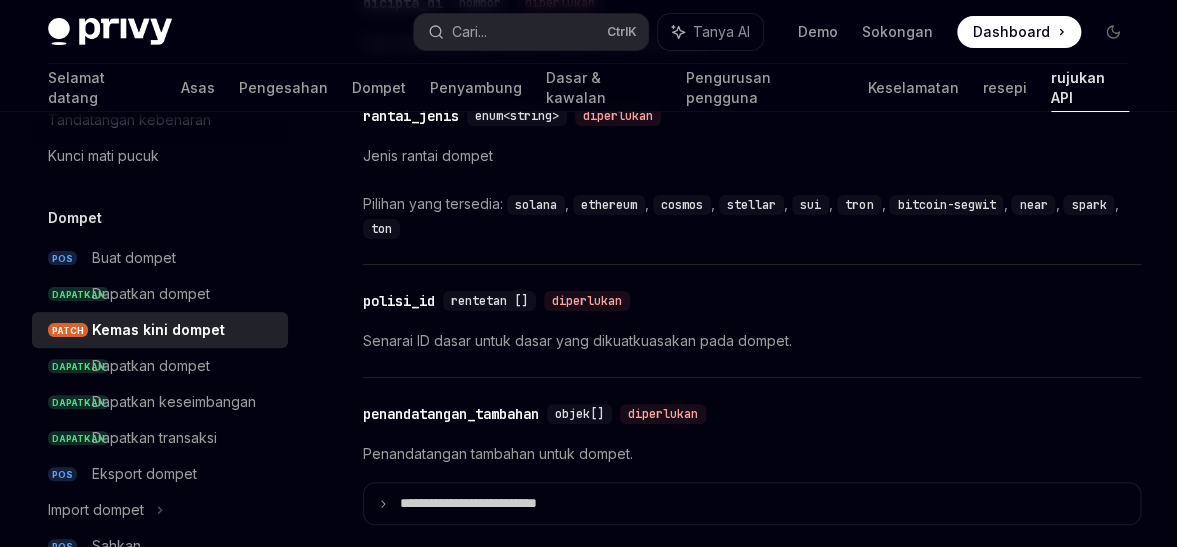 scroll, scrollTop: 2718, scrollLeft: 0, axis: vertical 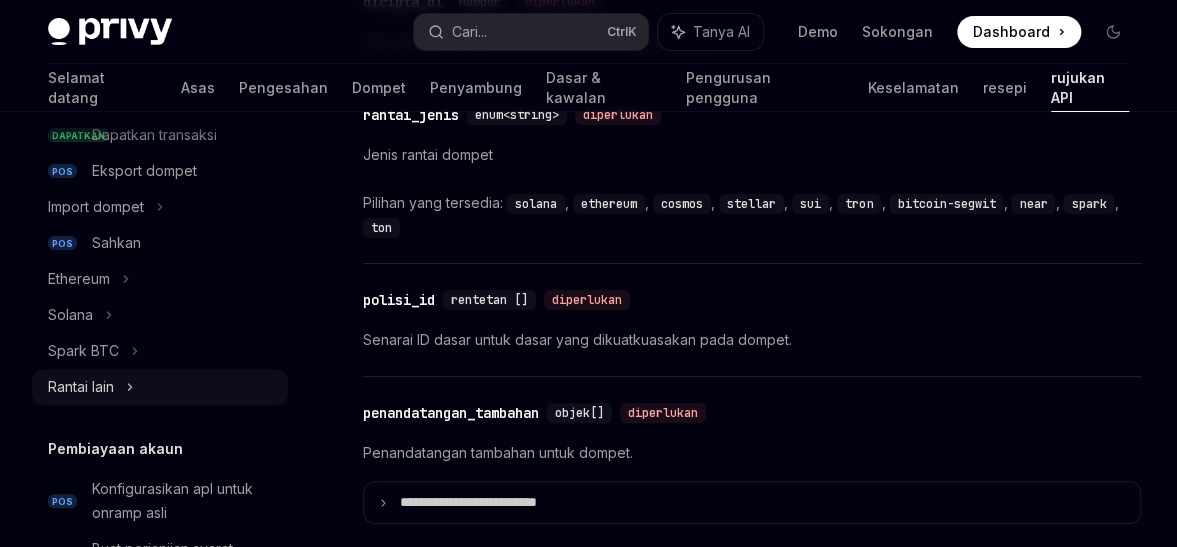 click on "Rantai lain" at bounding box center (81, 387) 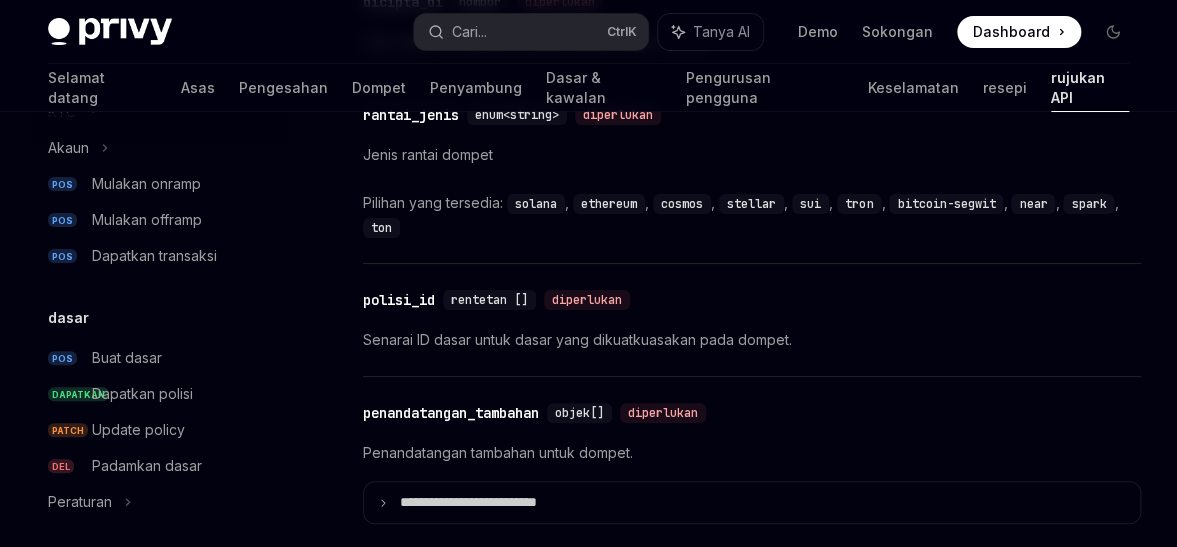 scroll, scrollTop: 1011, scrollLeft: 0, axis: vertical 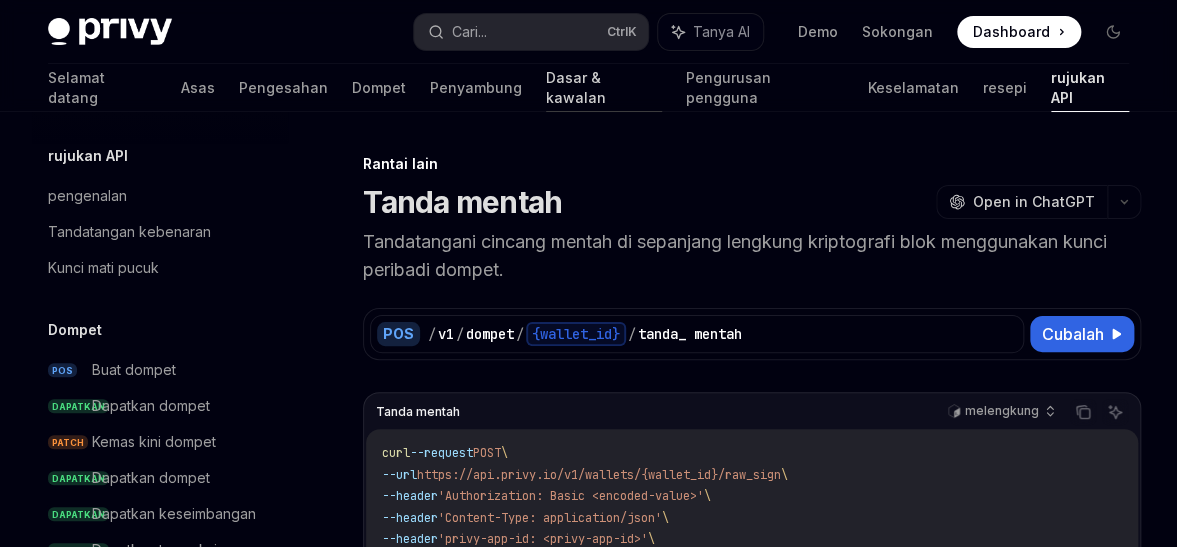 click on "Dasar & kawalan" at bounding box center (576, 87) 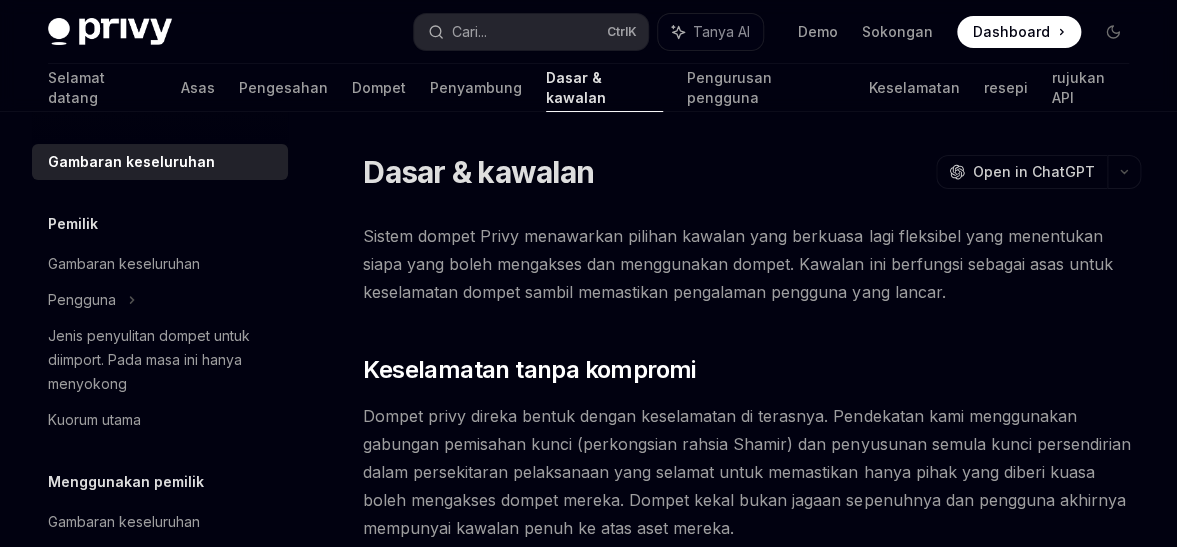 scroll, scrollTop: 163, scrollLeft: 0, axis: vertical 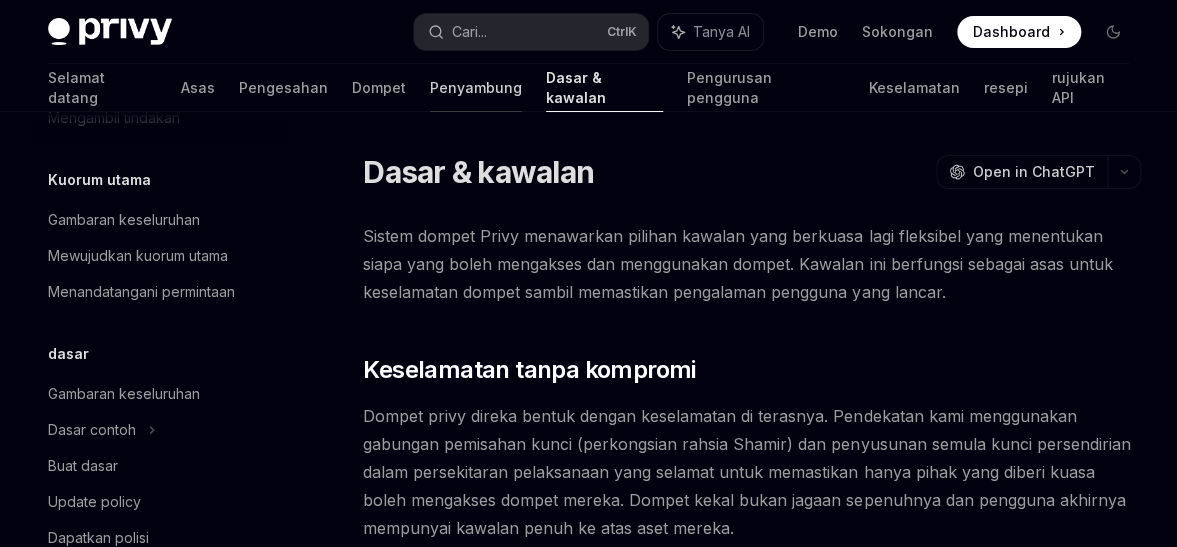 click on "Penyambung" at bounding box center [476, 87] 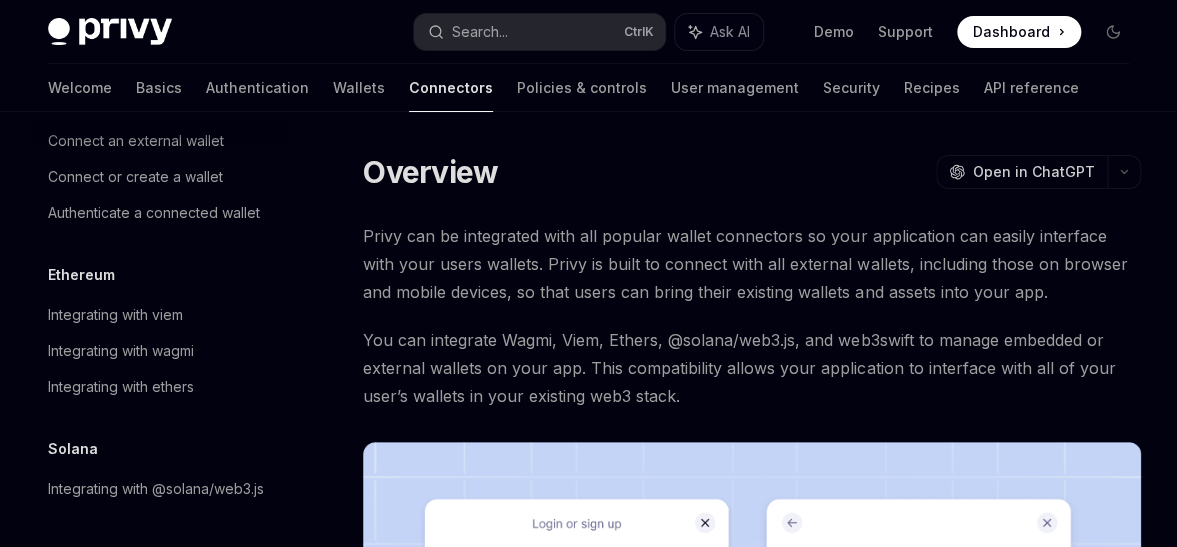 scroll, scrollTop: 0, scrollLeft: 0, axis: both 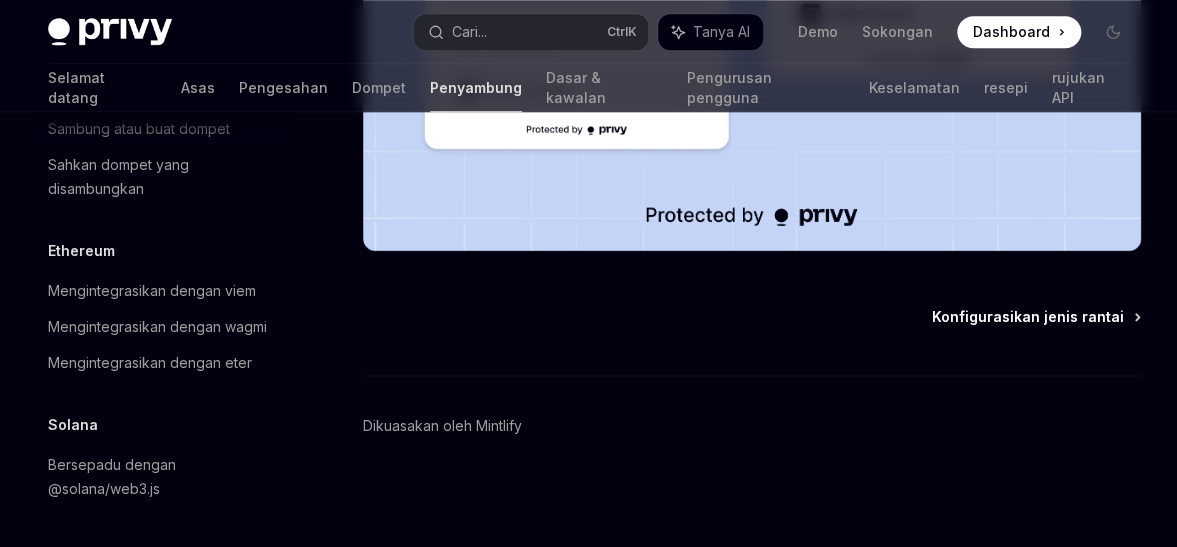 click on "Konfigurasikan jenis rantai" at bounding box center [1028, 316] 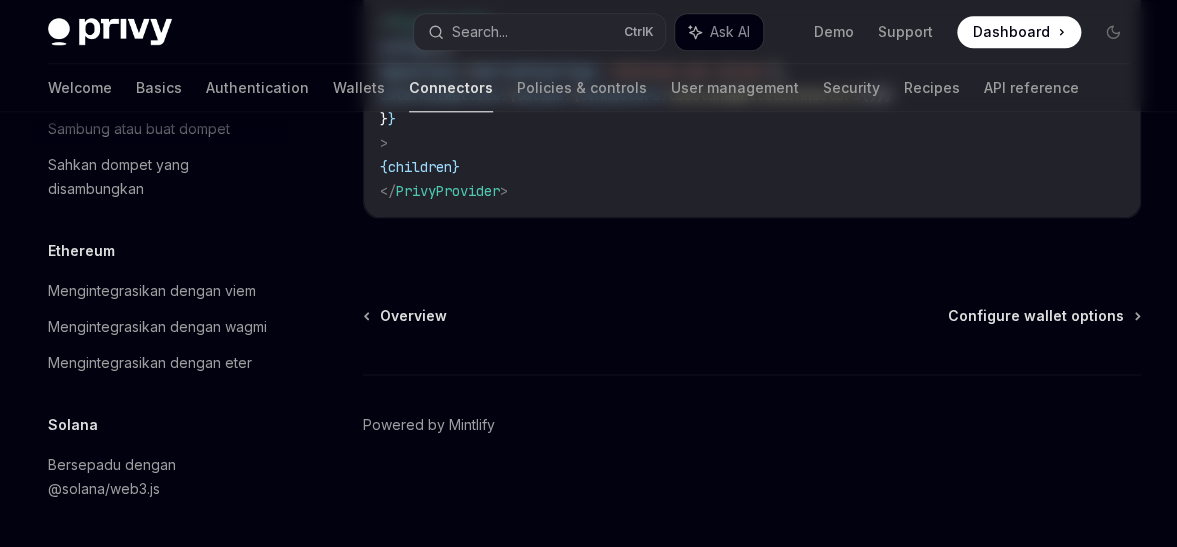 scroll, scrollTop: 0, scrollLeft: 0, axis: both 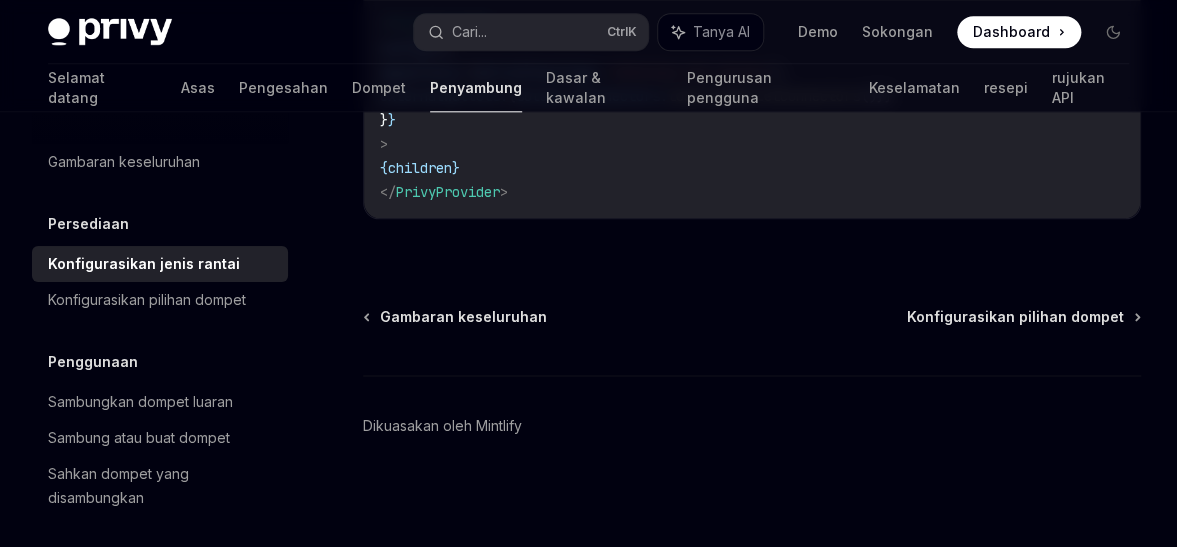 click on "Konfigurasikan pilihan dompet" at bounding box center (1015, 316) 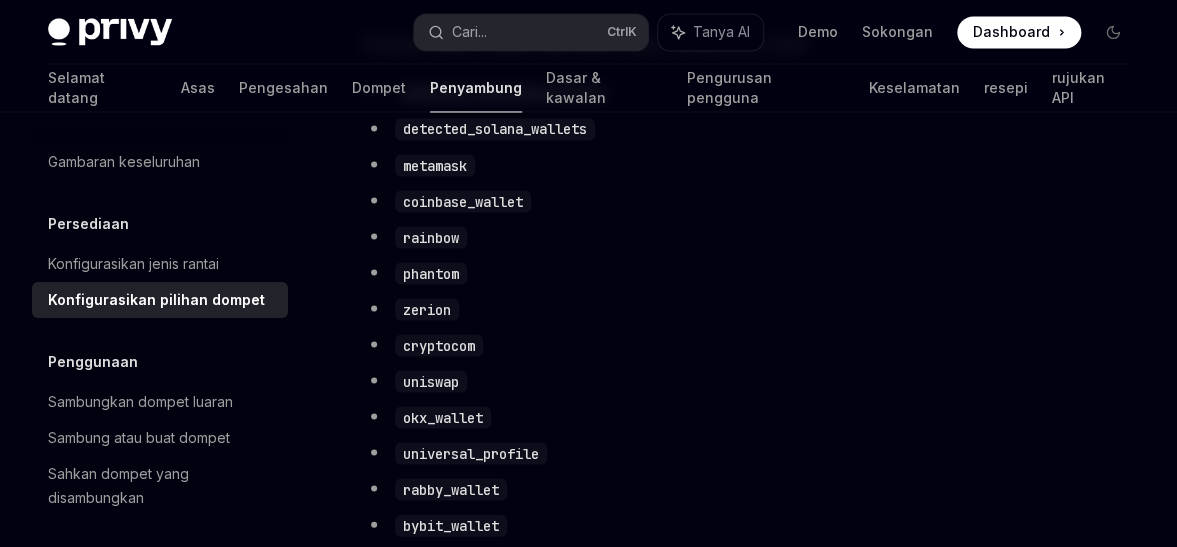 click on "coinbase_wallet" at bounding box center [463, 201] 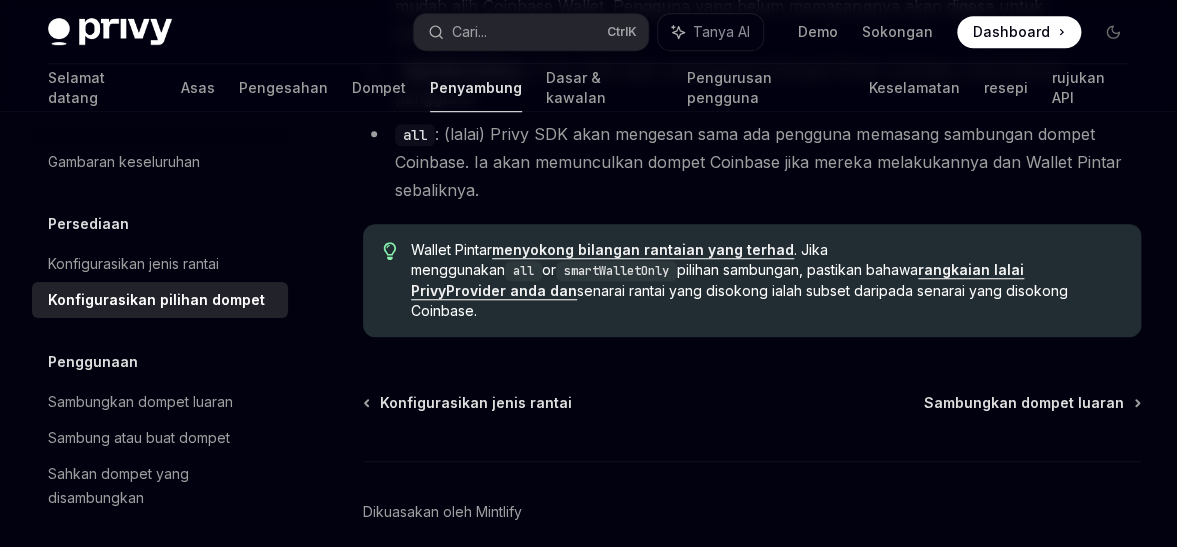 scroll, scrollTop: 3186, scrollLeft: 0, axis: vertical 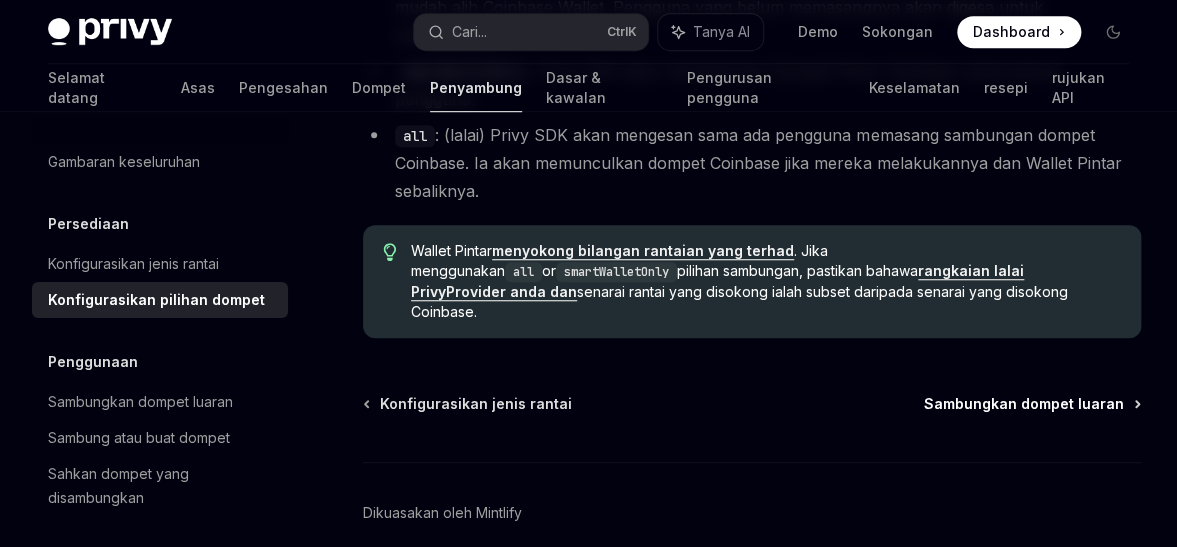 click on "Sambungkan dompet luaran" at bounding box center (1024, 403) 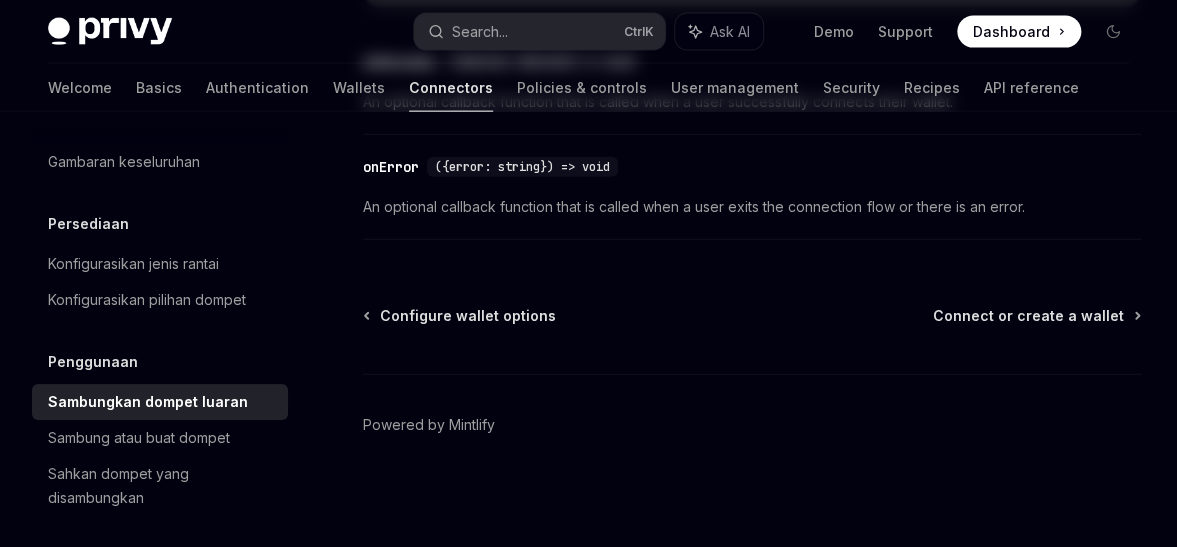 scroll, scrollTop: 0, scrollLeft: 0, axis: both 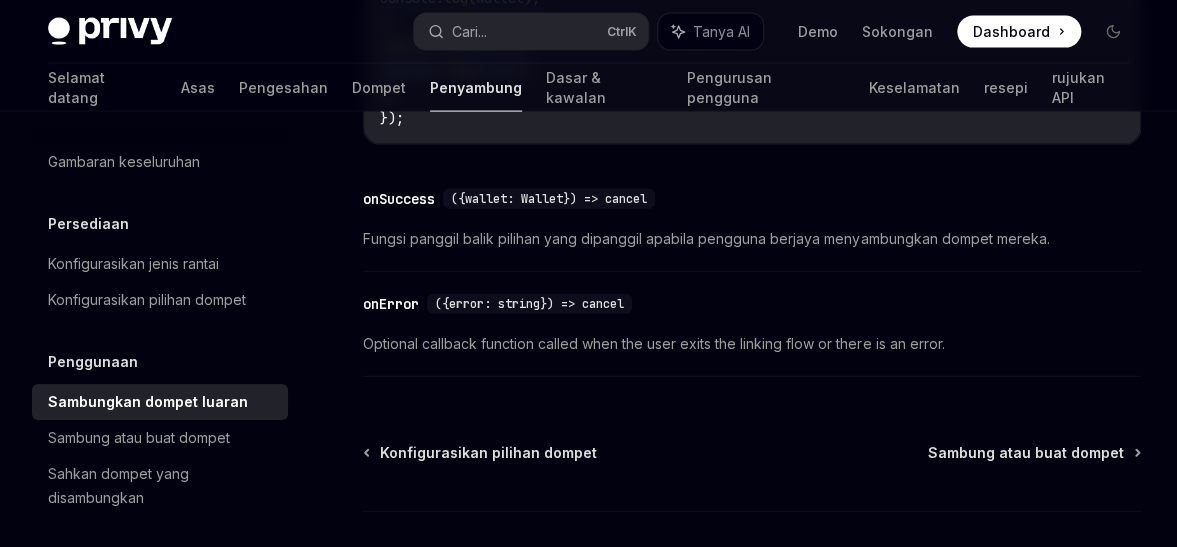 click on "Konfigurasikan pilihan dompet Sambung atau buat dompet Dikuasakan oleh Mintlify" at bounding box center [752, 563] 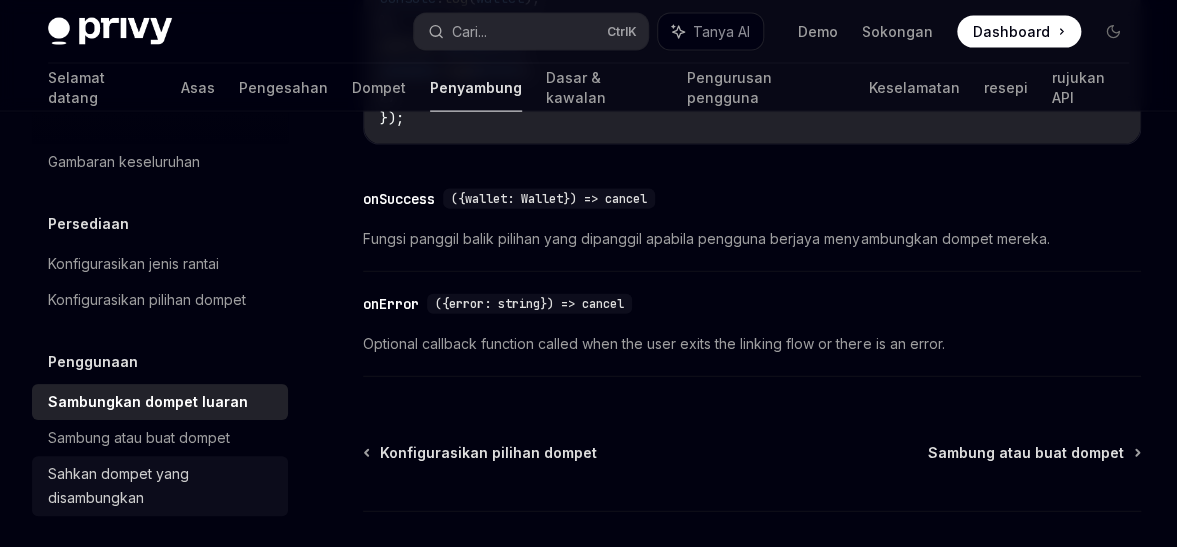 scroll, scrollTop: 1525, scrollLeft: 0, axis: vertical 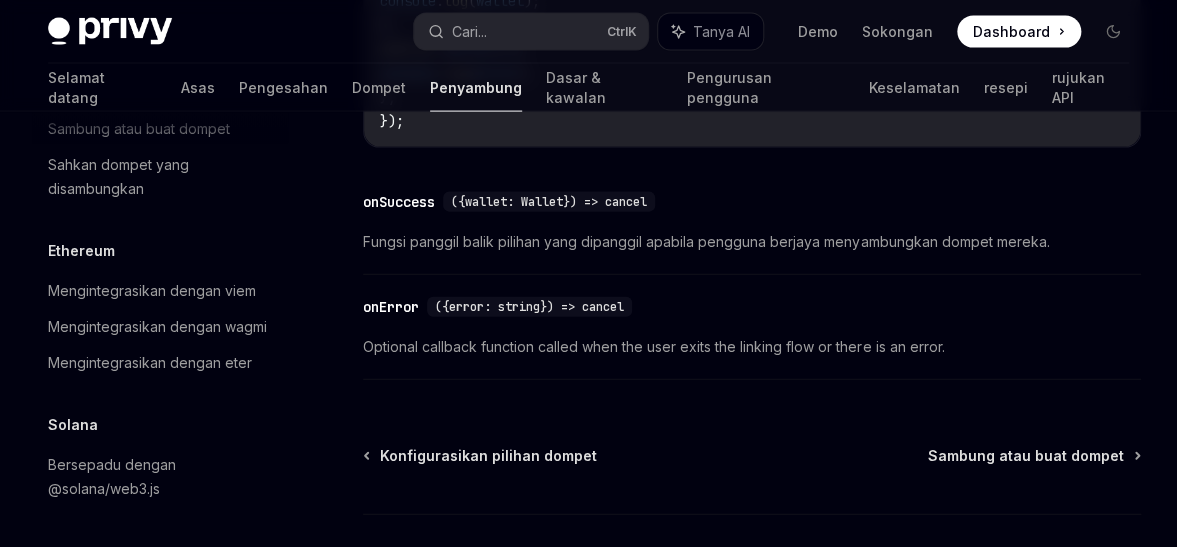 click on "Ethereum" at bounding box center [88, -85] 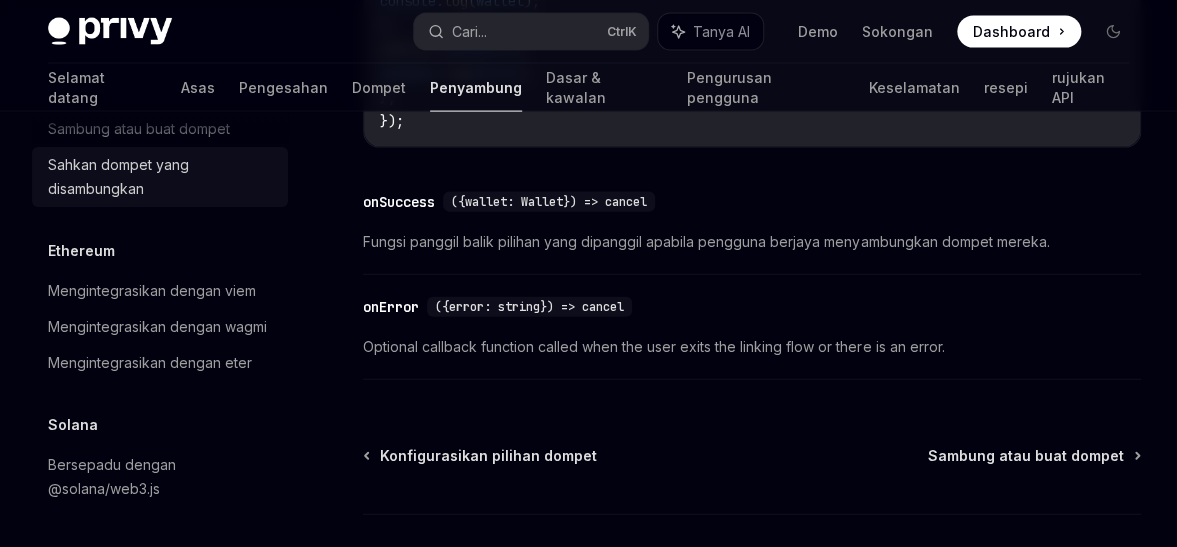 click on "Sahkan dompet yang disambungkan" at bounding box center (118, 176) 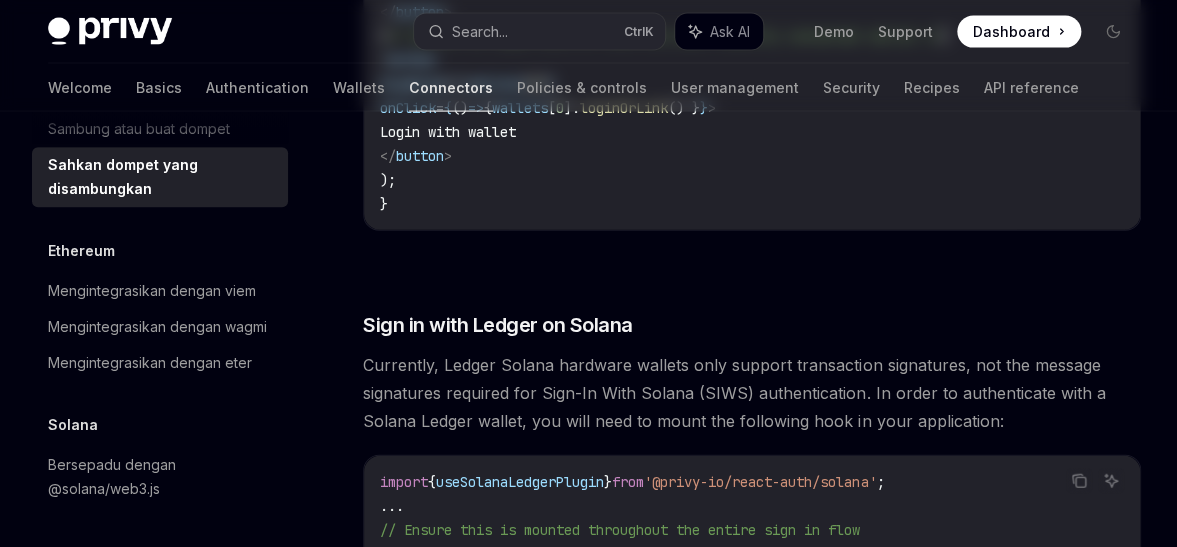 scroll, scrollTop: 0, scrollLeft: 0, axis: both 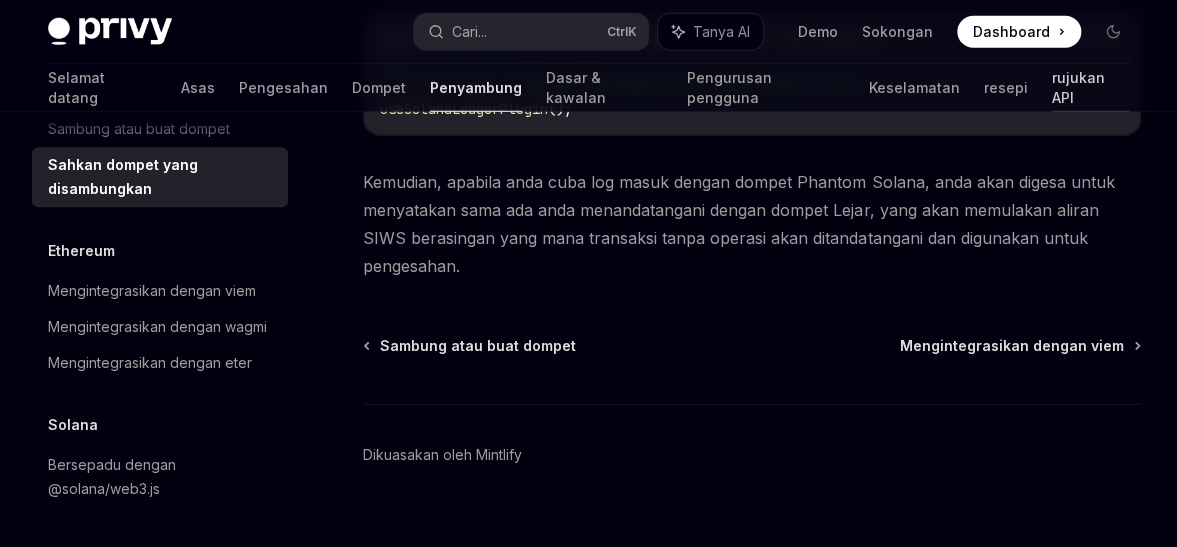 click on "rujukan API" at bounding box center [1078, 87] 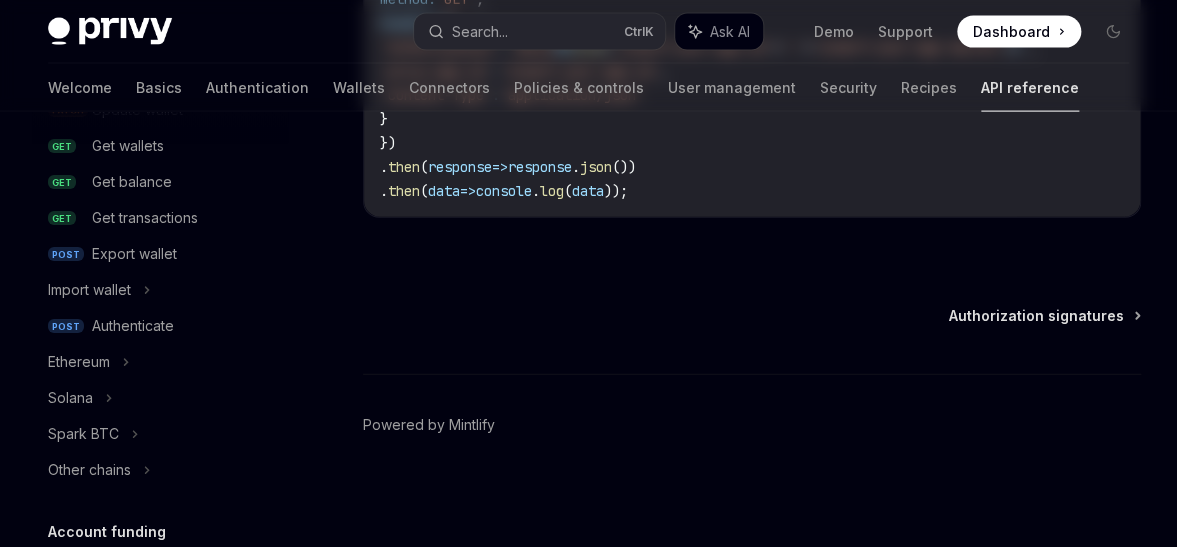 scroll, scrollTop: 0, scrollLeft: 0, axis: both 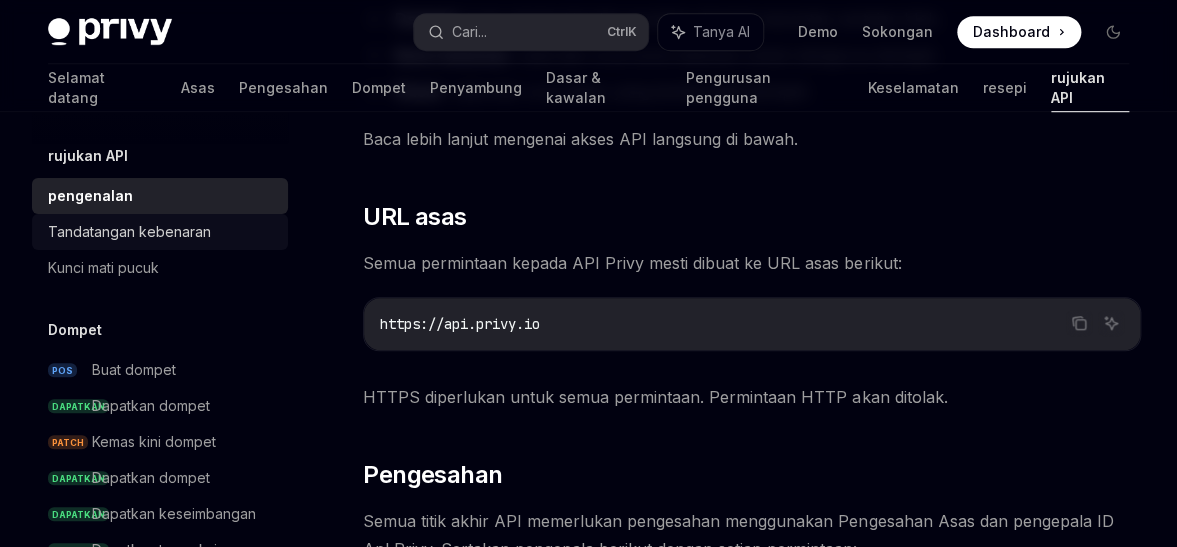 click on "Tandatangan kebenaran" at bounding box center [160, 232] 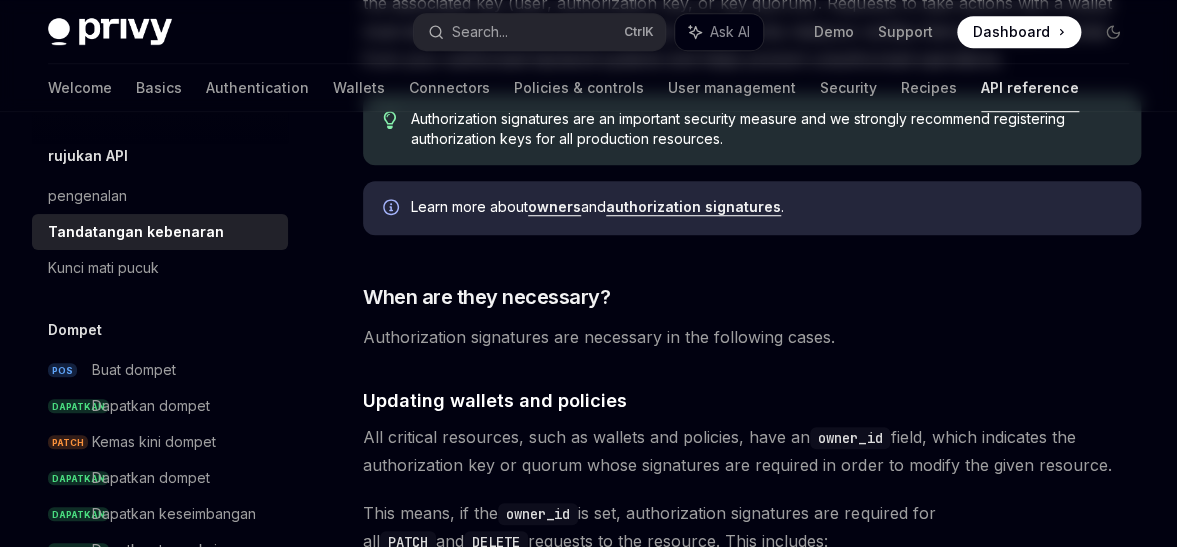 scroll, scrollTop: 0, scrollLeft: 0, axis: both 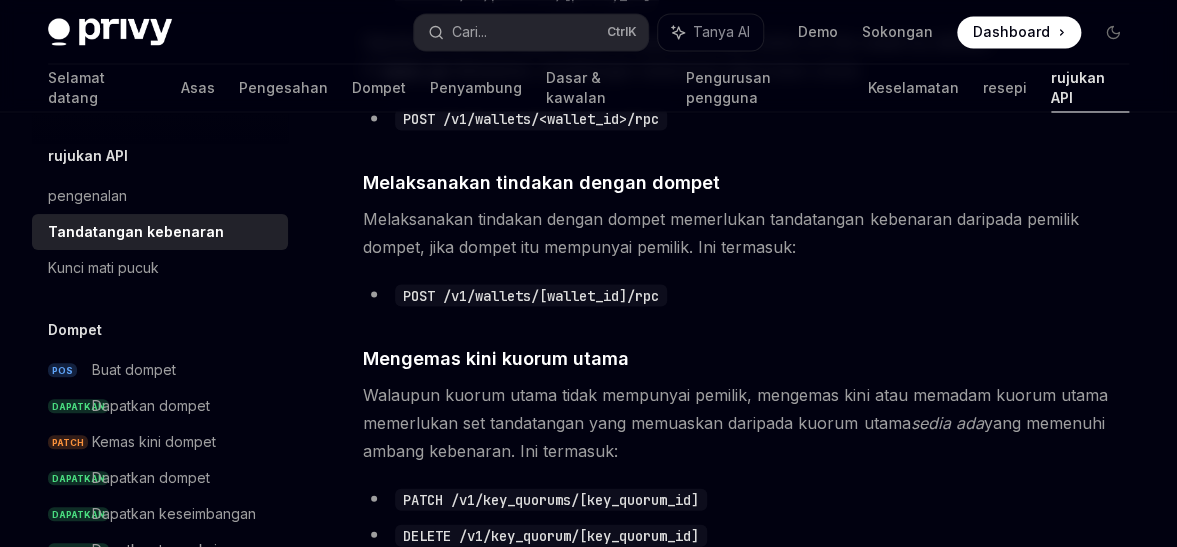 click on "rujukan API pengenalan Tandatangan kebenaran Kunci mati pucuk Dompet POS Buat dompet DAPATKAN Dapatkan dompet PATCH Kemas kini dompet DAPATKAN Dapatkan dompet DAPATKAN Dapatkan keseimbangan DAPATKAN Dapatkan transaksi POS Eksport dompet Import dompet POS Sahkan Ethereum Solana Spark BTC Rantai lain Pembiayaan akaun POS Konfigurasikan apl untuk onramp asli POS Buat perjanjian syarat perkhidmatan KYC Akaun POS Mulakan onramp POS Mulakan offramp POS Dapatkan transaksi dasar POS Buat dasar DAPATKAN Dapatkan polisi PATCH Kemas kini dasar DEL Padamkan dasar Peraturan Transaksi DAPATKAN Dapatkan transaksi Kuorum utama POS Buat kuorum utama DAPATKAN Dapatkan kuorum utama PATCH Kemas kini kuorum utama DEL Padamkan kuorum utama Pengguna POS Buat pengguna Dapatkan pengguna DAPATKAN Dapatkan pengguna DEL Padam pengguna POS Tambahkan metadata tersuai POS Prajana dompet" at bounding box center (160, 1097) 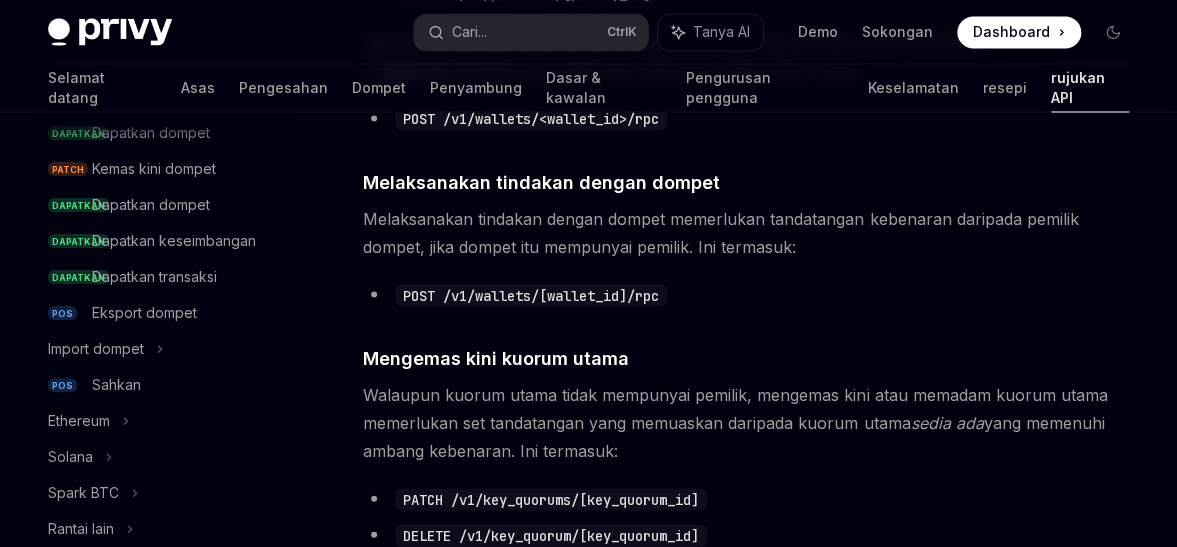 scroll, scrollTop: 275, scrollLeft: 0, axis: vertical 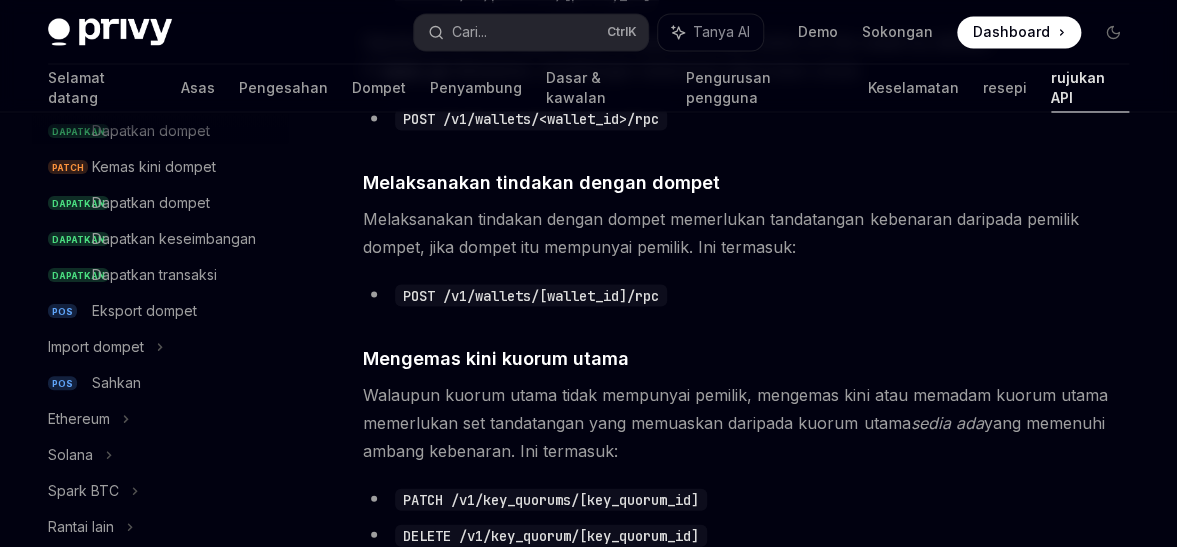 click on "Eksport dompet" at bounding box center (144, 310) 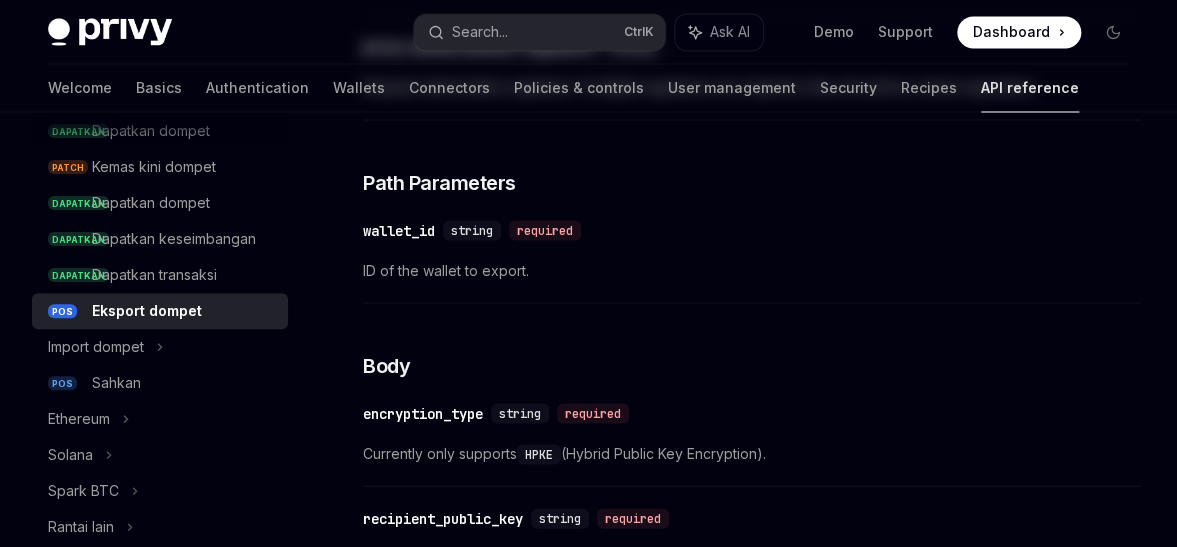 scroll, scrollTop: 0, scrollLeft: 0, axis: both 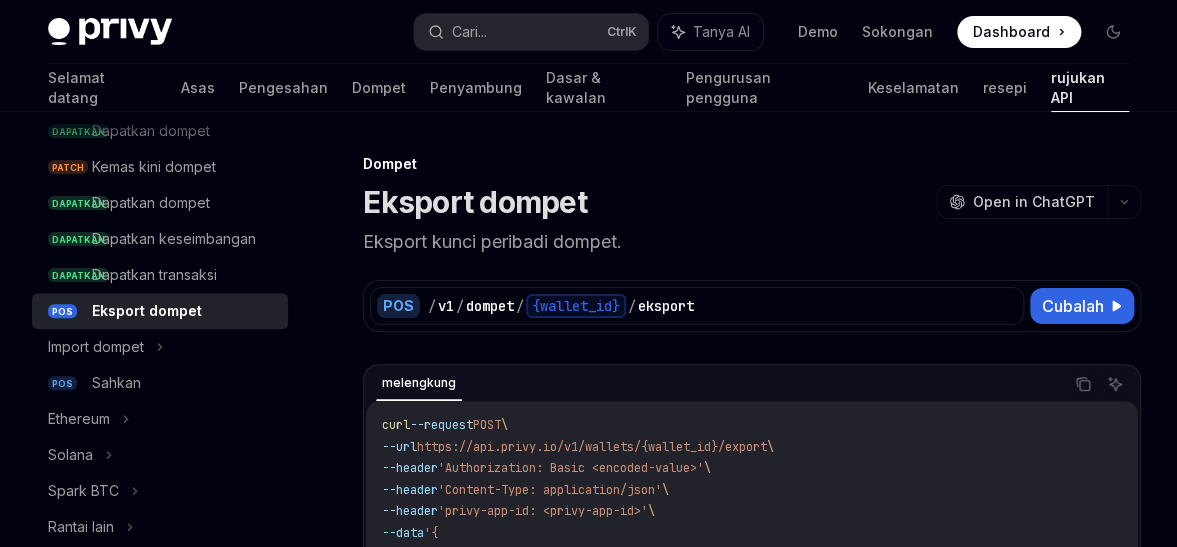 click on "Dompet Eksport dompet OpenAI Buka dalam ChatGPT Eksport kunci peribadi dompet. OpenAI Buka dalam ChatGPT POS / v1 / dompet / {wallet_id} / eksport Cubalah melengkung salin Tanya AI curl  --request  POST  \
--url  https://api.privy.io/v1/wallets/{wallet_id}/export  \
--header  'Authorization: Basic <encoded-value>'  \
--header  'Content-Type: application/json'  \
--header  'privy-app-id: <privy-app-id>'  \
--data  '{
"encryption_type": "HPKE",
"recipient_public_key": "<base64-encoded-recipient-public-key>"
}'
200 salin Tanya AI {
"encryption_type" :  "HPKE" ,
"ciphertext" :  "N3rWFx85foeomDu8054VcwNBIwPkVNt4i5m2av1sXsXeWrIicVGwutFist12MmnI" ,
"encapsulated_key" :  "BECqbgIAcs3TpP5GadS6F8mXkSktR2DR8WNtd3e0Qcy7PpoRHEygpzjFWttntS+SEM3VSr4Thewh18ZP9chseLE="
}
Titik akhir ini mengeksport kunci peribadi dompet menggunakan Penyulitan Kunci Awam Hibrid (HPKE). Konfigurasi HPKE berikut disokong:
KEM (Mekanisme Enkapsulasi Utama): DHKEM_P256_HKDF_SHA256
Mod: BASE" at bounding box center [564, 1371] 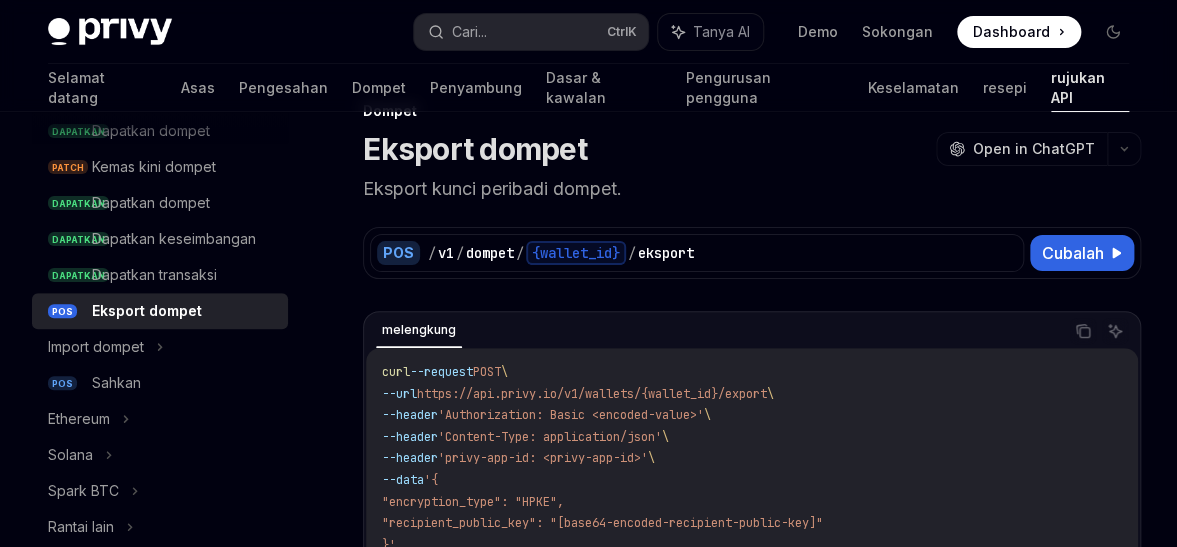 scroll, scrollTop: 63, scrollLeft: 0, axis: vertical 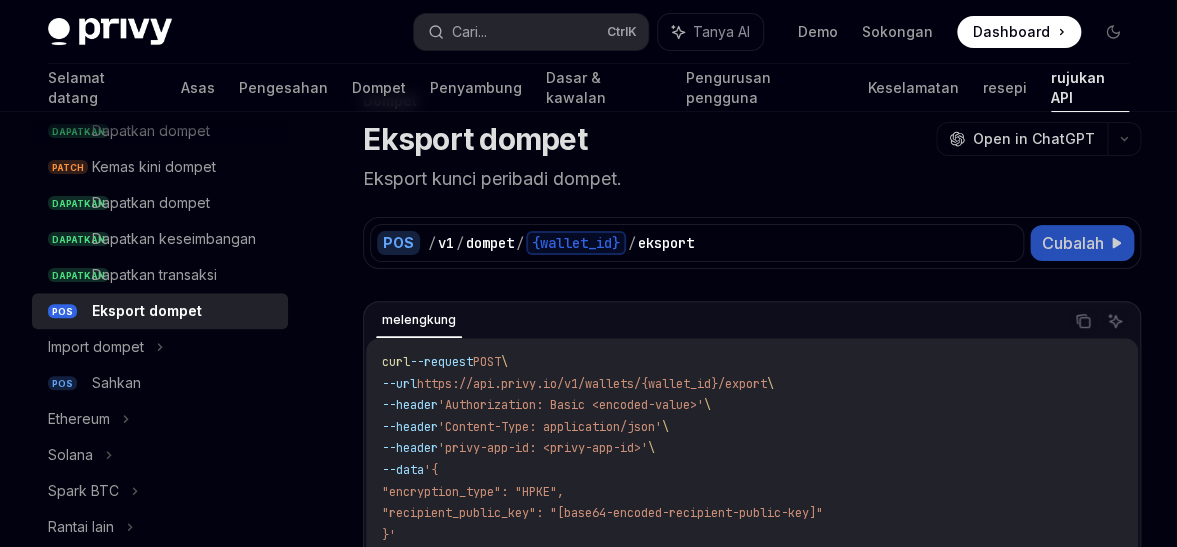click on "Cubalah" at bounding box center [1073, 243] 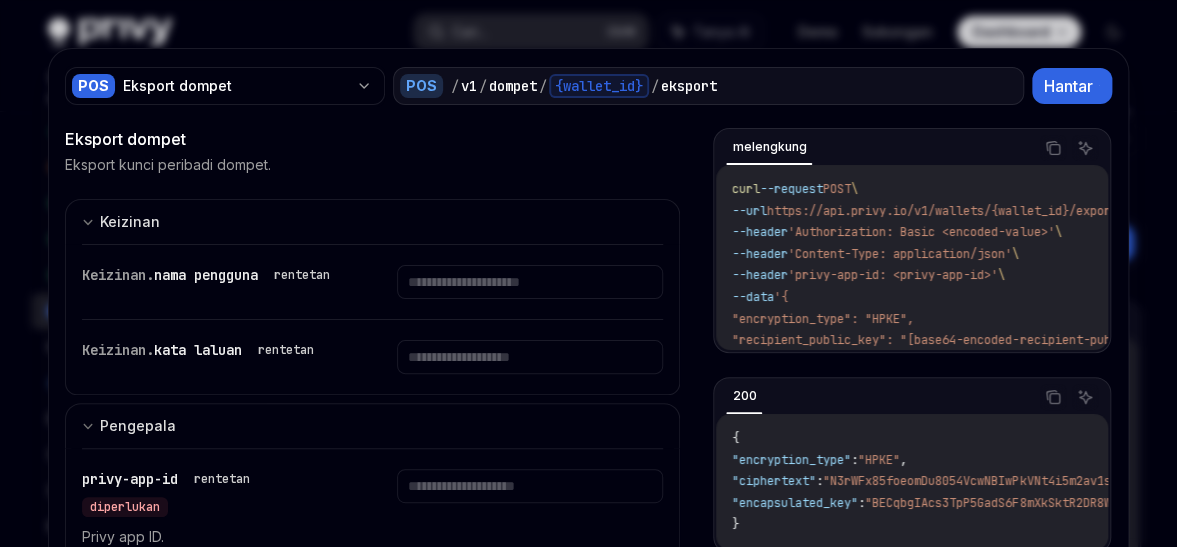 scroll, scrollTop: 163, scrollLeft: 0, axis: vertical 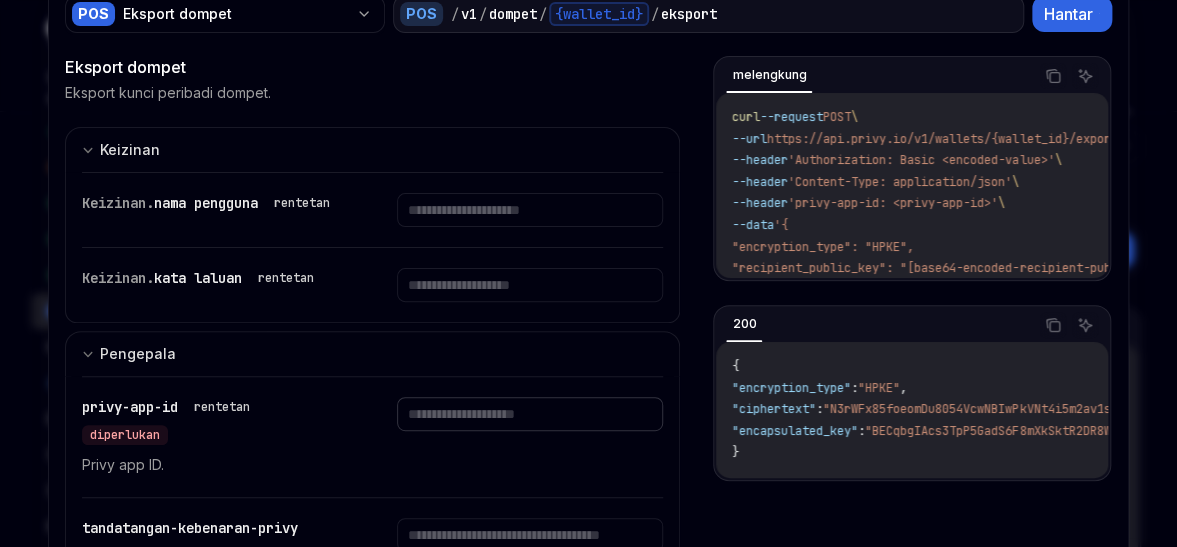 click at bounding box center [530, 210] 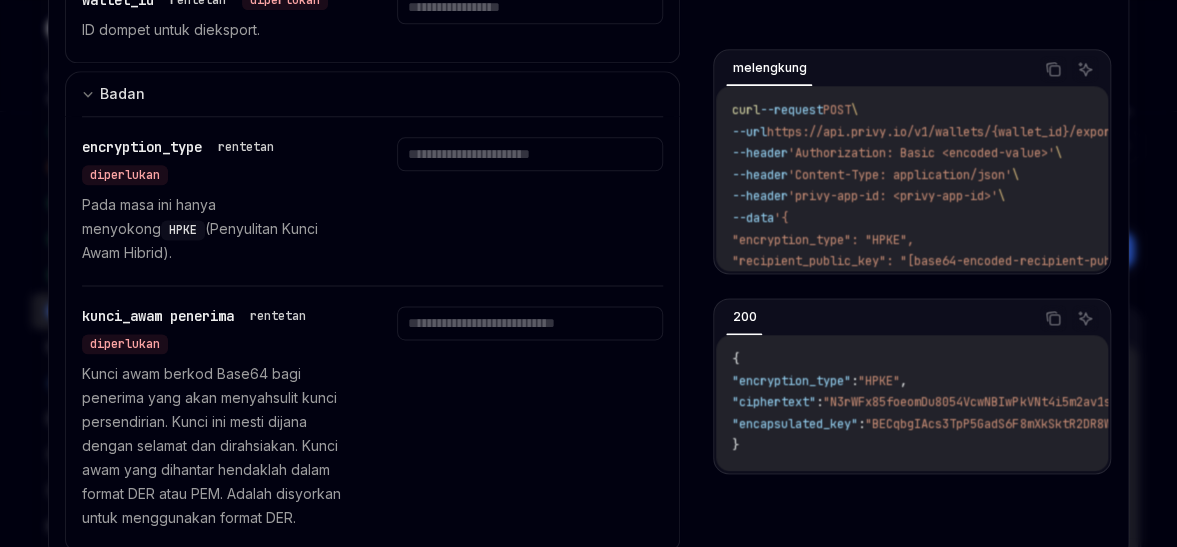 scroll, scrollTop: 903, scrollLeft: 0, axis: vertical 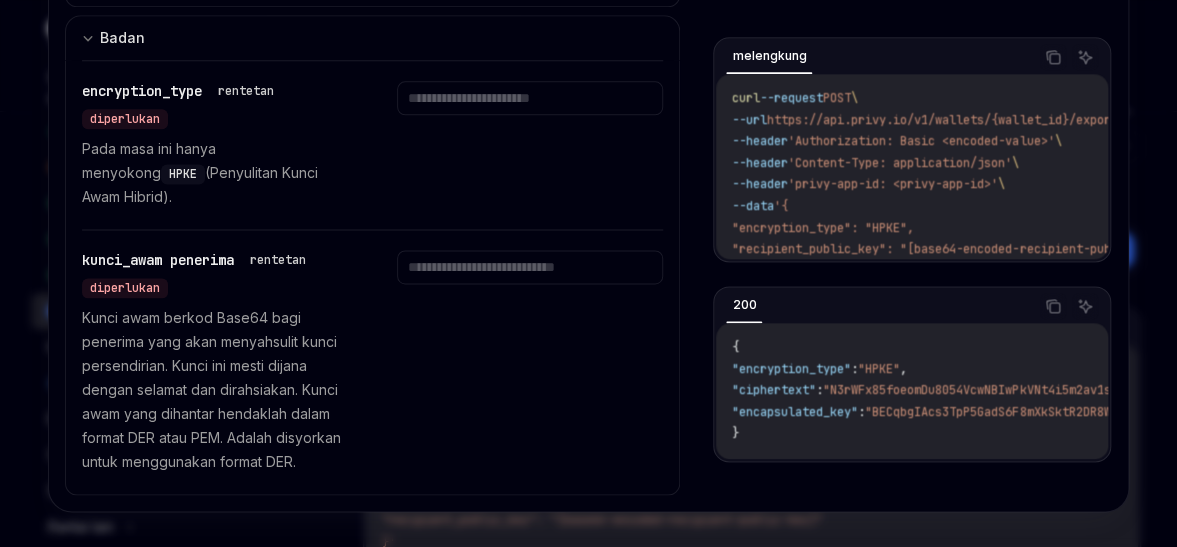 click at bounding box center [530, 362] 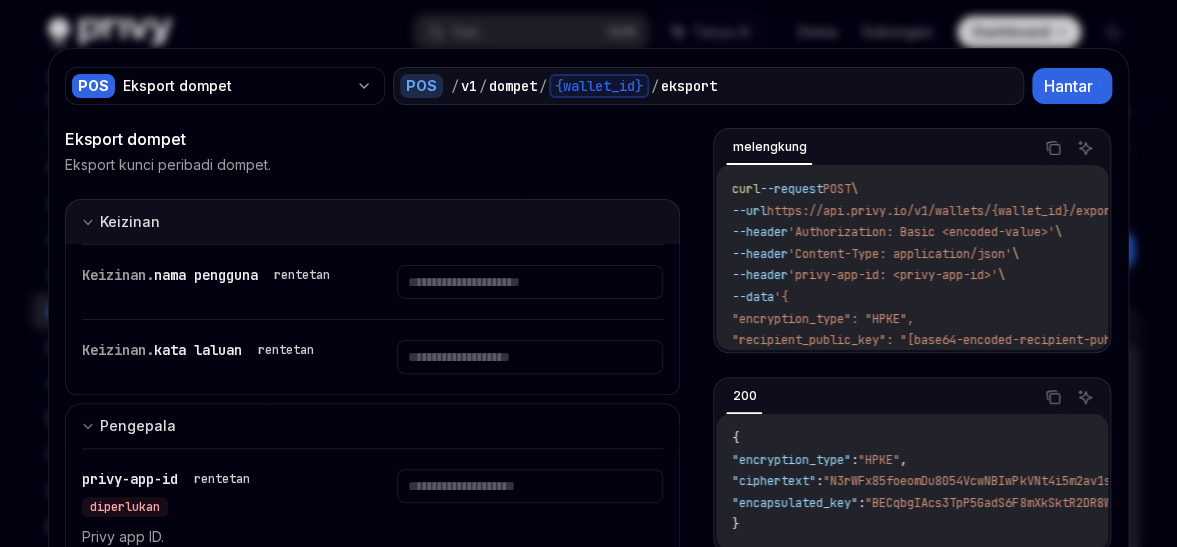 click on "Keizinan Pengesahan Asas" at bounding box center (372, 221) 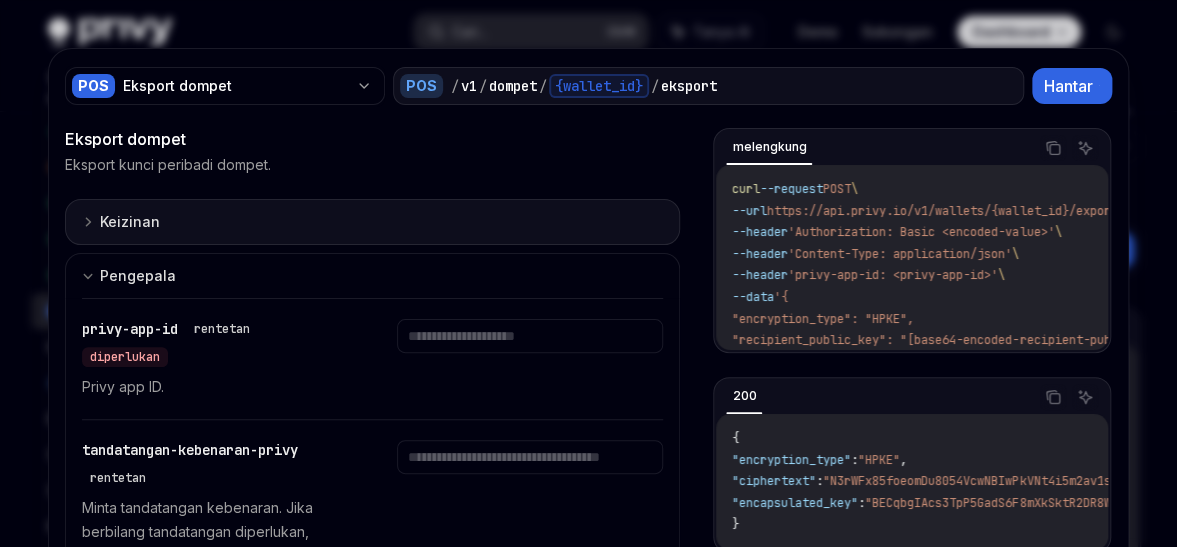 click on "Keizinan Pengesahan Asas" at bounding box center [372, 222] 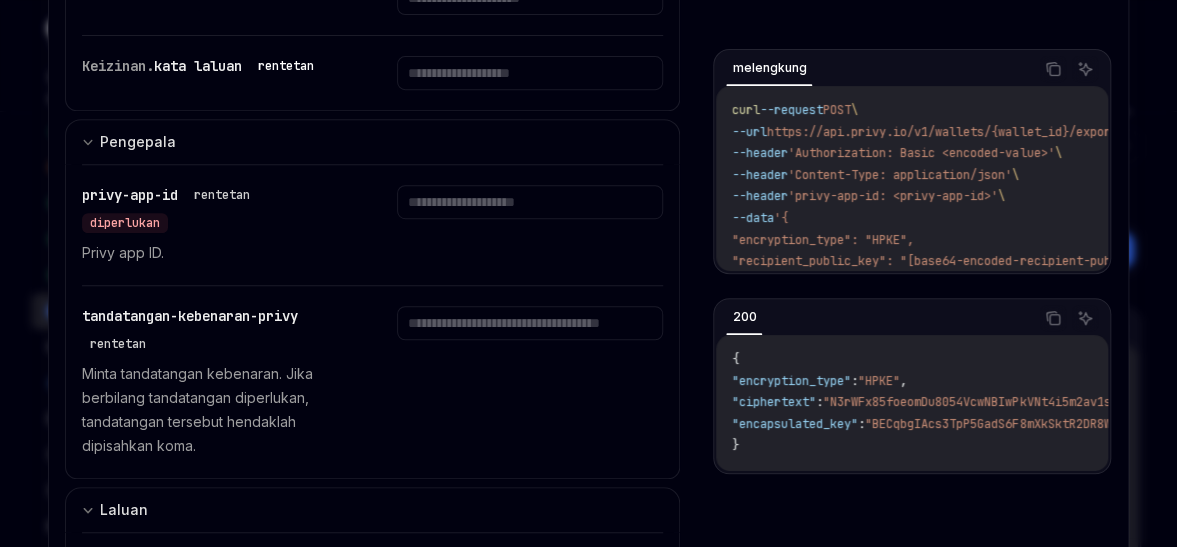 scroll, scrollTop: 0, scrollLeft: 0, axis: both 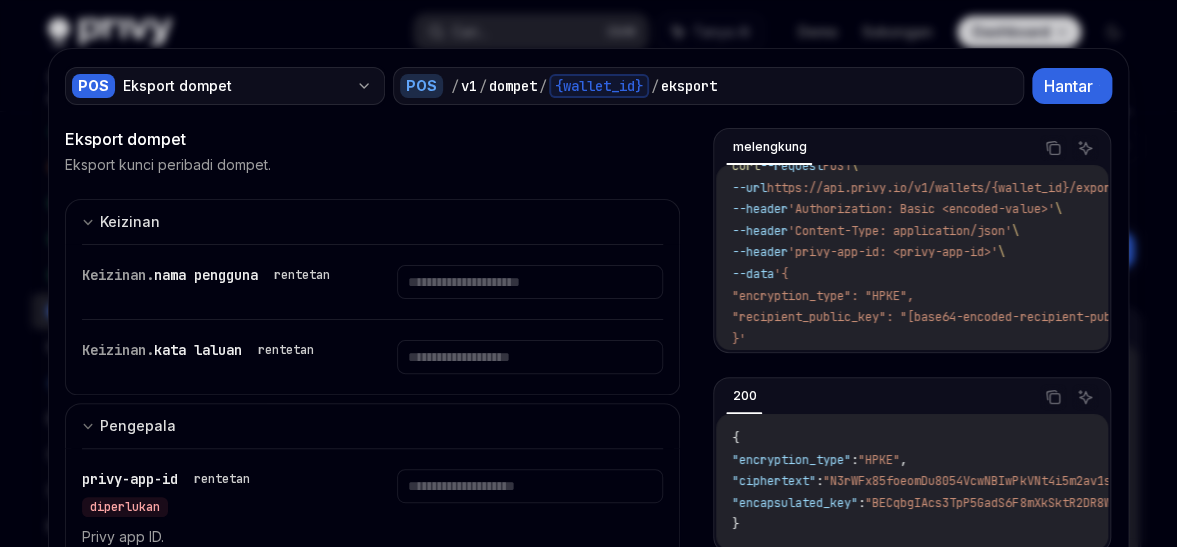 click on "POS" at bounding box center [93, 85] 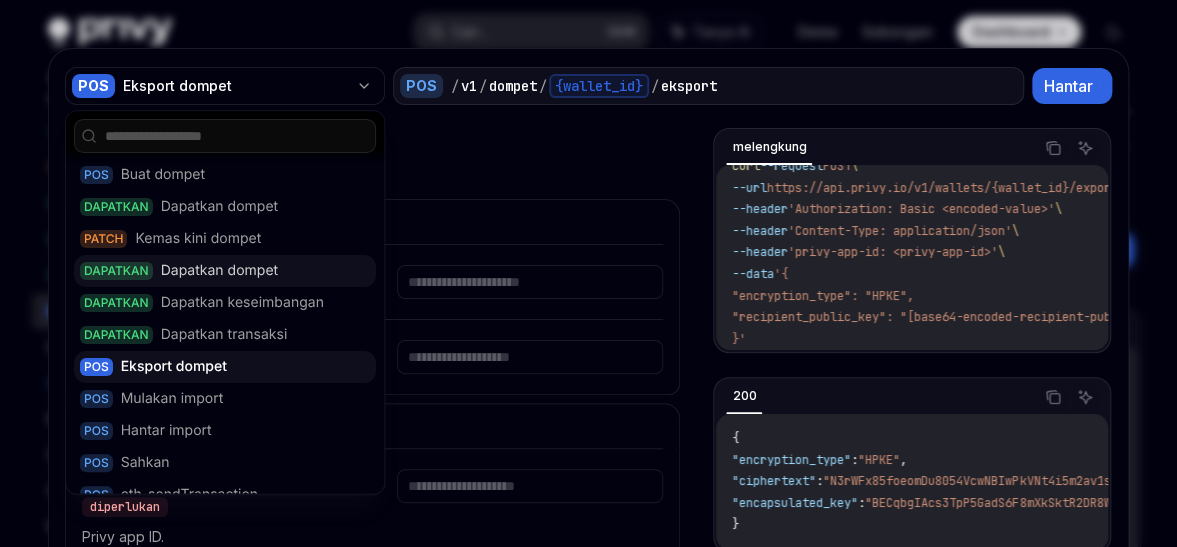 scroll, scrollTop: 21, scrollLeft: 0, axis: vertical 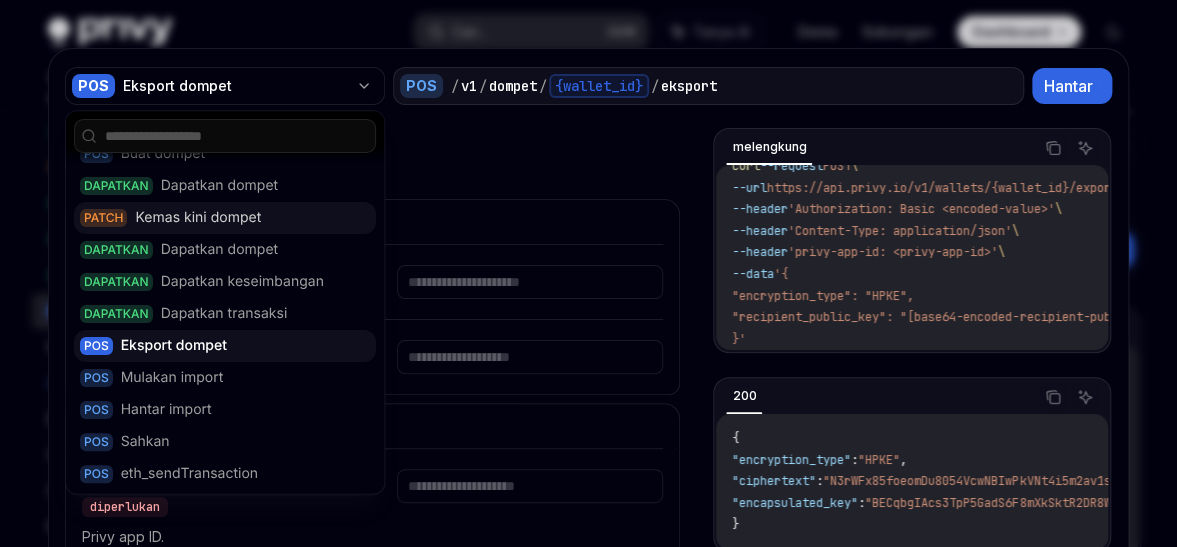 click on "Kemas kini dompet" at bounding box center [199, 217] 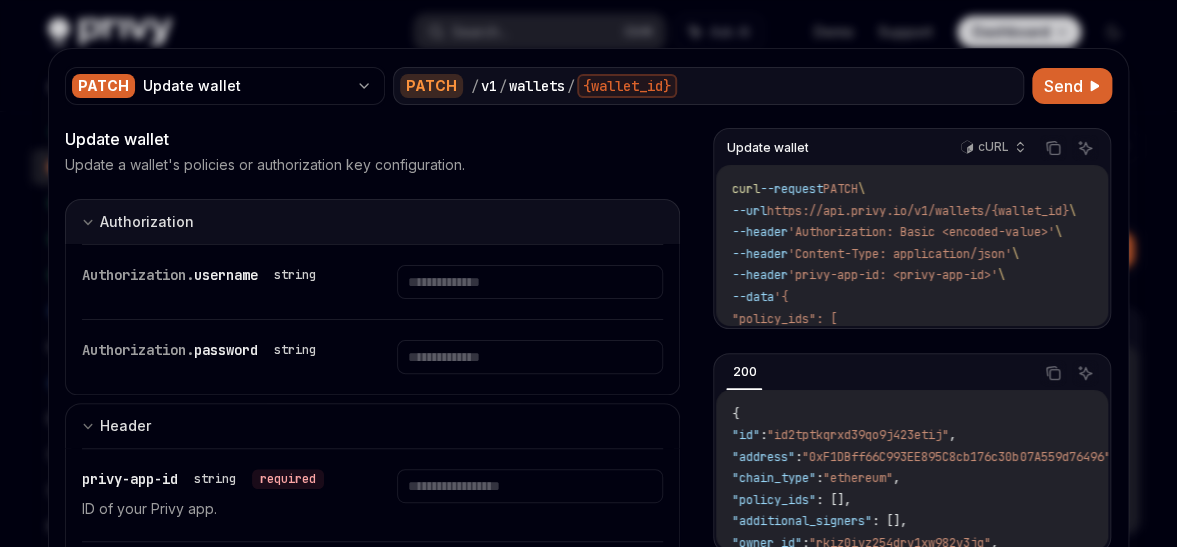 scroll, scrollTop: 123, scrollLeft: 0, axis: vertical 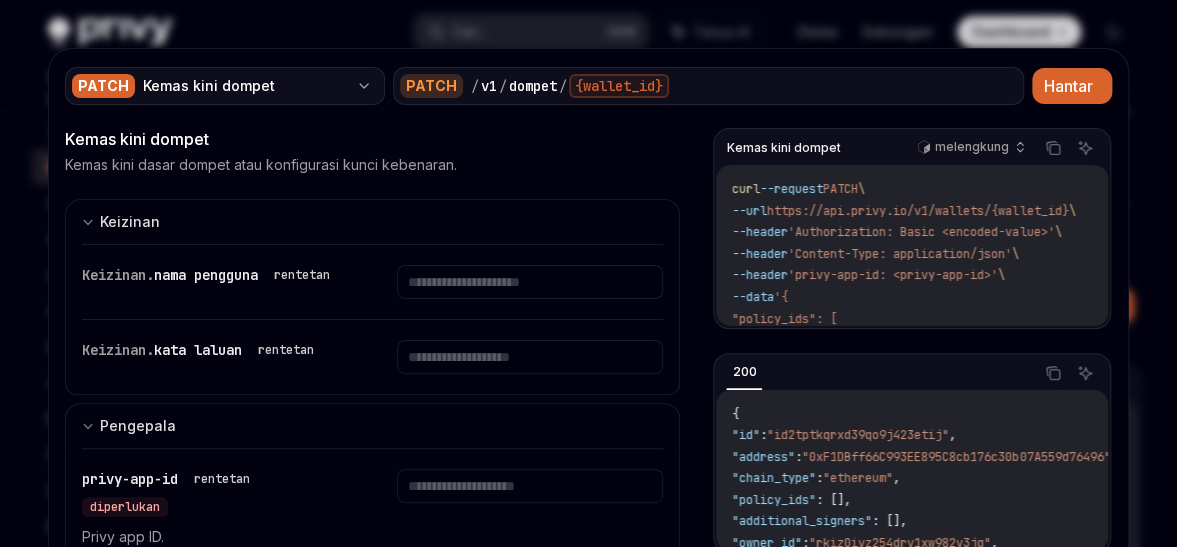 click on "Kemas kini dompet" at bounding box center (209, 85) 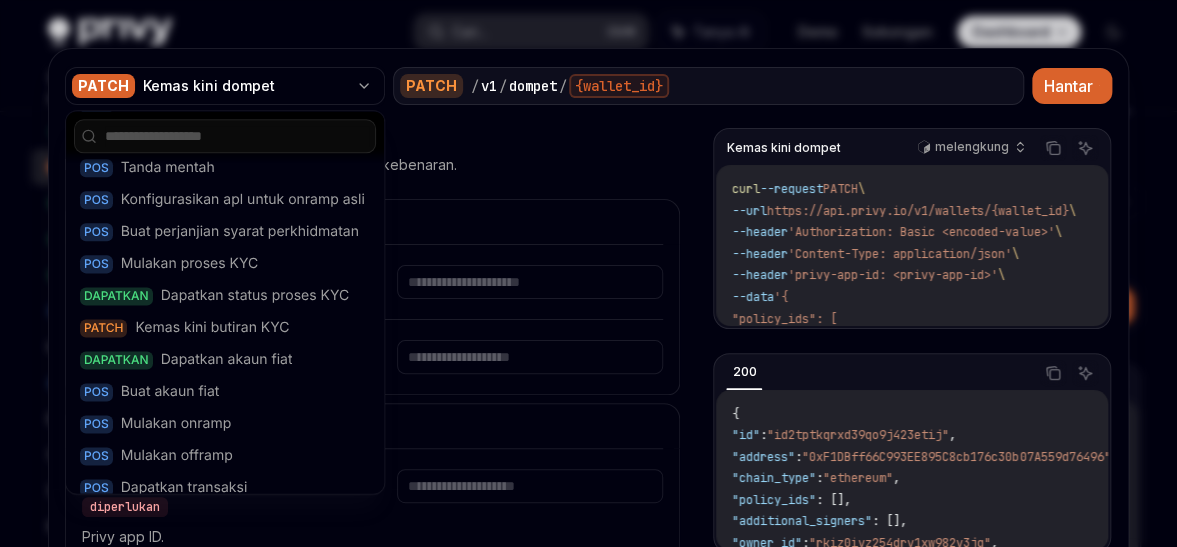 scroll, scrollTop: 870, scrollLeft: 0, axis: vertical 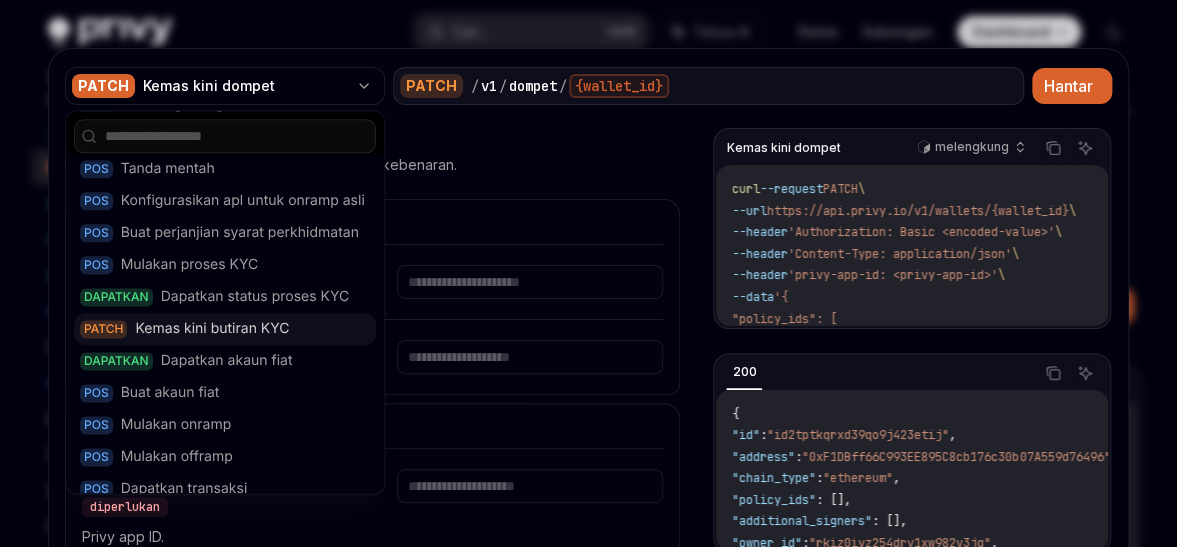 click on "Kemas kini butiran KYC" at bounding box center (213, 329) 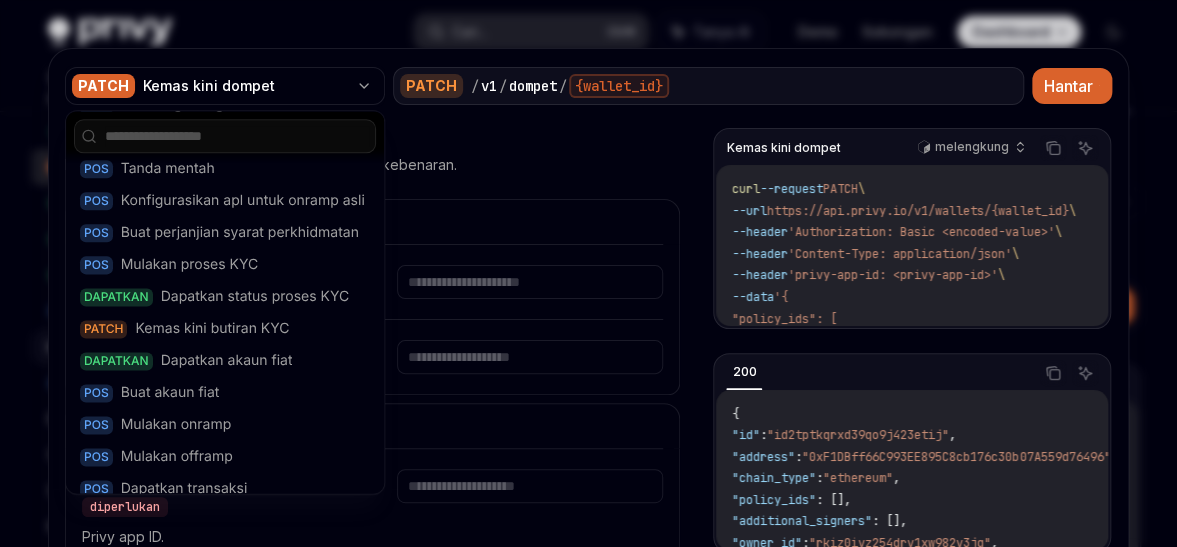 click on "Import dompet" at bounding box center [160, 347] 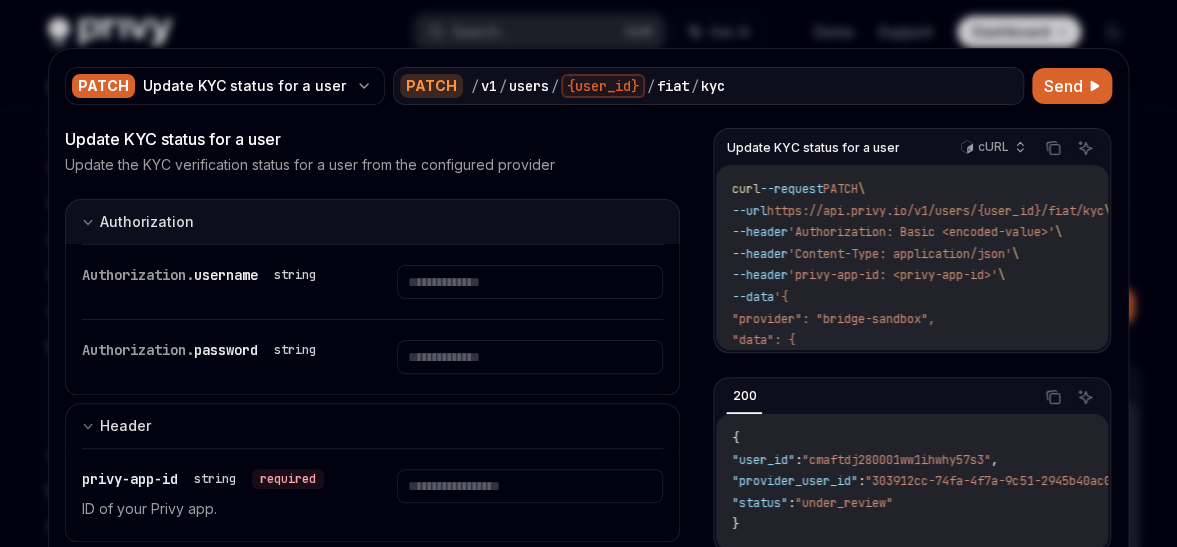 scroll, scrollTop: 123, scrollLeft: 0, axis: vertical 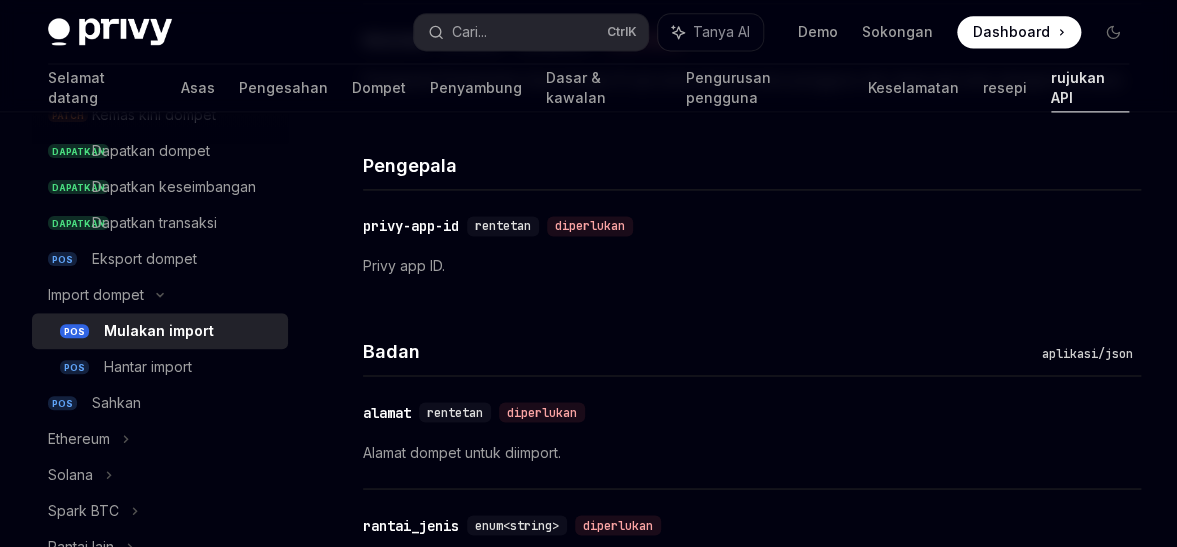 click on ", privy-app-id rentetan diperlukan ID apl Privy anda." at bounding box center (752, 246) 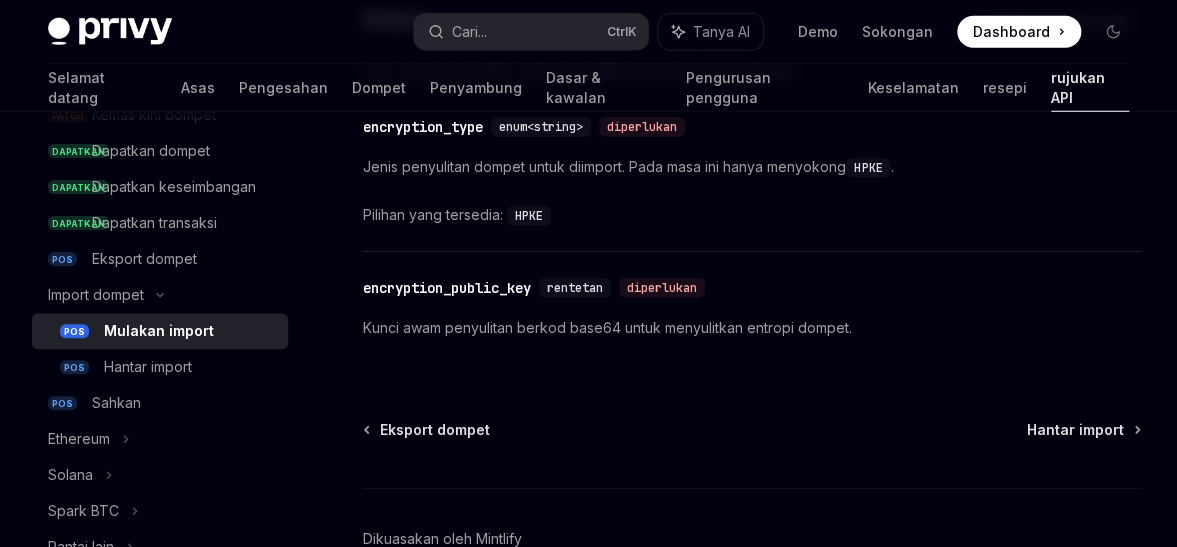 scroll, scrollTop: 2108, scrollLeft: 0, axis: vertical 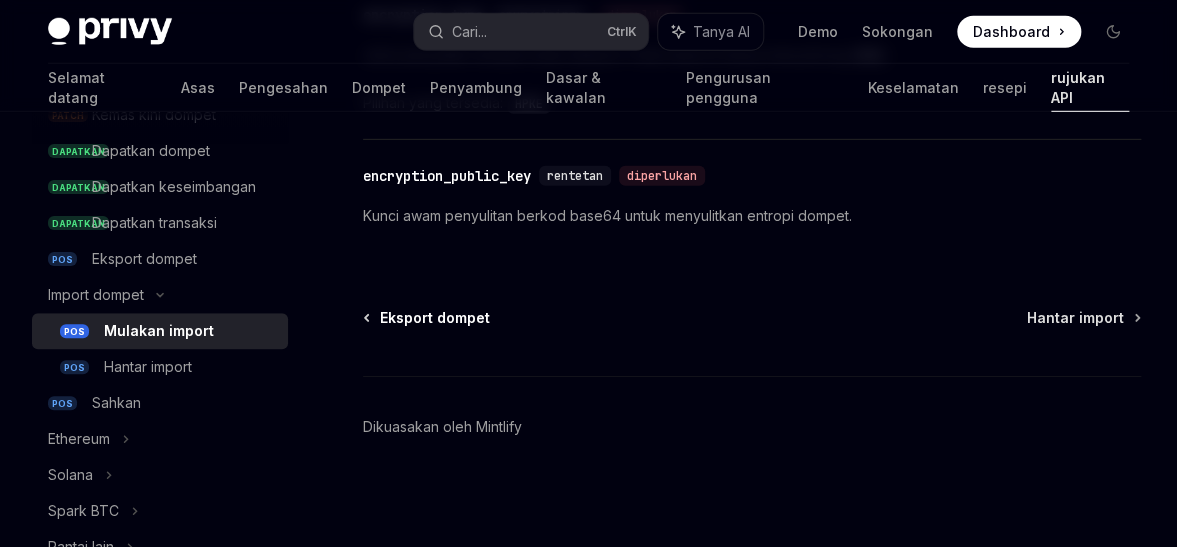 click on "Eksport dompet" at bounding box center (435, 317) 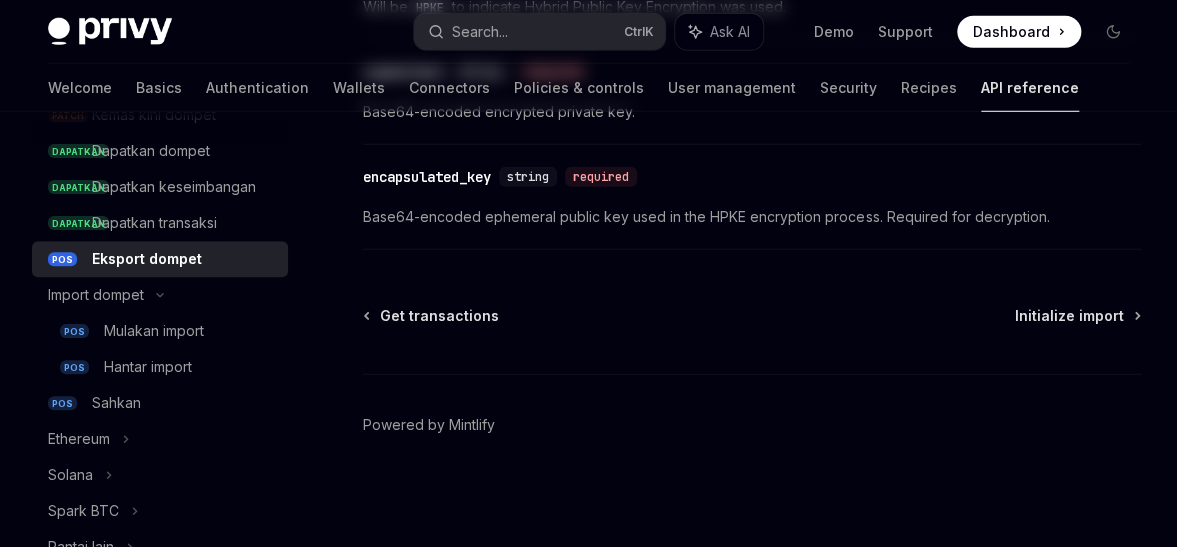 scroll, scrollTop: 0, scrollLeft: 0, axis: both 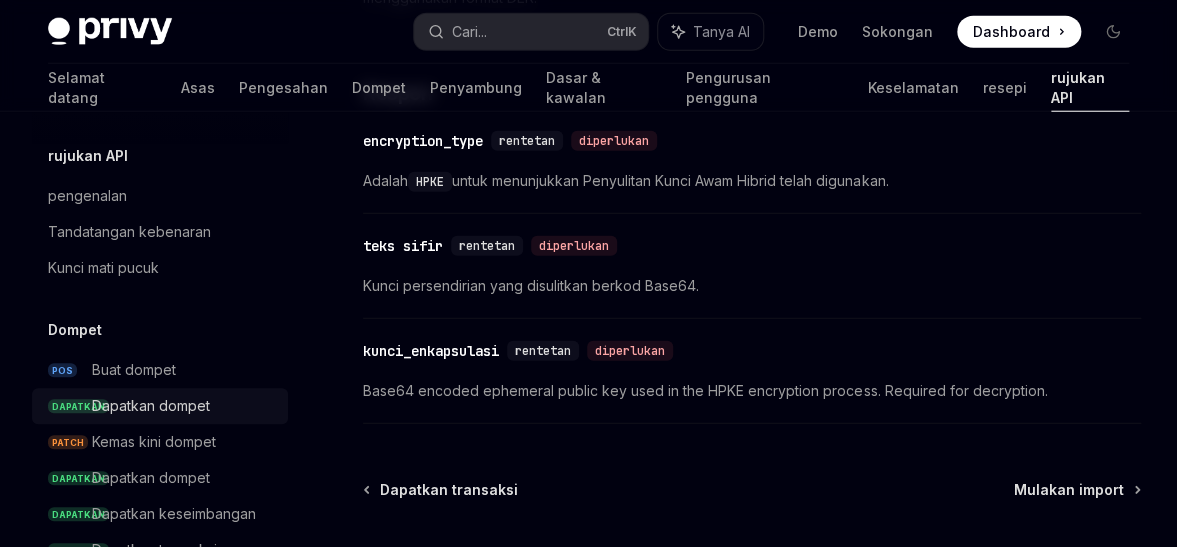 click on "Kunci mati pucuk" at bounding box center [103, 267] 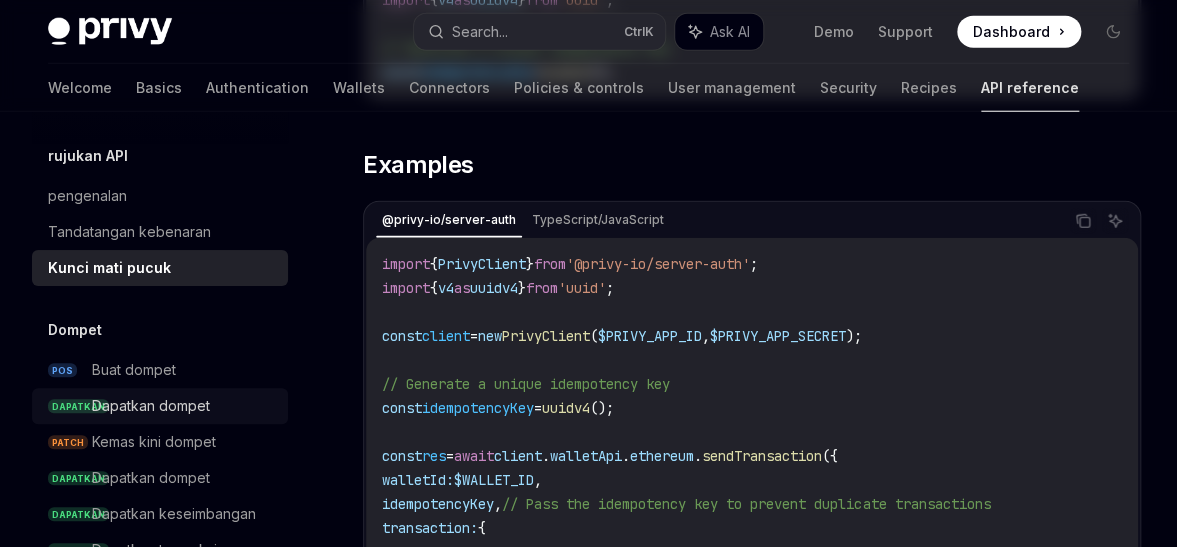 scroll, scrollTop: 0, scrollLeft: 0, axis: both 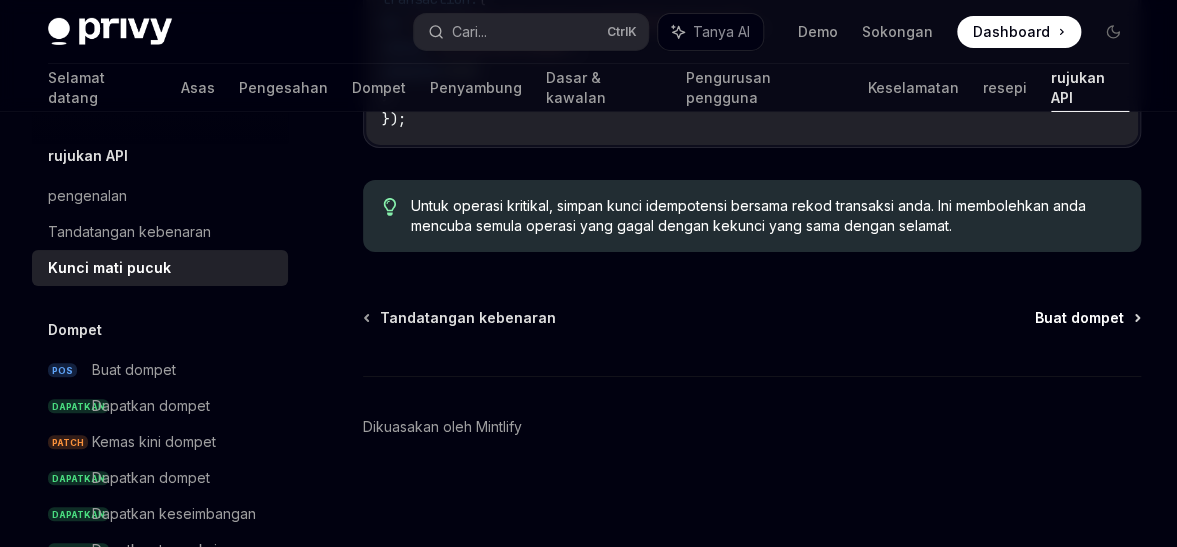 click on "Buat dompet" at bounding box center [1079, 317] 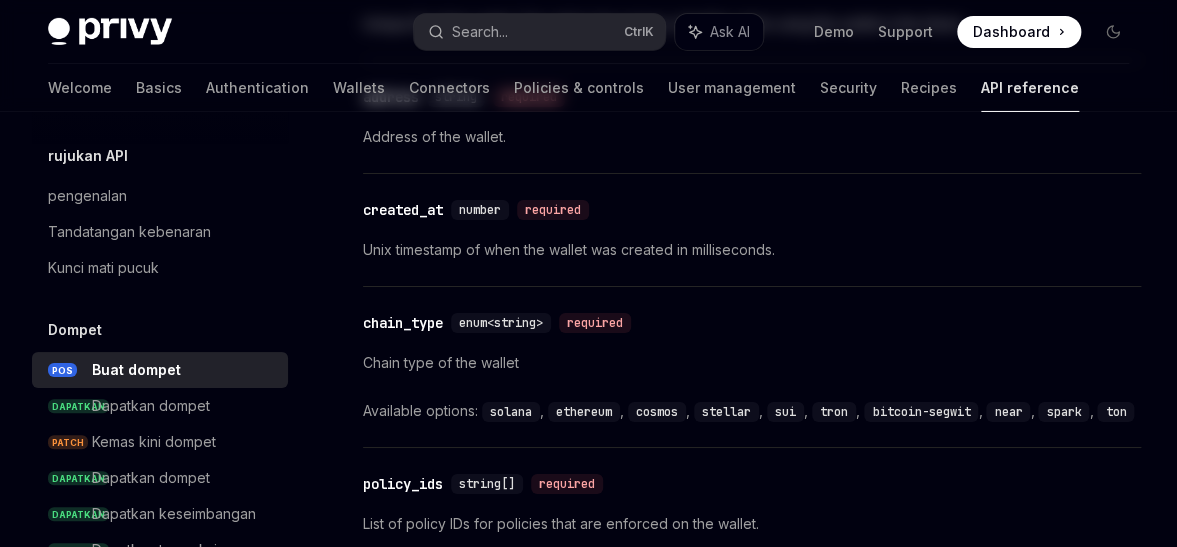 scroll, scrollTop: 0, scrollLeft: 0, axis: both 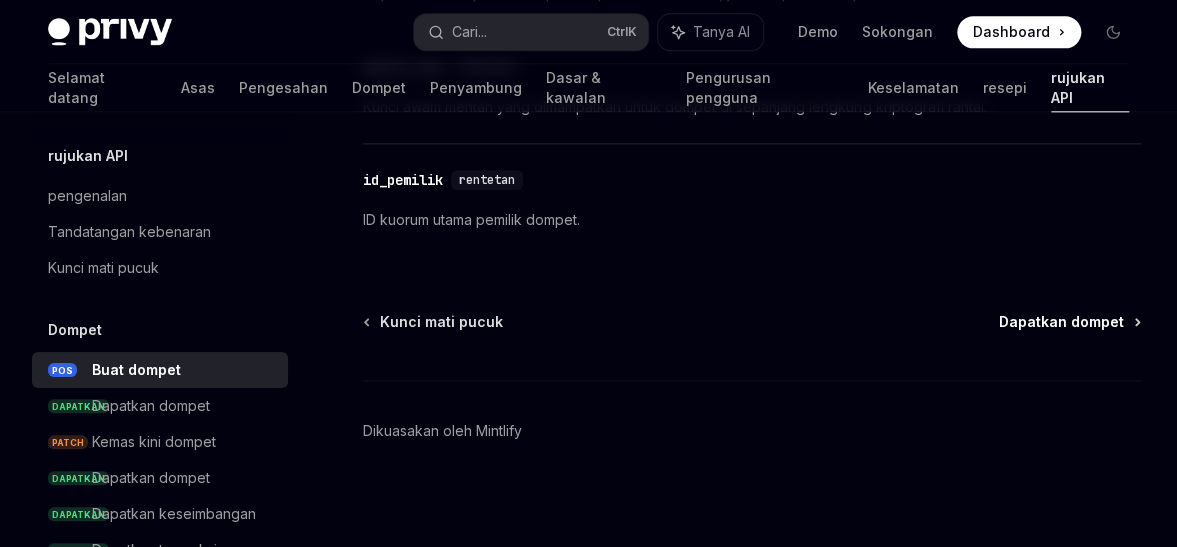 click on "Dapatkan dompet" at bounding box center [1061, 322] 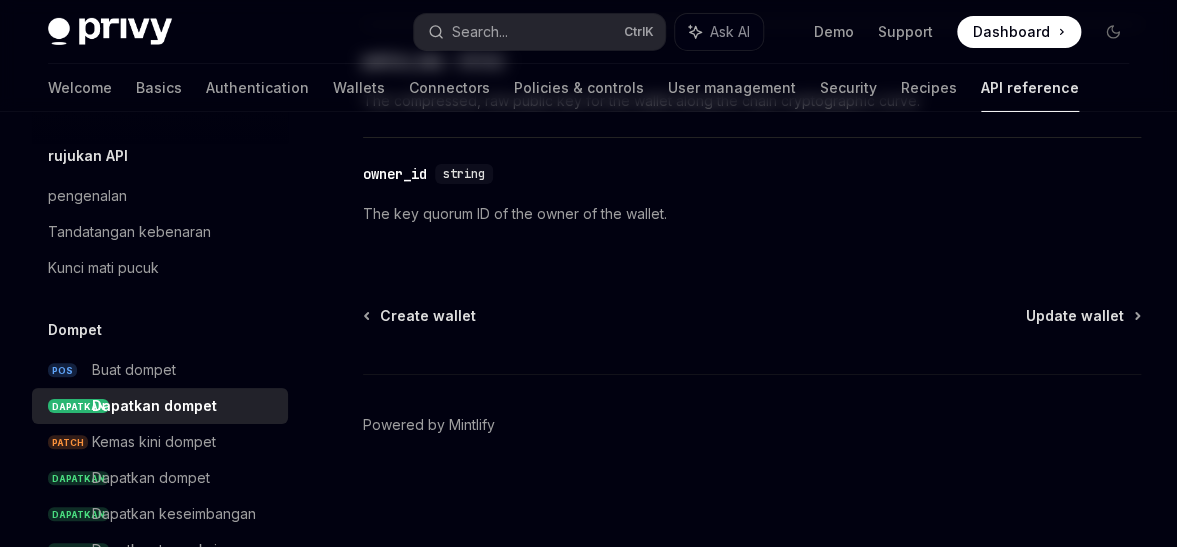 scroll, scrollTop: 0, scrollLeft: 0, axis: both 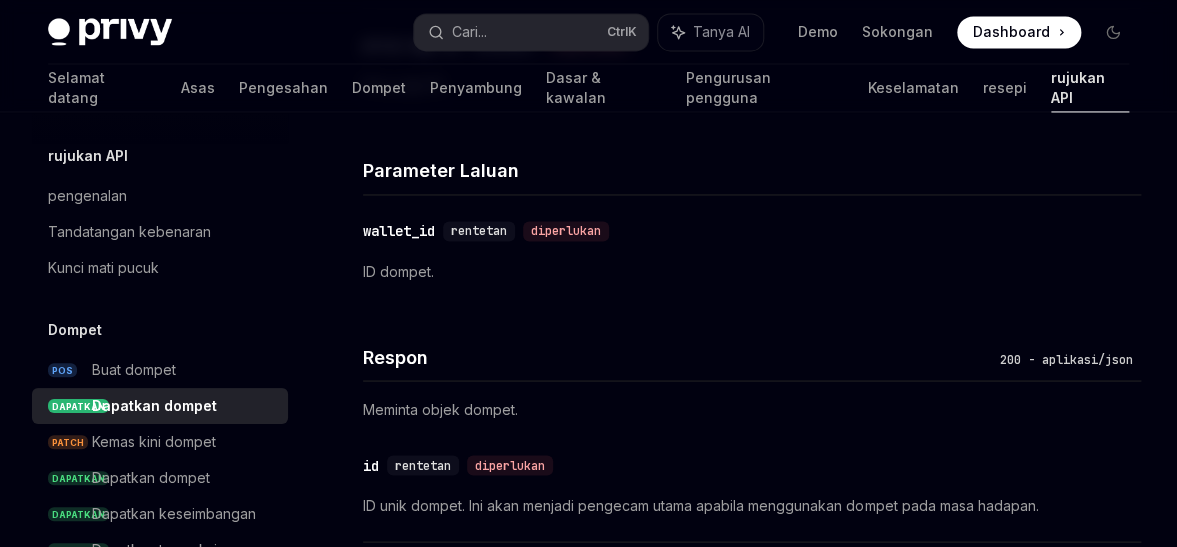 click on "ID dompet." at bounding box center [398, 270] 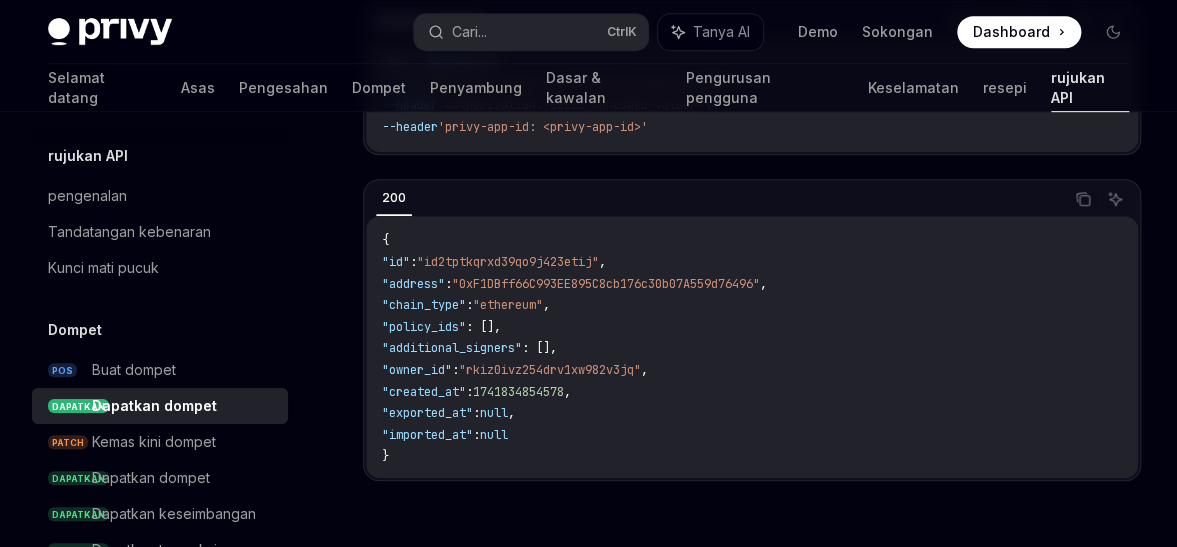 scroll, scrollTop: 291, scrollLeft: 0, axis: vertical 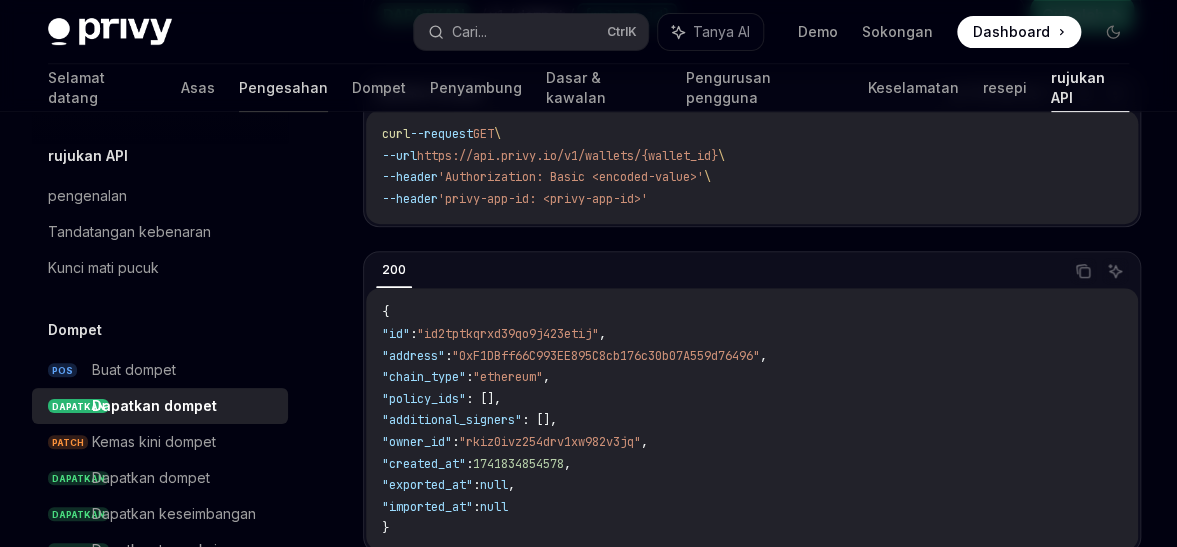 click on "Pengesahan" at bounding box center [283, 88] 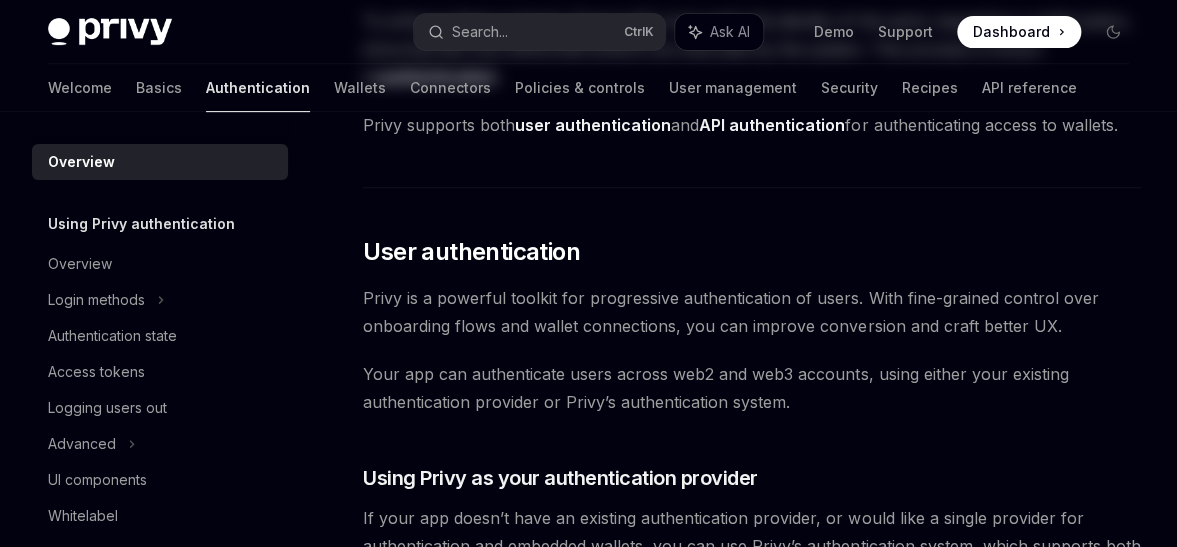 scroll, scrollTop: 0, scrollLeft: 0, axis: both 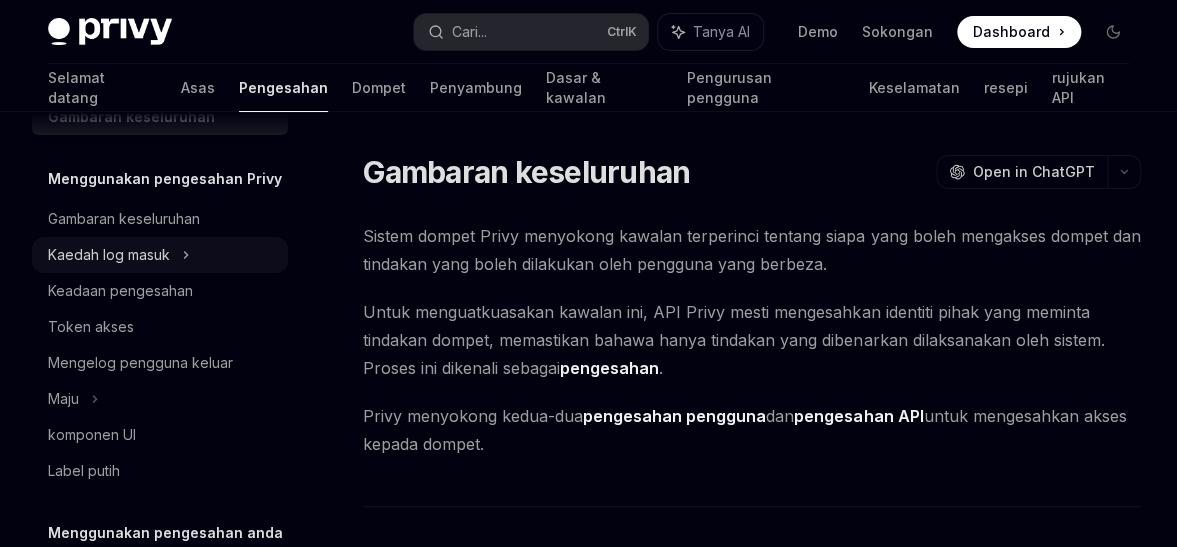 click on "Kaedah log masuk" at bounding box center [109, 255] 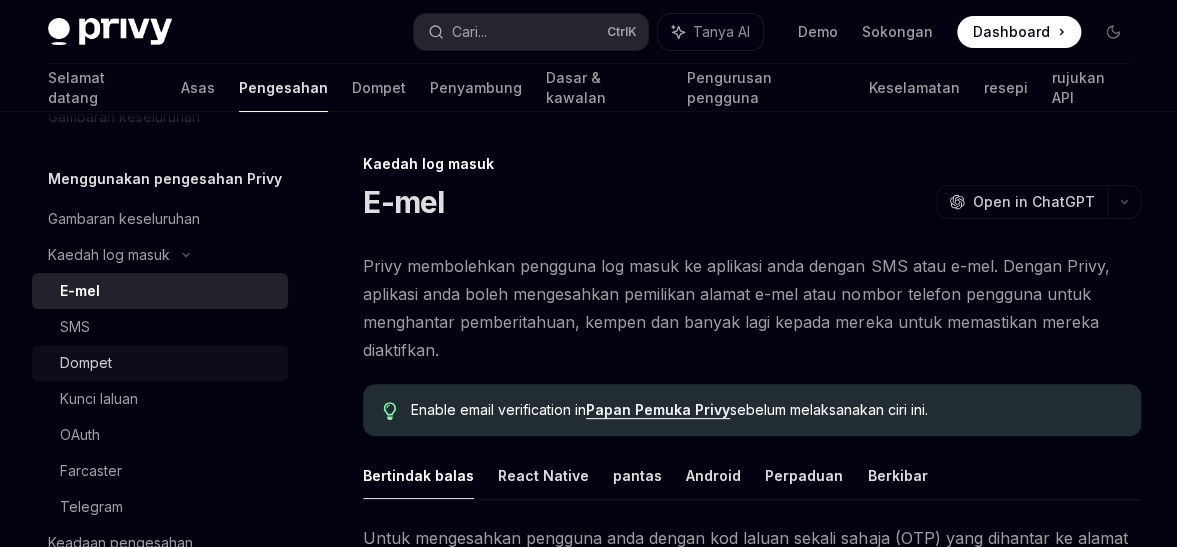 scroll, scrollTop: 163, scrollLeft: 0, axis: vertical 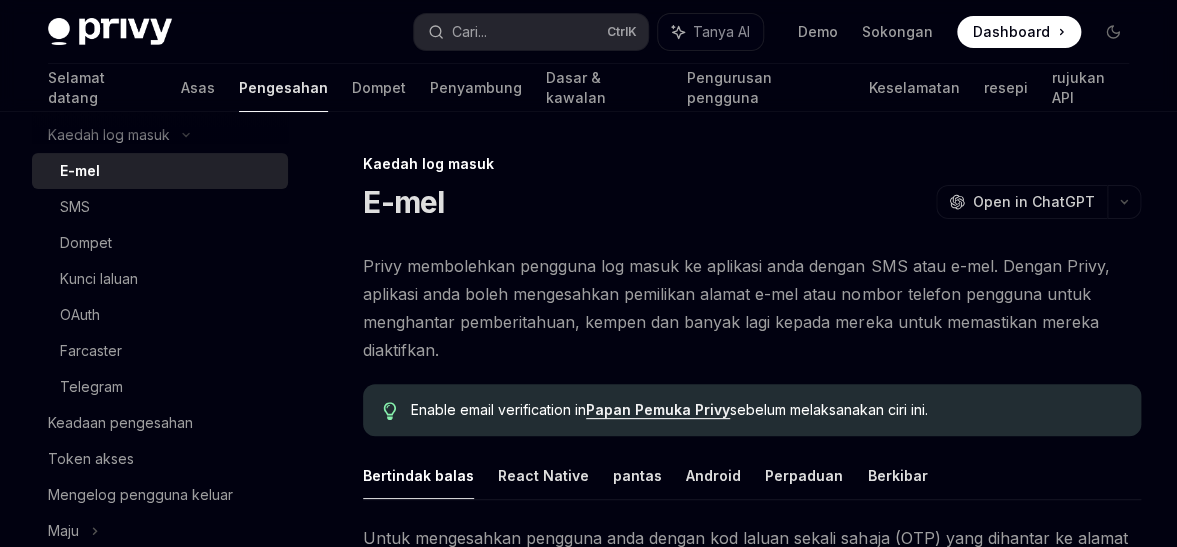 click on "E-mel" at bounding box center [168, 171] 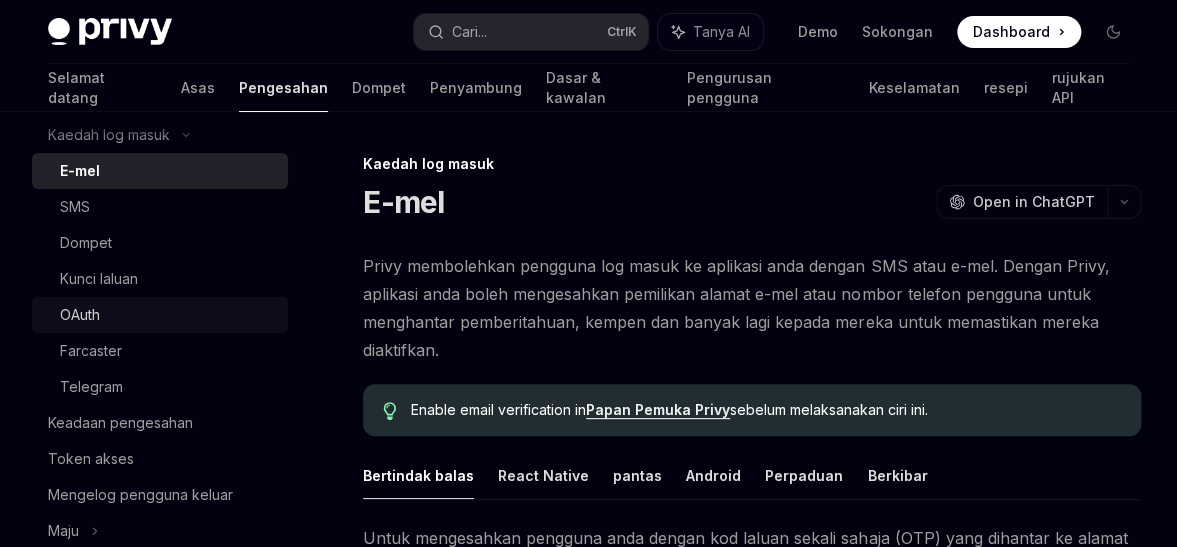scroll, scrollTop: 163, scrollLeft: 0, axis: vertical 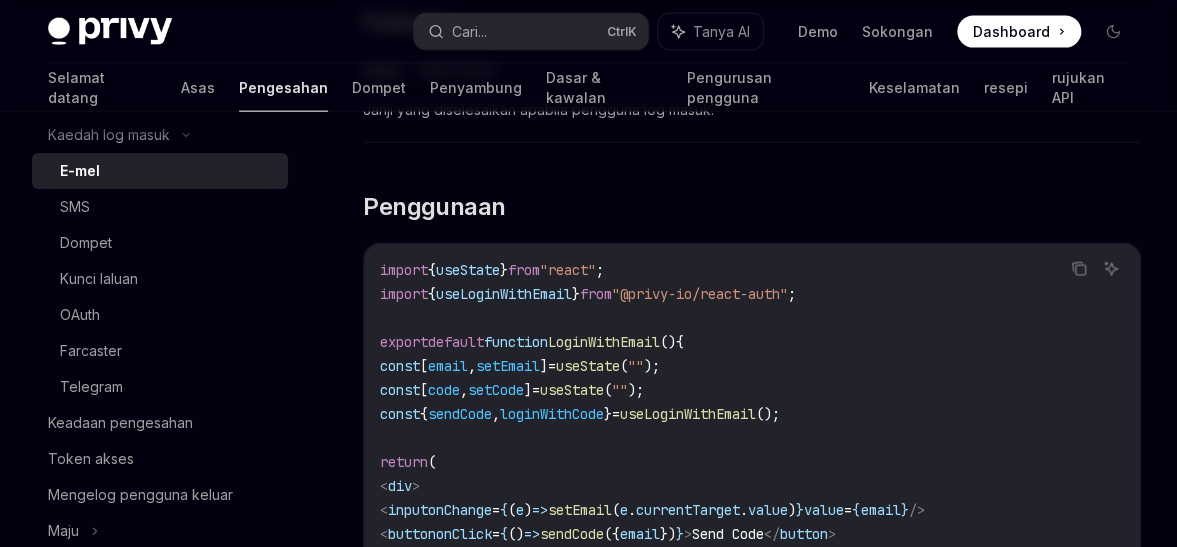 click on "Kaedah log masuk E-mel OpenAI Buka dalam ChatGPT OpenAI Buka dalam ChatGPT Privy membolehkan pengguna log masuk ke aplikasi anda dengan SMS atau e-mel. Dengan Privy, aplikasi anda boleh mengesahkan pemilikan alamat e-mel atau nombor telefon pengguna untuk menghantar pemberitahuan, kempen dan banyak lagi kepada mereka untuk memastikan mereka diaktifkan.
Dayakan pengesahan e-mel dalam  Papan Pemuka Privy  sebelum melaksanakan ciri ini.
Bertindak balas   React Native   pantas   Android   Perpaduan   Berkibar Untuk mengesahkan pengguna anda dengan kod laluan sekali sahaja (OTP) yang dihantar ke alamat e-mel mereka, gunakan  useLoginWithEmail cangkuk. Untuk mengesahkan pengguna anda dengan UI luar kotak Privy, lihat komponen UI  di sini  . , Hantar Kod salin Tanya AI sendCode : ({ email :  string ,  disableSignup ?:  boolean })  =>  Promise < void >
, Parameter , emel rentetan diperlukan Alamat e-mel pengguna untuk log masuk. , lumpuhkanDaftar boolean , Pulangan , batal Janji<void> , Log masuk dengan Kod <" at bounding box center (564, 888) 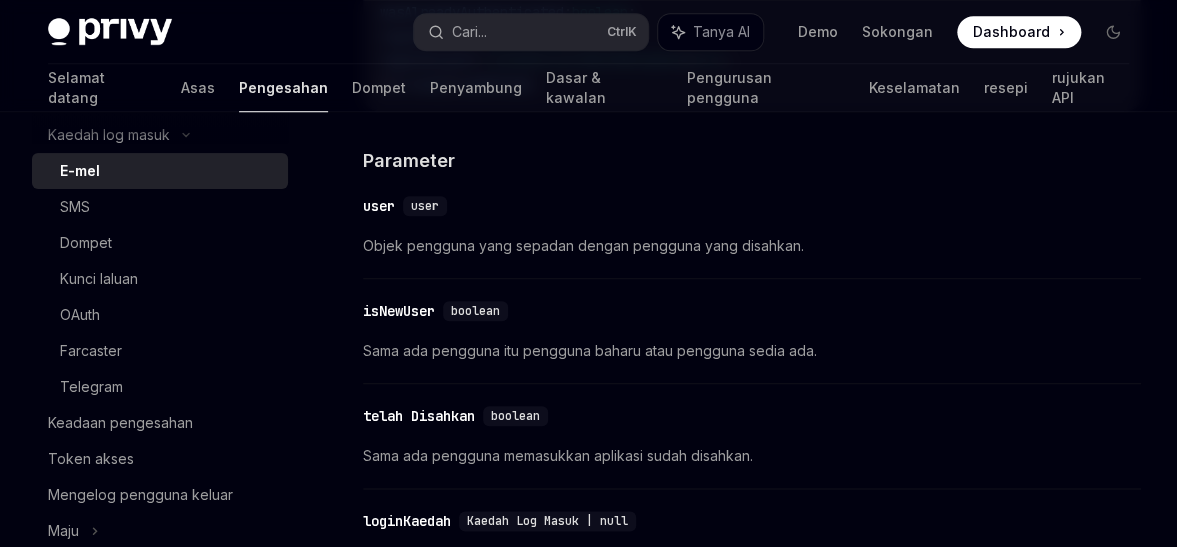 scroll, scrollTop: 3310, scrollLeft: 0, axis: vertical 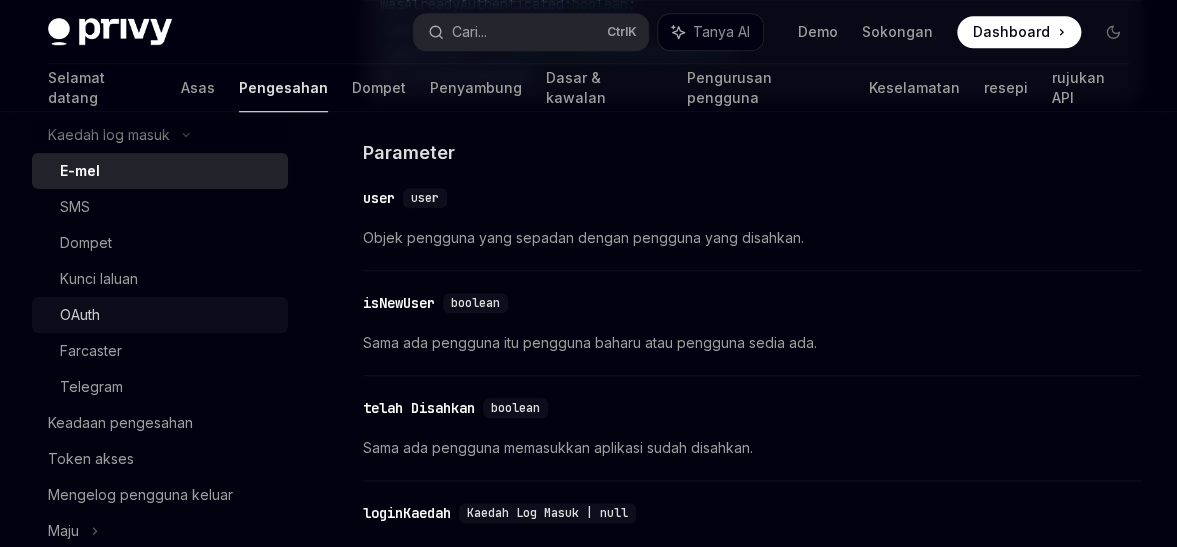 click on "OAuth" at bounding box center (80, 314) 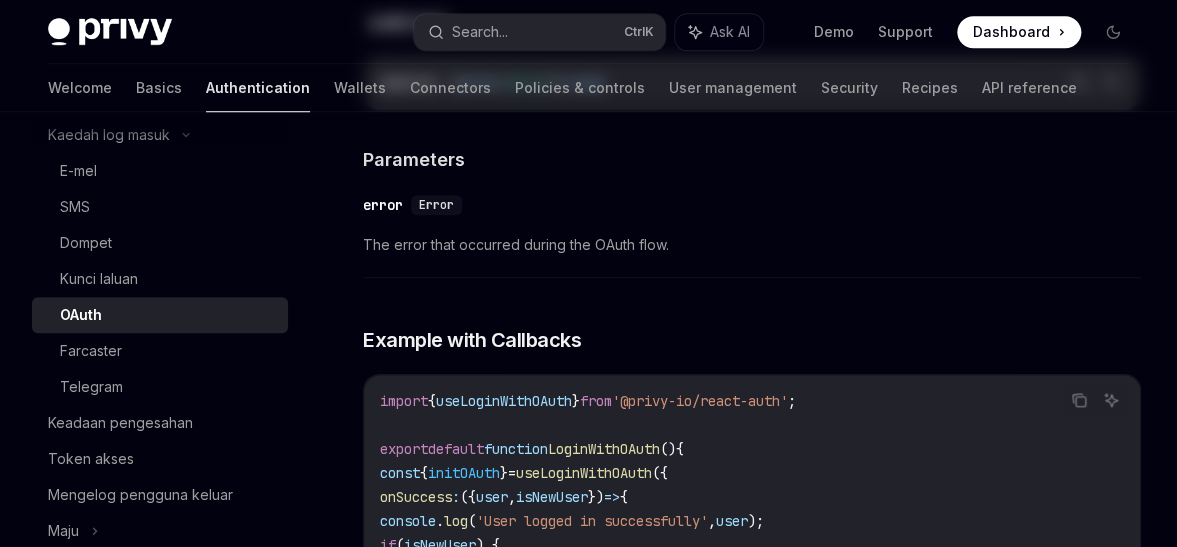 scroll, scrollTop: 0, scrollLeft: 0, axis: both 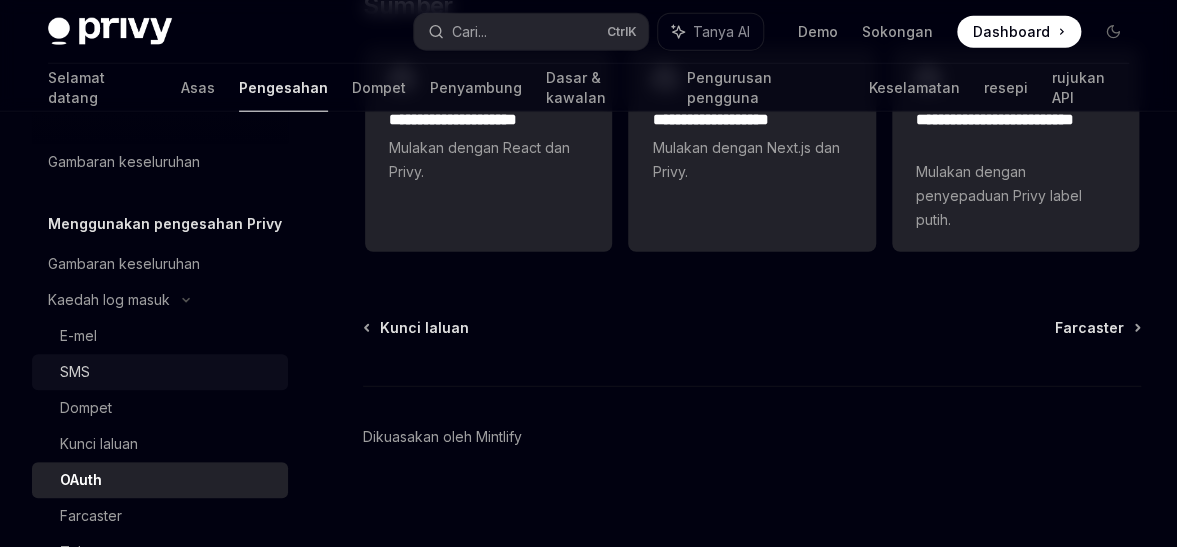 click on "SMS" at bounding box center [75, 371] 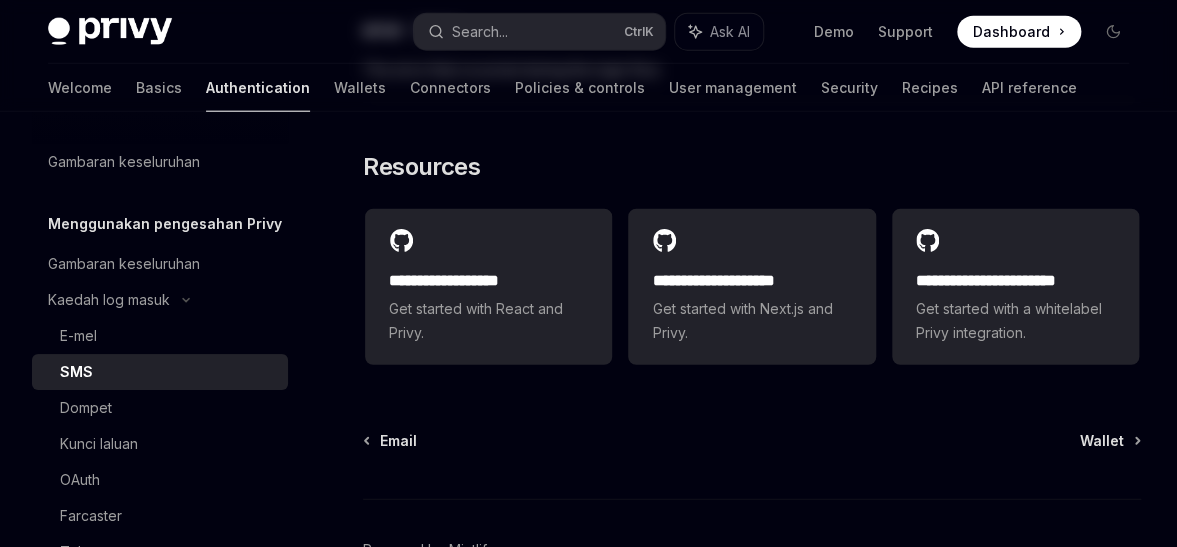 scroll, scrollTop: 0, scrollLeft: 0, axis: both 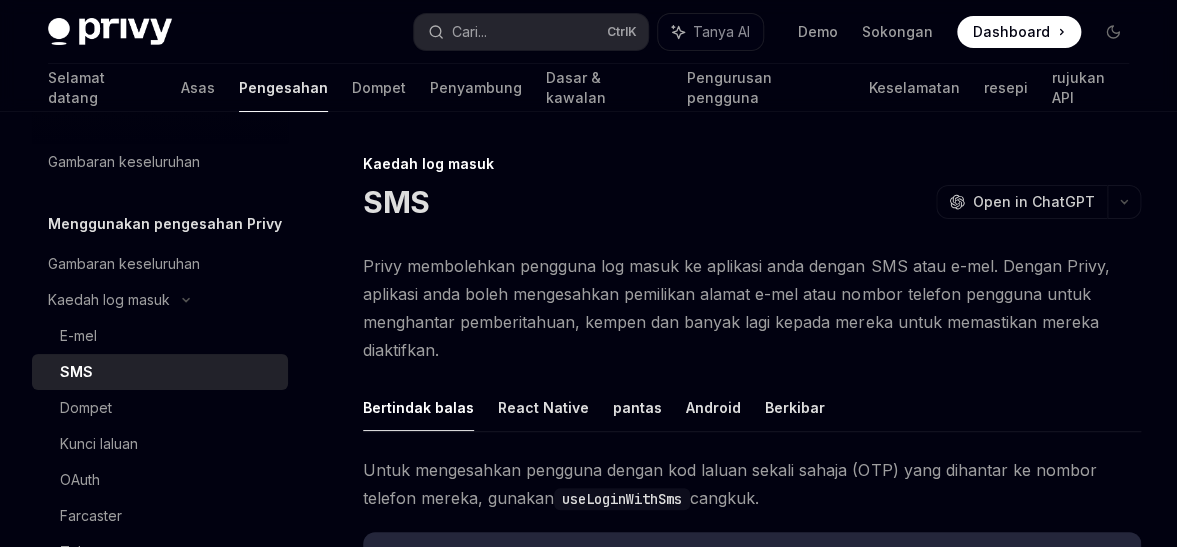 click on "Bertindak balas React Native pantas Android Berkibar Untuk mengesahkan pengguna anda dengan kod laluan sekali sahaja (OTP) yang dihantar ke nombor telefon mereka, gunakan useLoginWithSms cangkuk. Untuk mengesahkan pengguna anda dengan UI luar kotak Privy, lihat komponen UI di sini . , Hantar Kod salin Tanya AI sendCode : ({ phoneNumber : string , disableSignup ?: boolean }) => Promise < void >
, Parameter , Nombor telefon rentetan diperlukan Nombor telefon pengguna untuk log masuk. Mesti mengikut konvensyen pemformatan tertentu (lihat di bawah). , lumpuhkanDaftar boolean Sama ada untuk melumpuhkan keupayaan untuk mendaftar dengan nombor telefon. , Pulangan , batal Janji<void> Janji yang diselesaikan apabila kod dihantar. , Memformat nombor telefon Kaedah ini sendCode memerlukan phoneNumber param rentetan yang mesti mengikut konvensyen pemformatan ini:
Secara lalai, kod negara nombor telefon tersirat ialah +1/AS.
Menandakan a secara eksplisit (+)1
+${countryCode}
+
, salin code" at bounding box center [752, 2719] 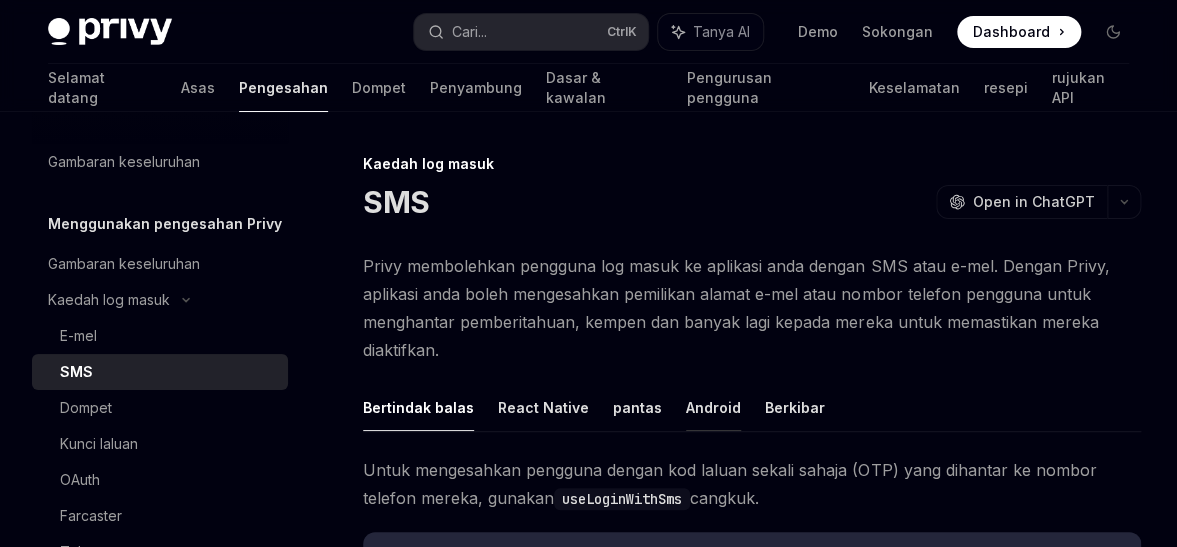 click on "Android" at bounding box center [713, 407] 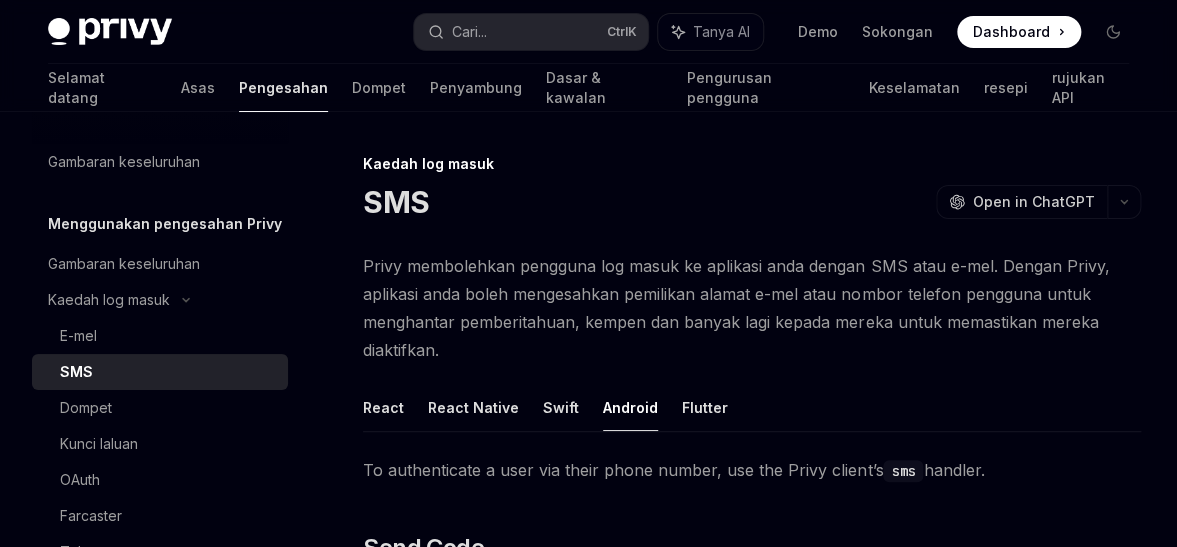 scroll, scrollTop: 163, scrollLeft: 0, axis: vertical 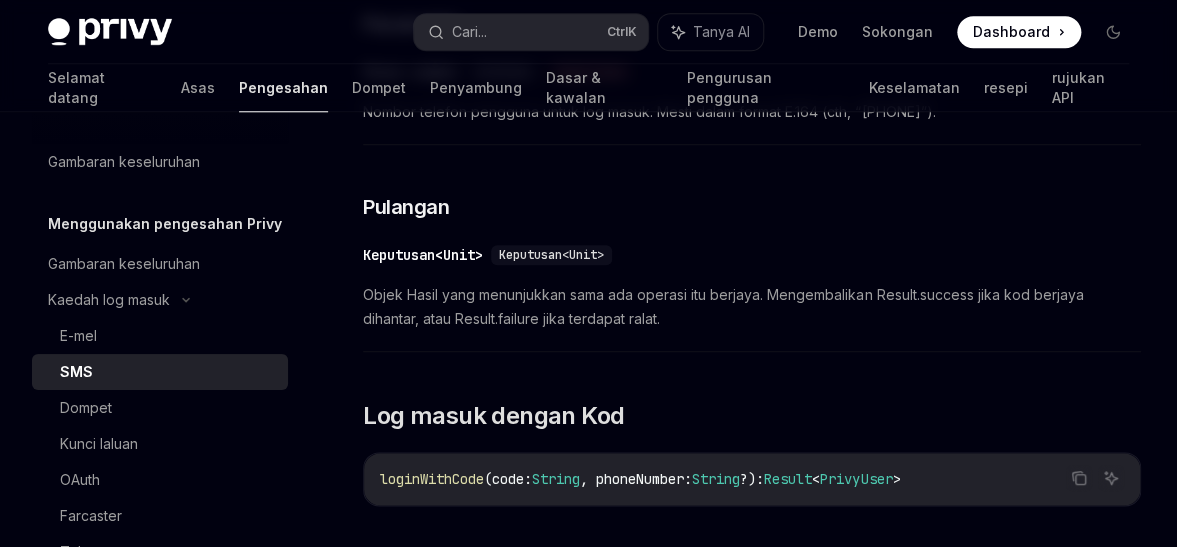 click on ", Log masuk dengan Kod" at bounding box center [752, 416] 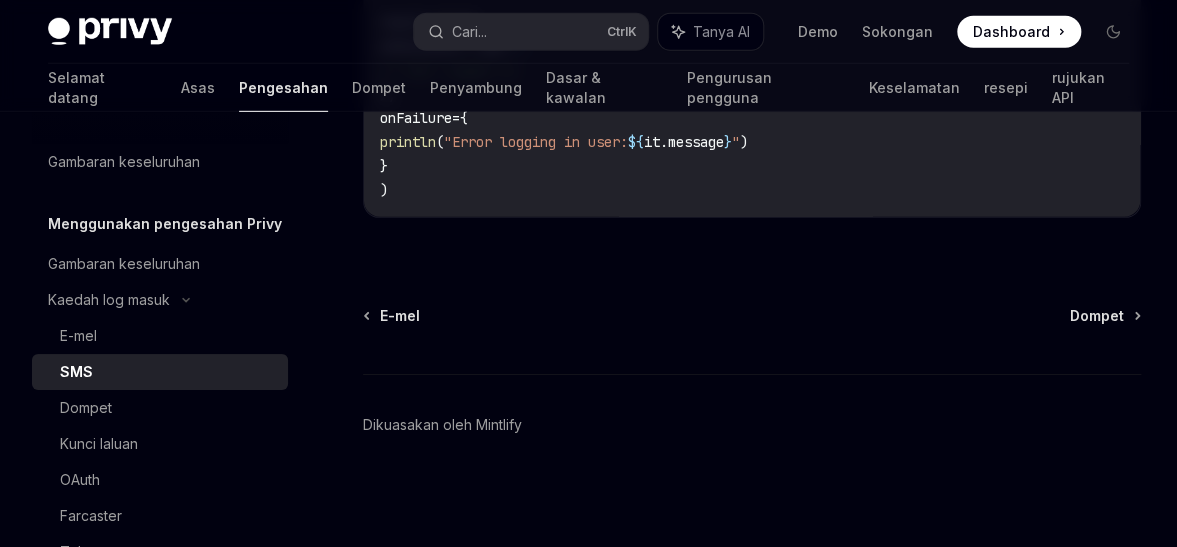 scroll, scrollTop: 2169, scrollLeft: 0, axis: vertical 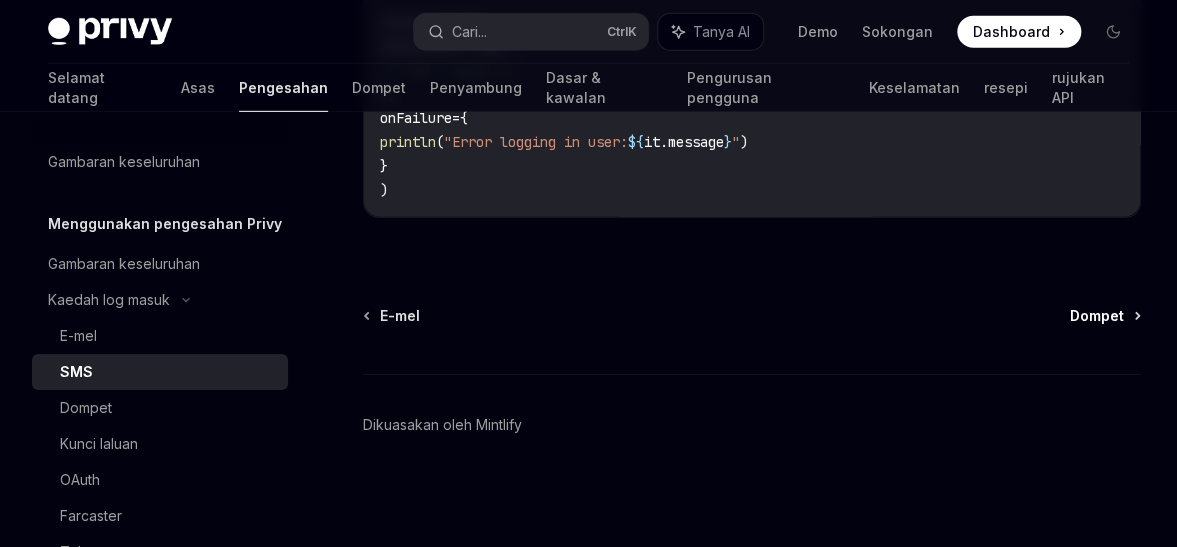 click on "Dompet" at bounding box center (1097, 315) 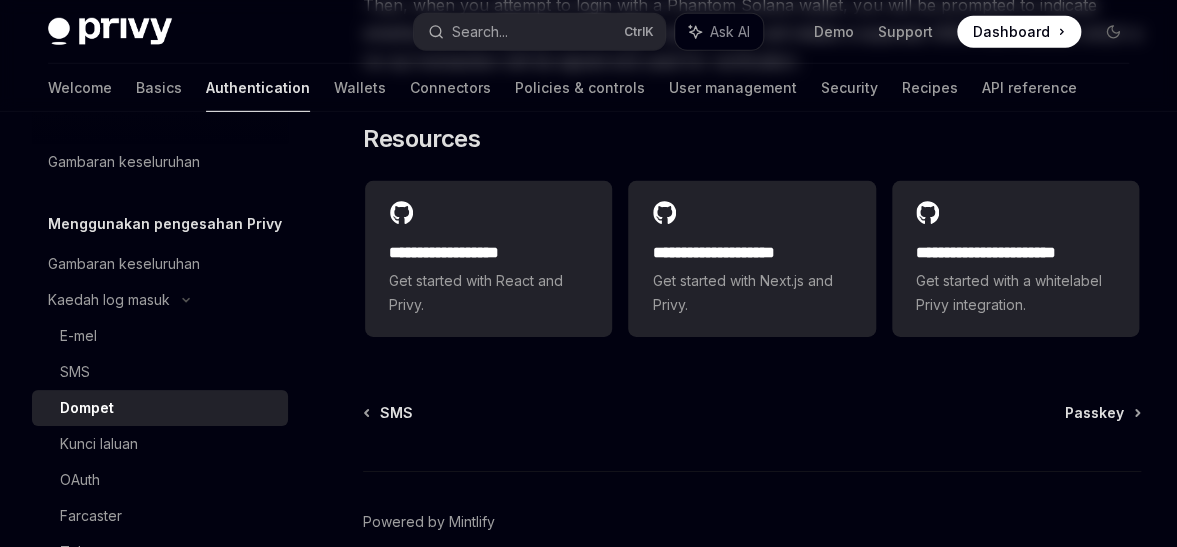 scroll, scrollTop: 0, scrollLeft: 0, axis: both 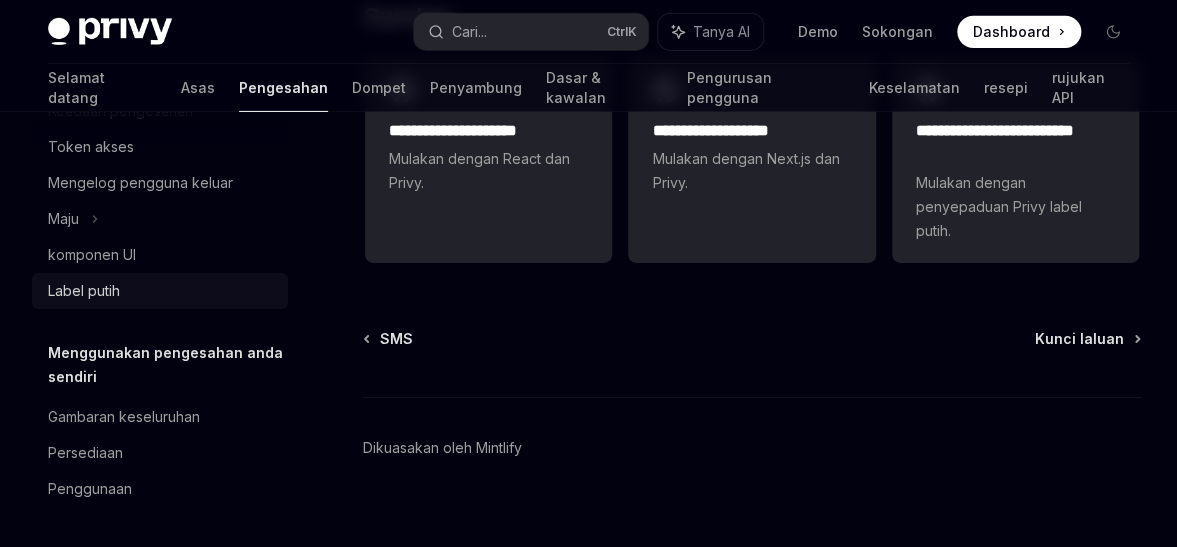 click on "Label putih" at bounding box center (84, 290) 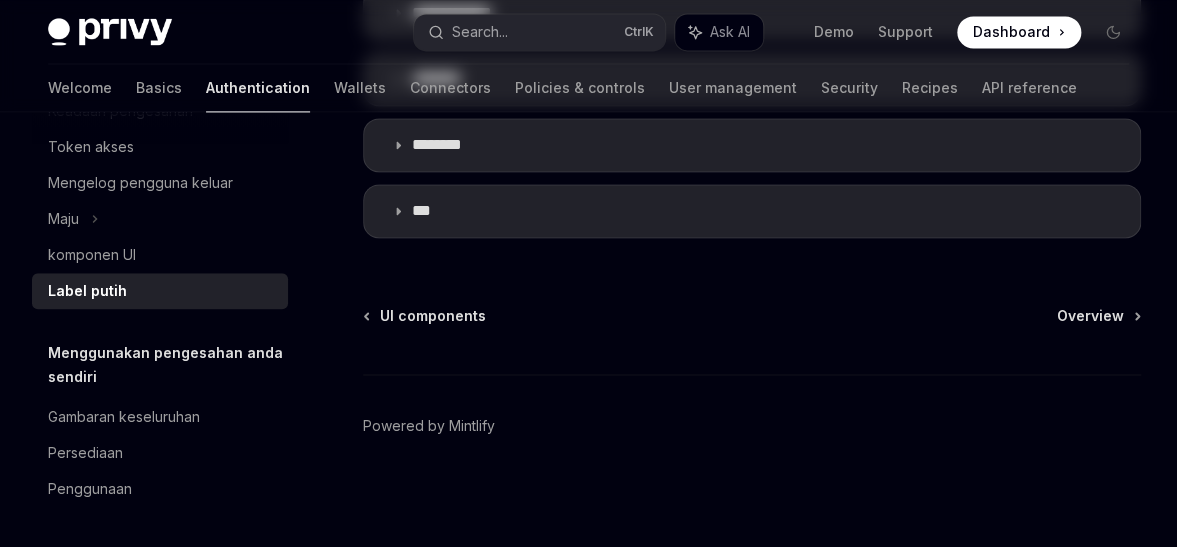 scroll, scrollTop: 0, scrollLeft: 0, axis: both 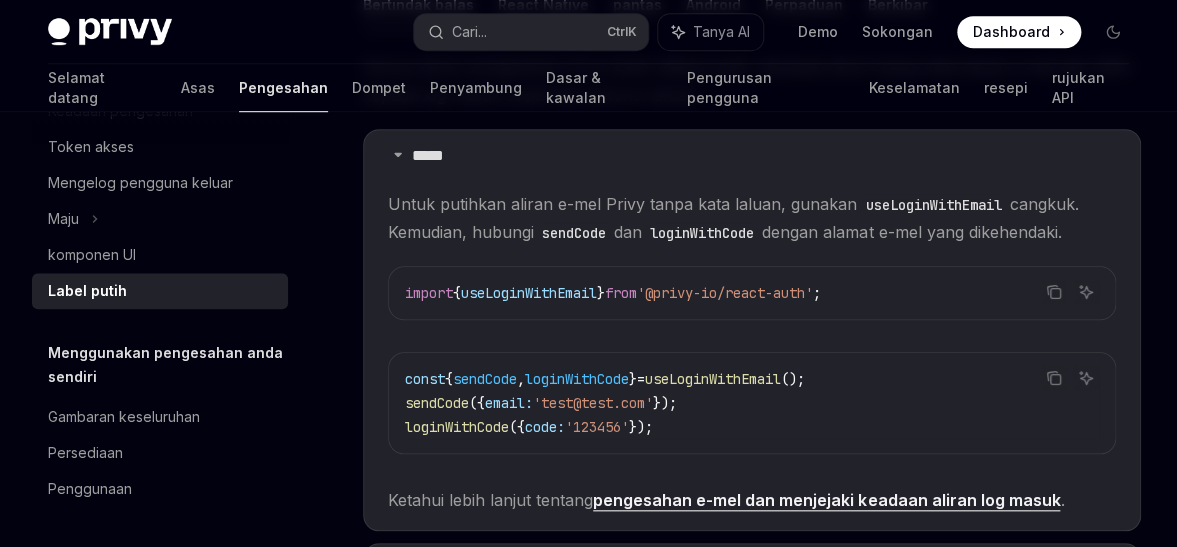 click on "loginWithCode" at bounding box center [577, 379] 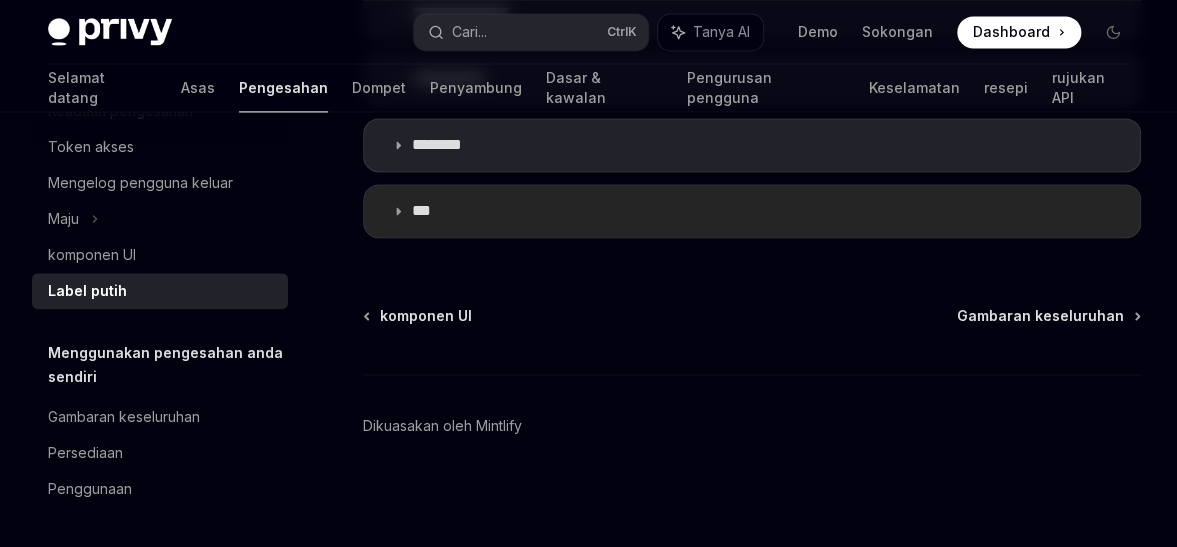 click on "***" at bounding box center (752, 211) 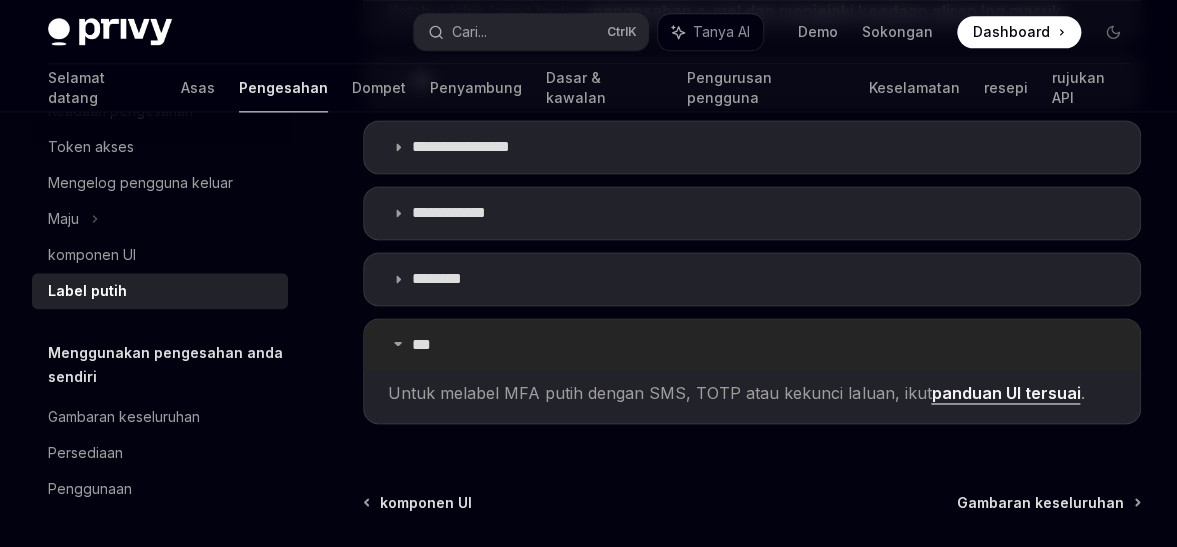 scroll, scrollTop: 917, scrollLeft: 0, axis: vertical 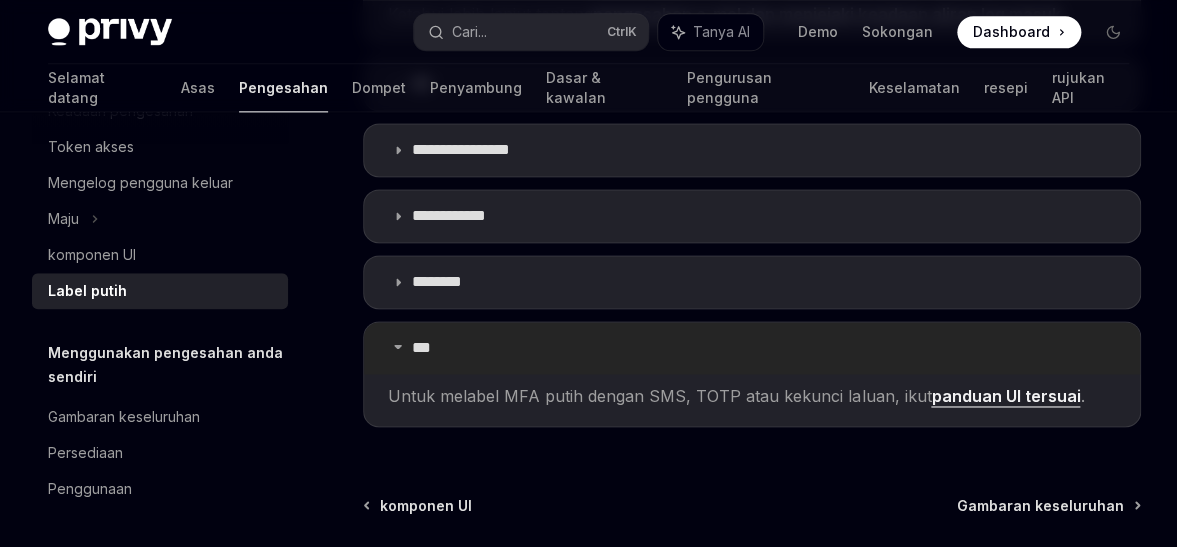 click on "**********" at bounding box center [752, 216] 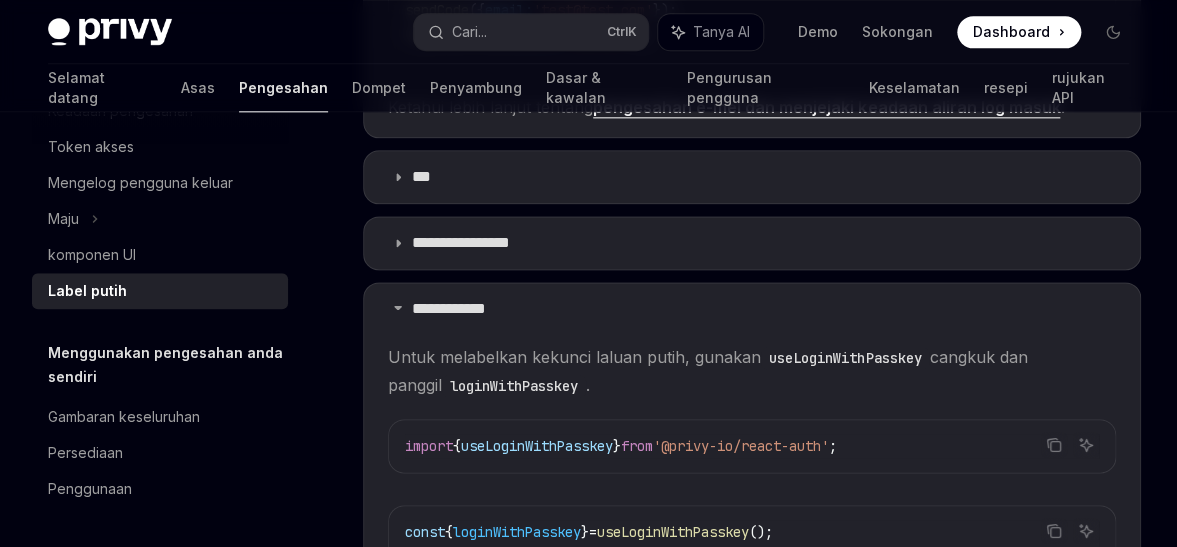 scroll, scrollTop: 822, scrollLeft: 0, axis: vertical 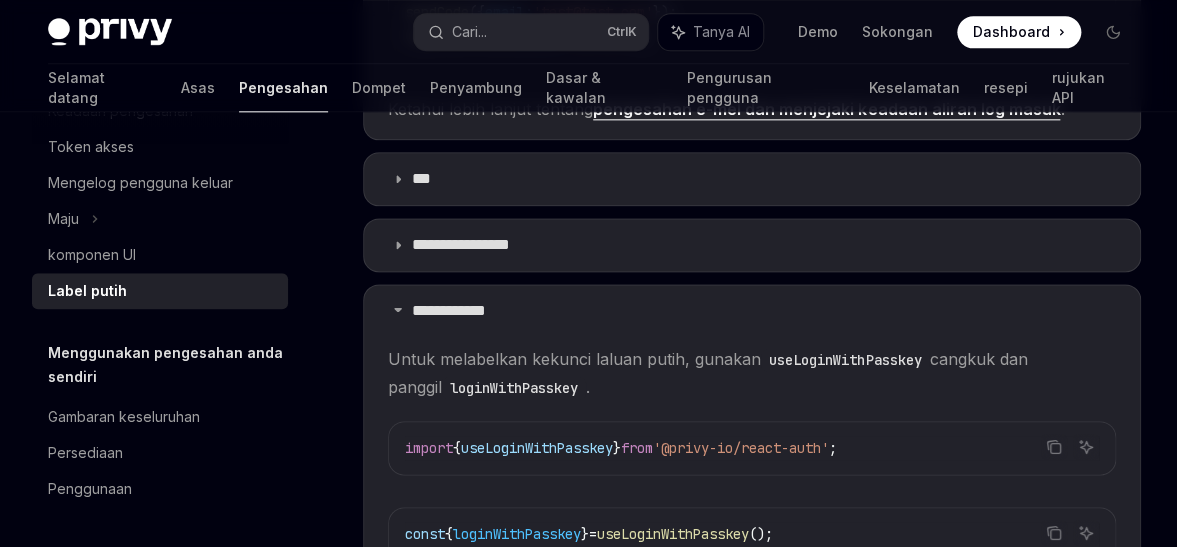 click on "Semua aliran pengesahan Privy boleh dilabel putih, daripada aliran tanpa kata laluan e-mel dan SMS kepada log masuk sosial dan kekunci laluan. ***** Untuk putihkan aliran e-mel Privy tanpa kata laluan, gunakan  useLoginWithEmail cangkuk. Kemudian, hubungi  sendCode dan  loginWithCode dengan alamat e-mel yang dikehendaki. salin Tanya AI import  { useLoginWithEmail }  from  '@privy-io/react-auth' ;
salin Tanya AI const  { sendCode ,  loginWithCode }  =  useLoginWithEmail ();
sendCode ({ email:  '[EMAIL]' });
loginWithCode ({ code:  '[CODE]' });
Ketahui lebih lanjut tentang  pengesahan e-mel dan menjejaki keadaan aliran log masuk  . *** Untuk melabelkan aliran SMS tanpa kata laluan, gunakan  useLoginWithSms cangkuk. Kemudian, hubungi  sendCode dan  loginWithCode dengan nombor telefon yang dikehendaki. salin Tanya AI import  { useLoginWithSms }  from  '@privy-io/react-auth' ;
salin Tanya AI const  { sendCode ,  loginWithCode }  =  useLoginWithSms ();
sendCode ({ phoneNumber:  '[PHONE]' });" at bounding box center (752, 382) 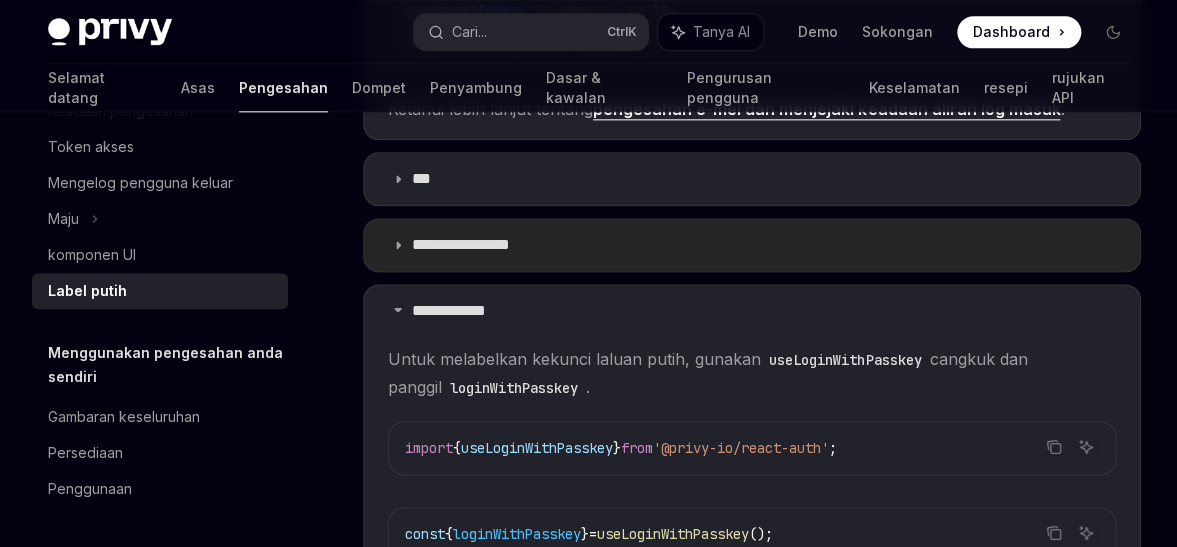 click on "**********" at bounding box center [752, 245] 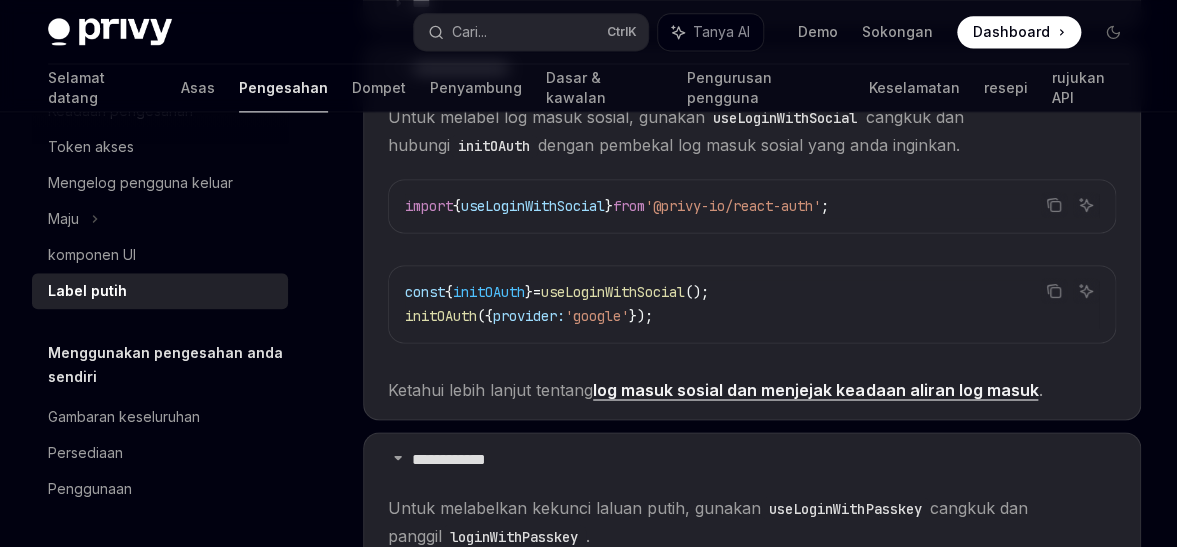 scroll, scrollTop: 1001, scrollLeft: 0, axis: vertical 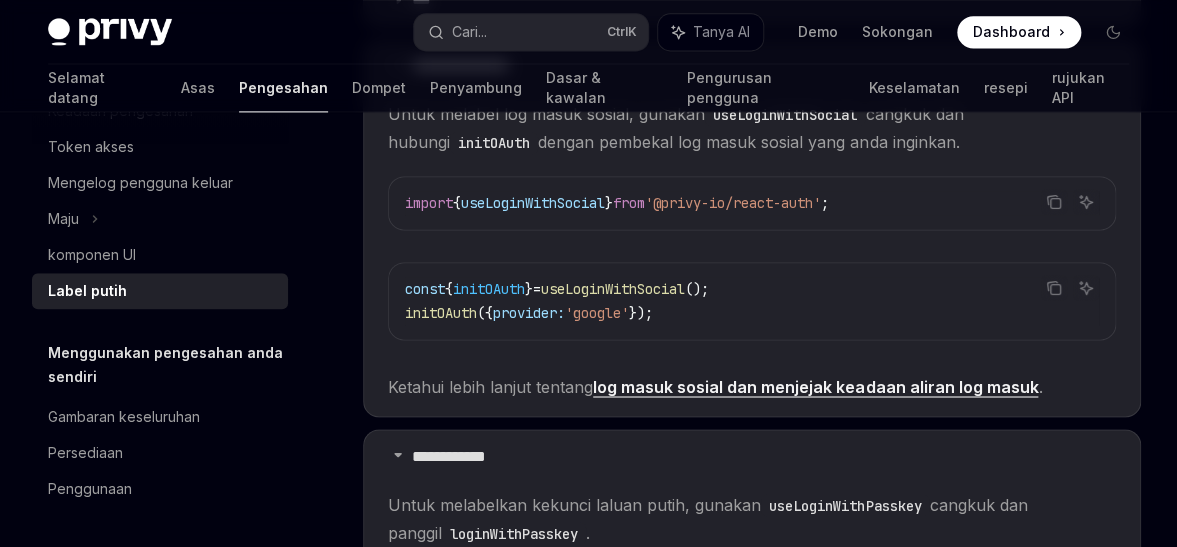 click on "log masuk sosial dan menjejak keadaan aliran log masuk" at bounding box center (815, 386) 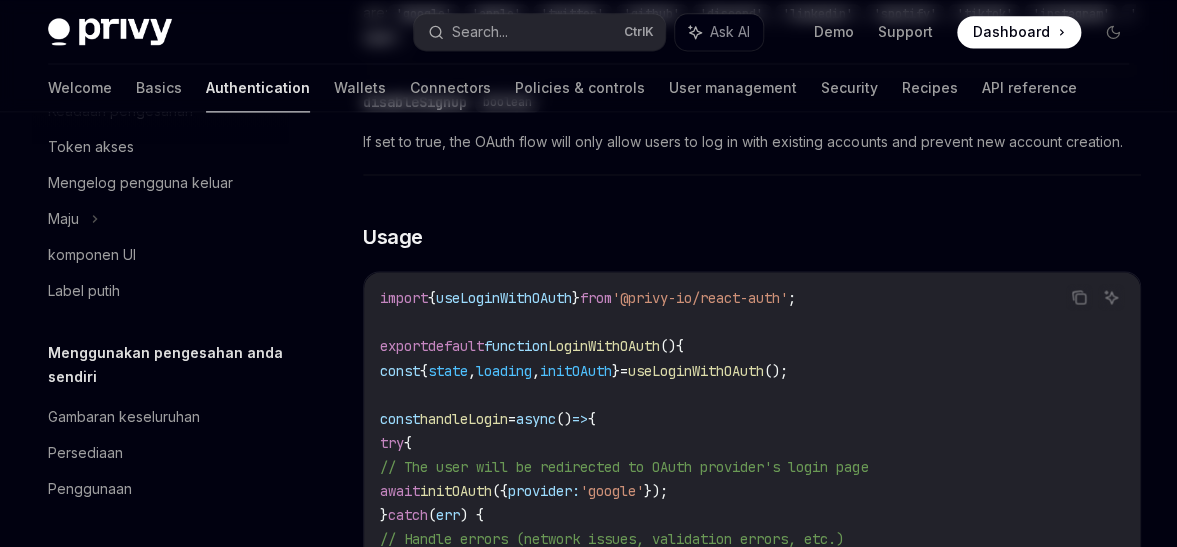 scroll, scrollTop: 0, scrollLeft: 0, axis: both 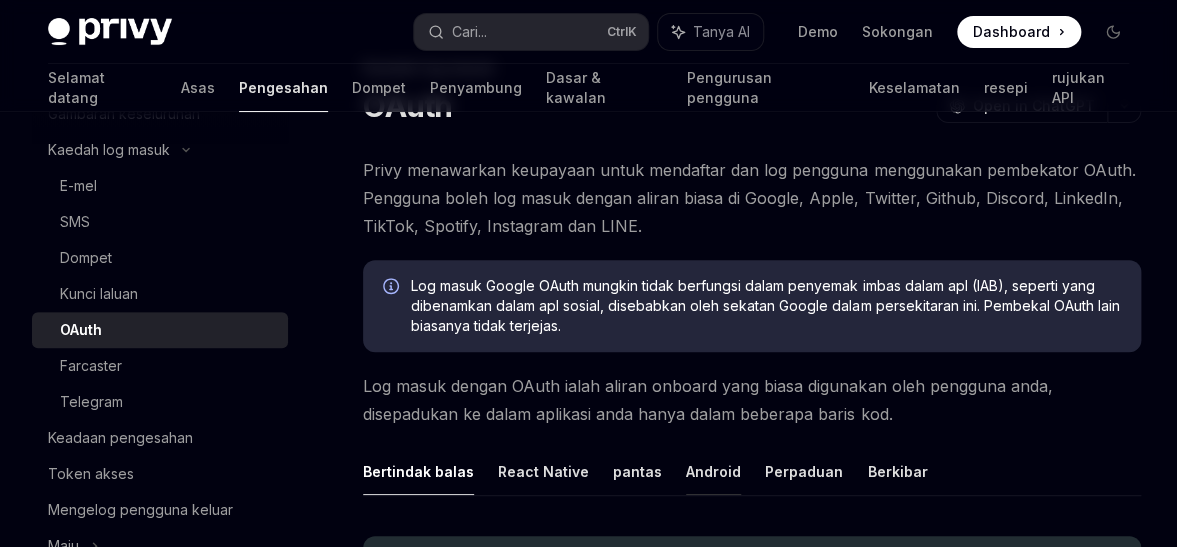 click on "Log masuk Google OAuth mungkin tidak berfungsi dalam penyemak imbas dalam apl (IAB), seperti yang dibenamkan dalam apl sosial, disebabkan oleh sekatan Google dalam persekitaran ini. Pembekal OAuth lain biasanya tidak terjejas." at bounding box center (766, 306) 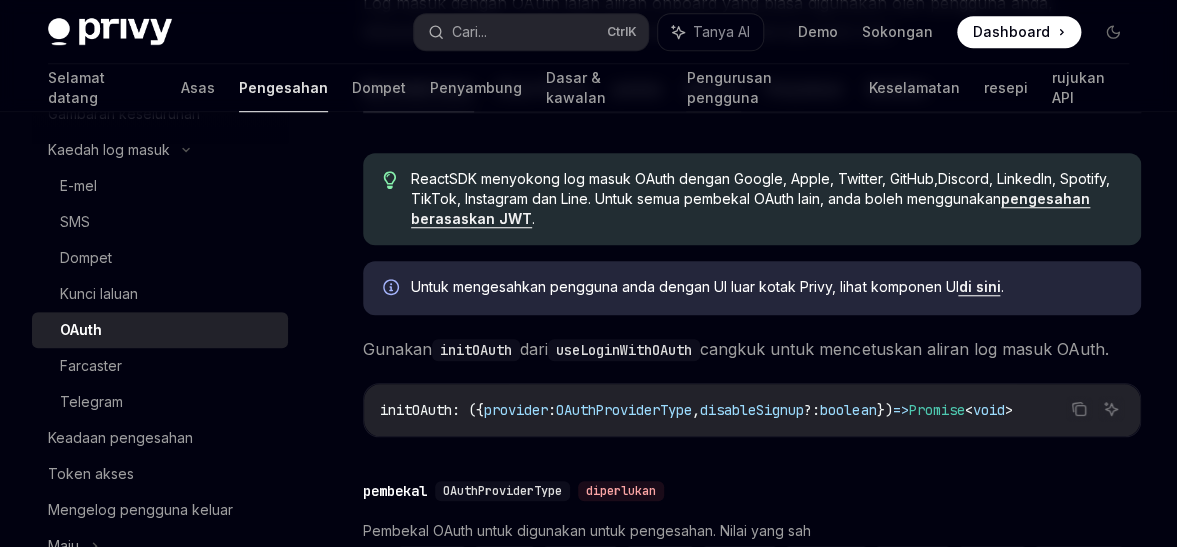 scroll, scrollTop: 492, scrollLeft: 0, axis: vertical 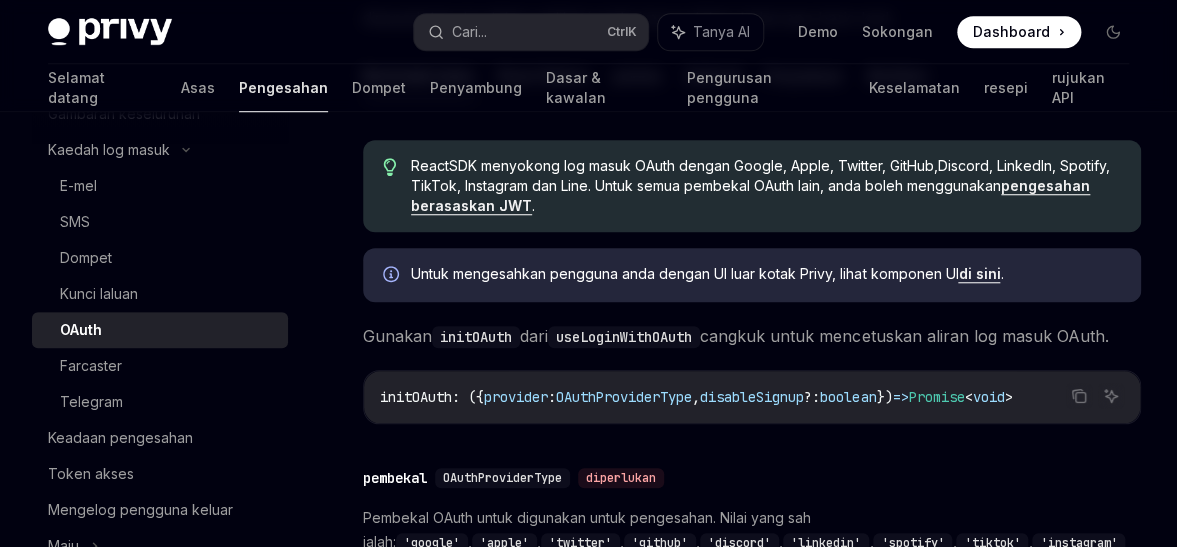 click on "Untuk mengesahkan pengguna anda dengan UI luar kotak Privy, lihat komponen UI" at bounding box center (684, 273) 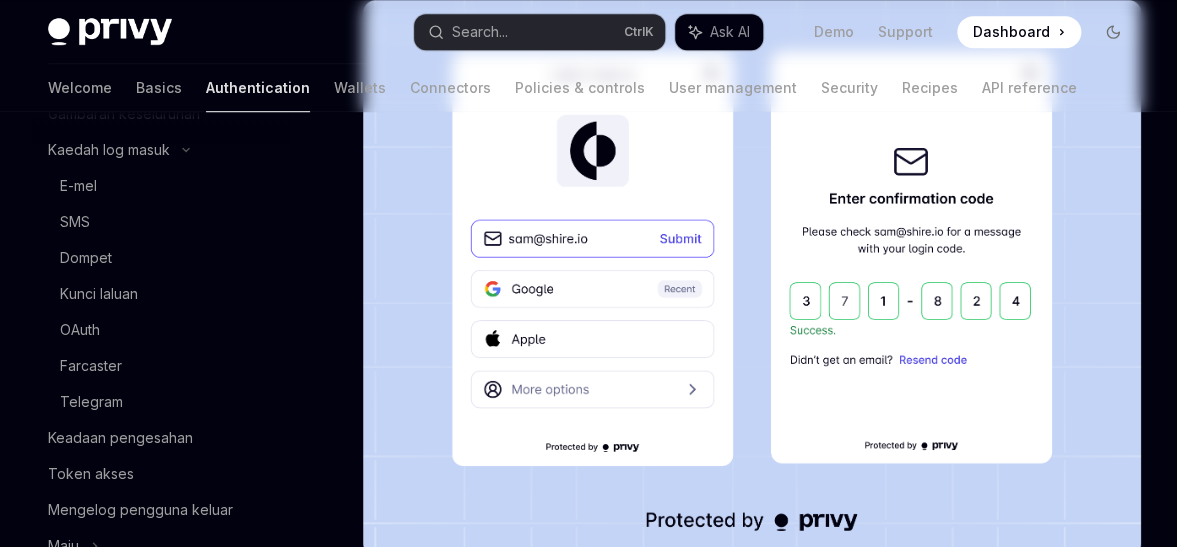 scroll, scrollTop: 0, scrollLeft: 0, axis: both 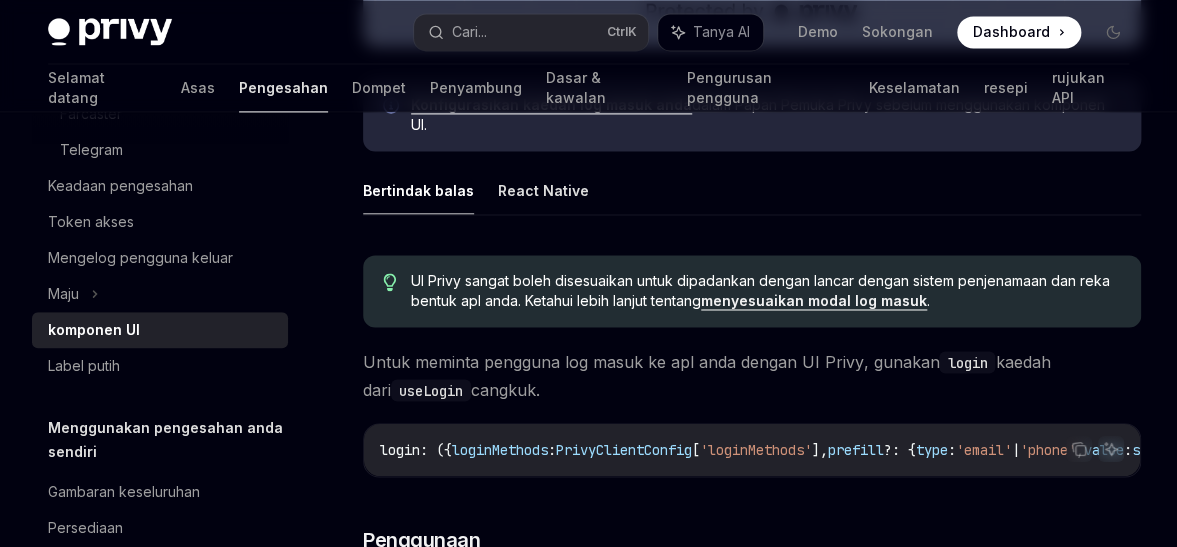 click on "menyesuaikan modal log masuk" at bounding box center (814, 300) 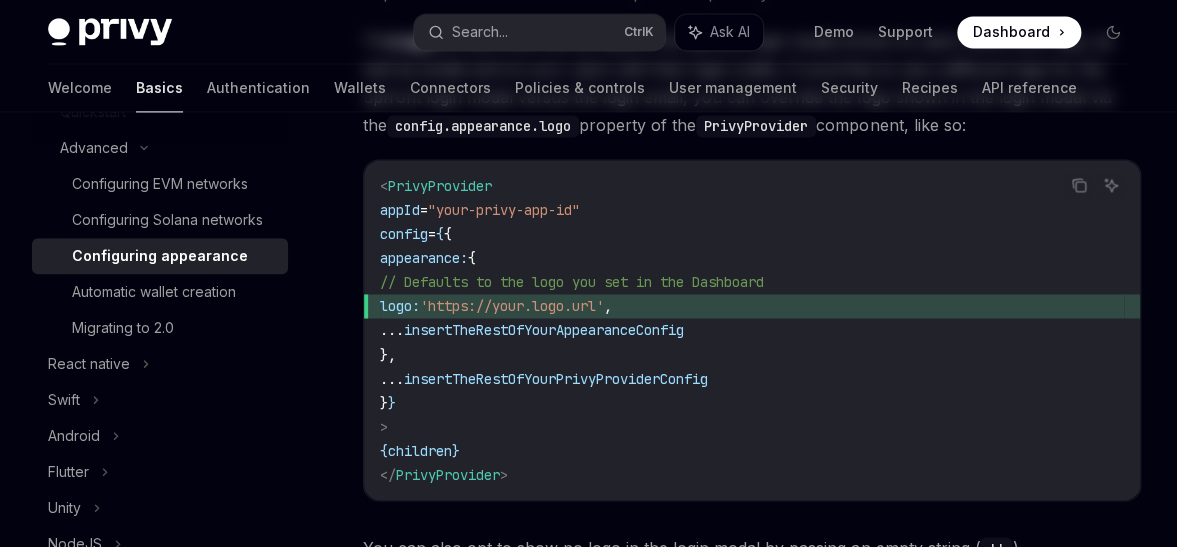 scroll, scrollTop: 0, scrollLeft: 0, axis: both 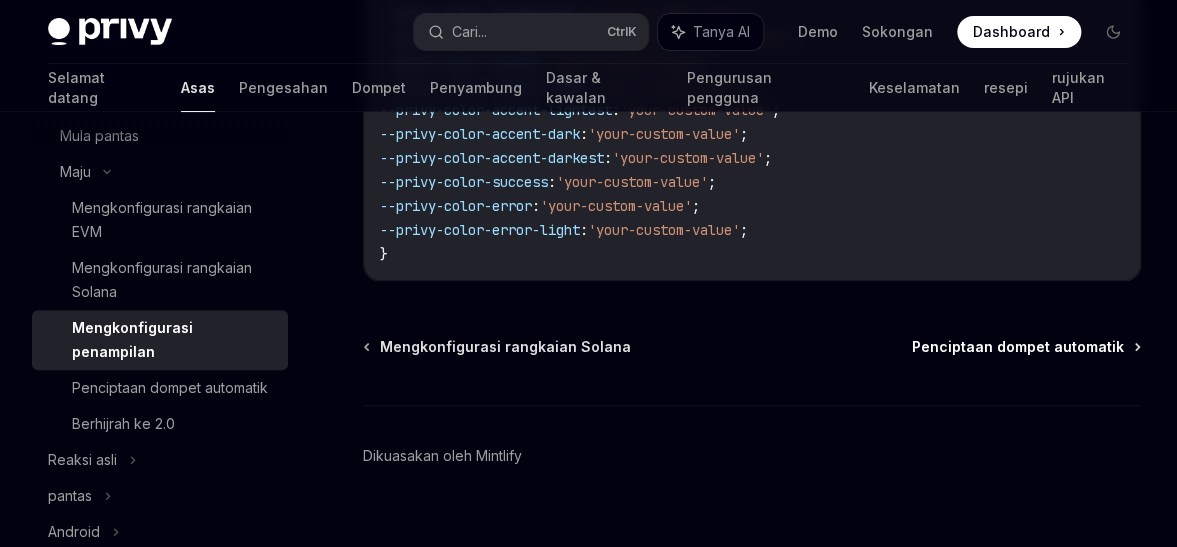 click on "Penciptaan dompet automatik" at bounding box center [1018, 346] 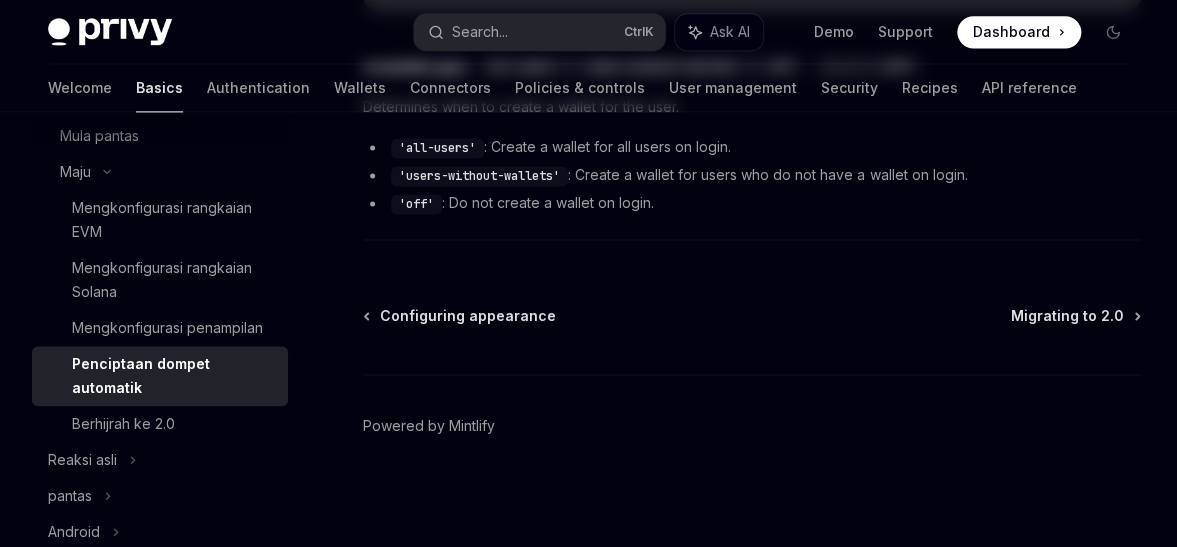 scroll, scrollTop: 0, scrollLeft: 0, axis: both 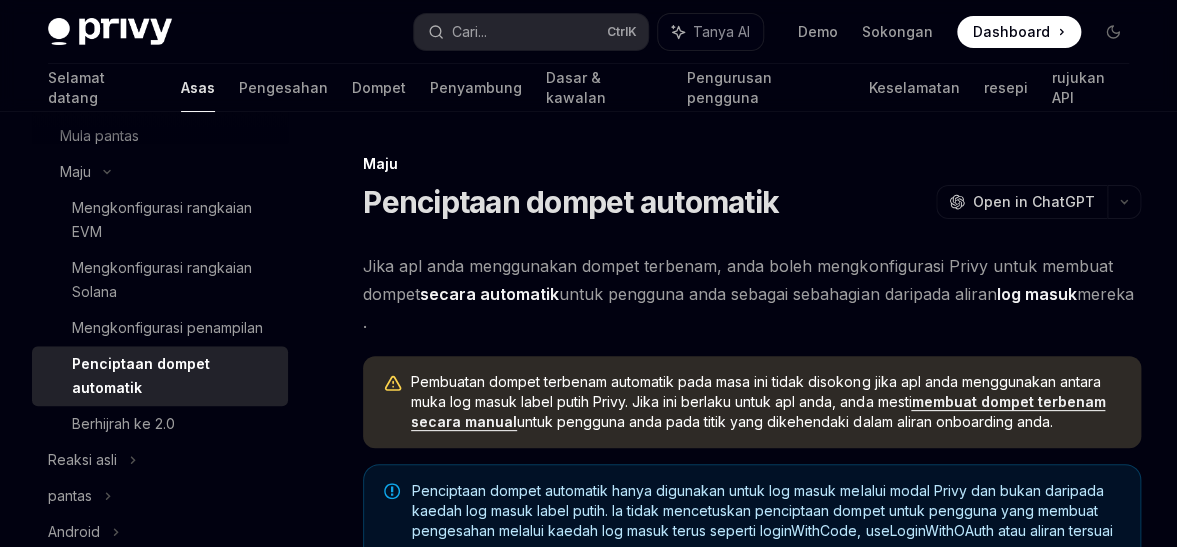 click on "log masuk" at bounding box center (1036, 294) 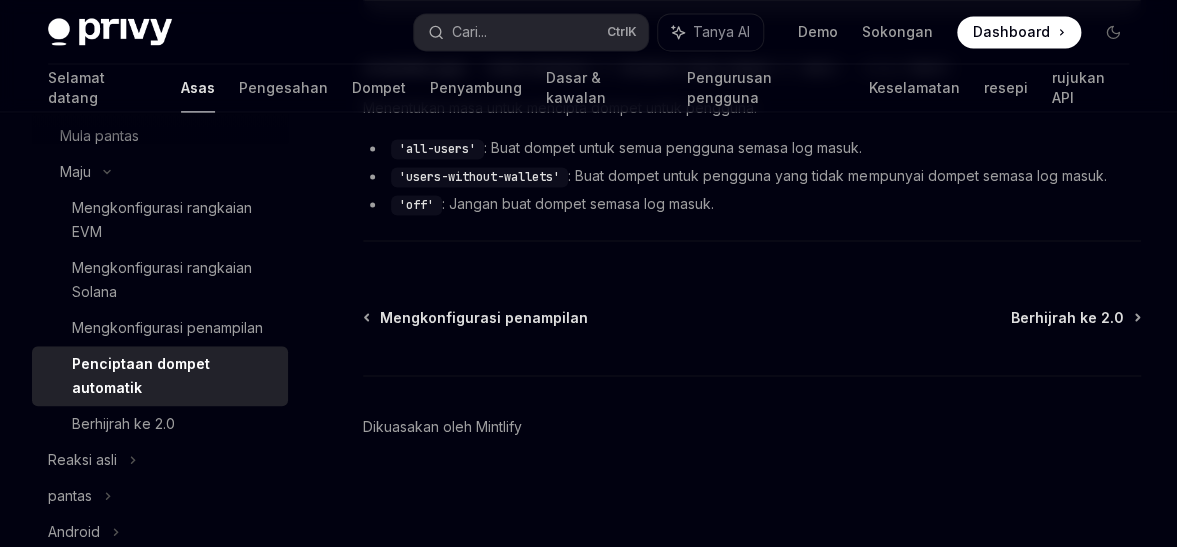 scroll, scrollTop: 1069, scrollLeft: 0, axis: vertical 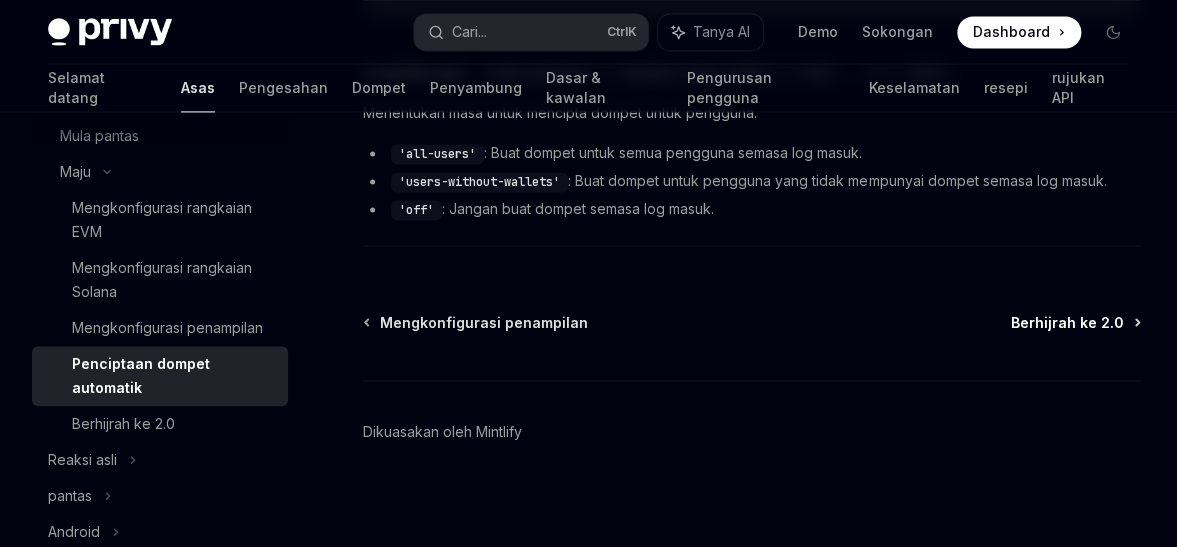 click on "Berhijrah ke 2.0" at bounding box center (1067, 321) 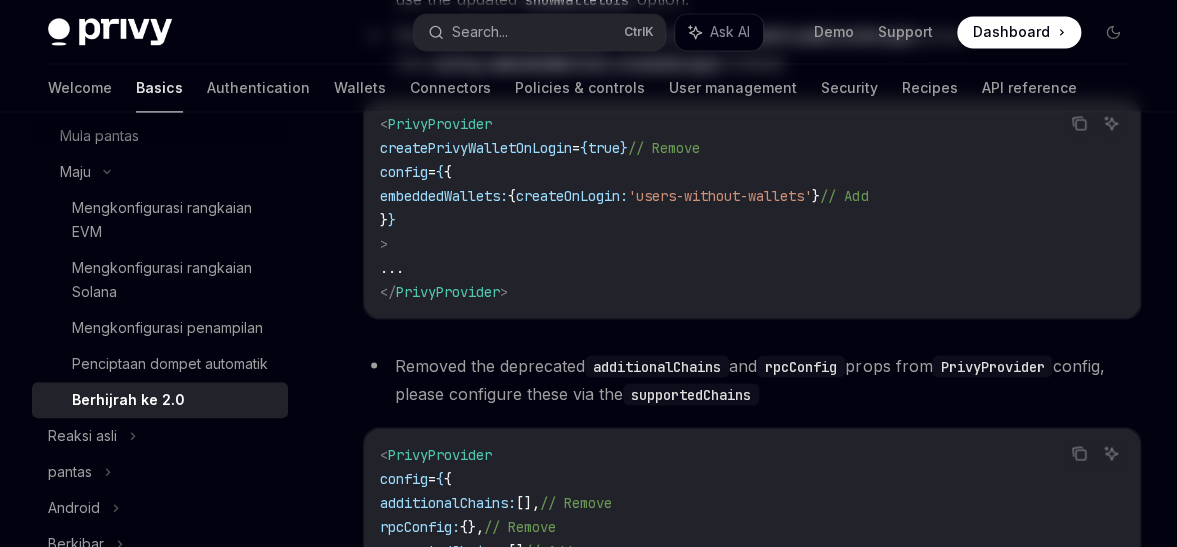 scroll, scrollTop: 0, scrollLeft: 0, axis: both 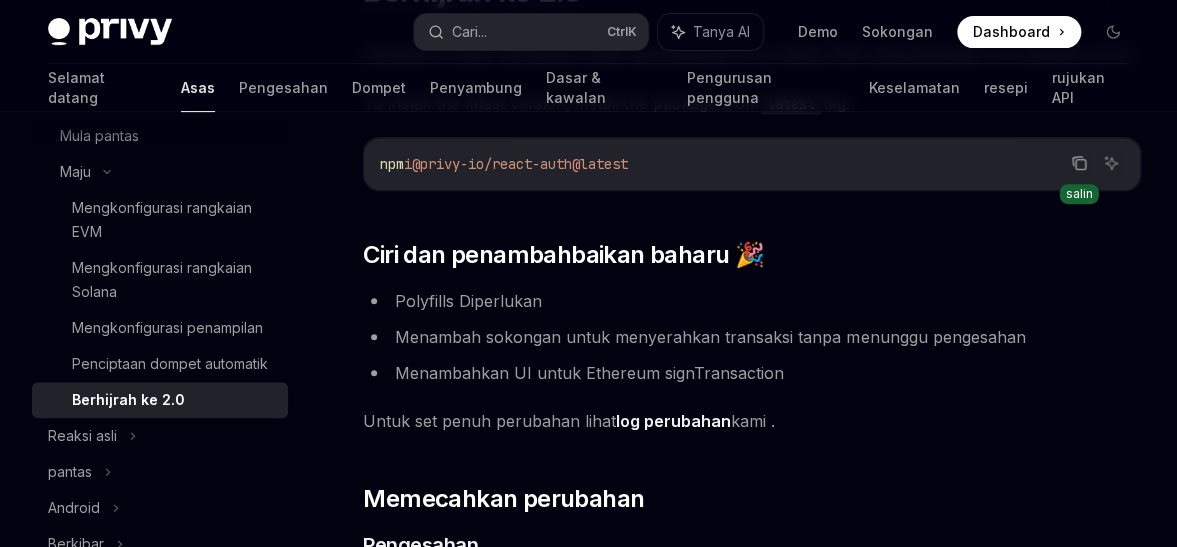click 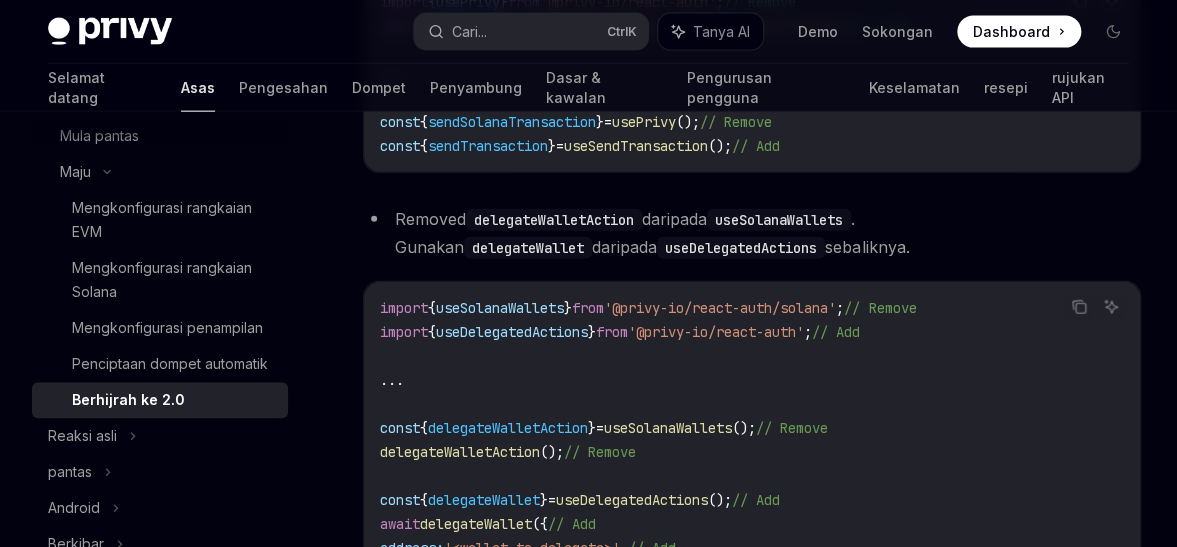 scroll, scrollTop: 6240, scrollLeft: 0, axis: vertical 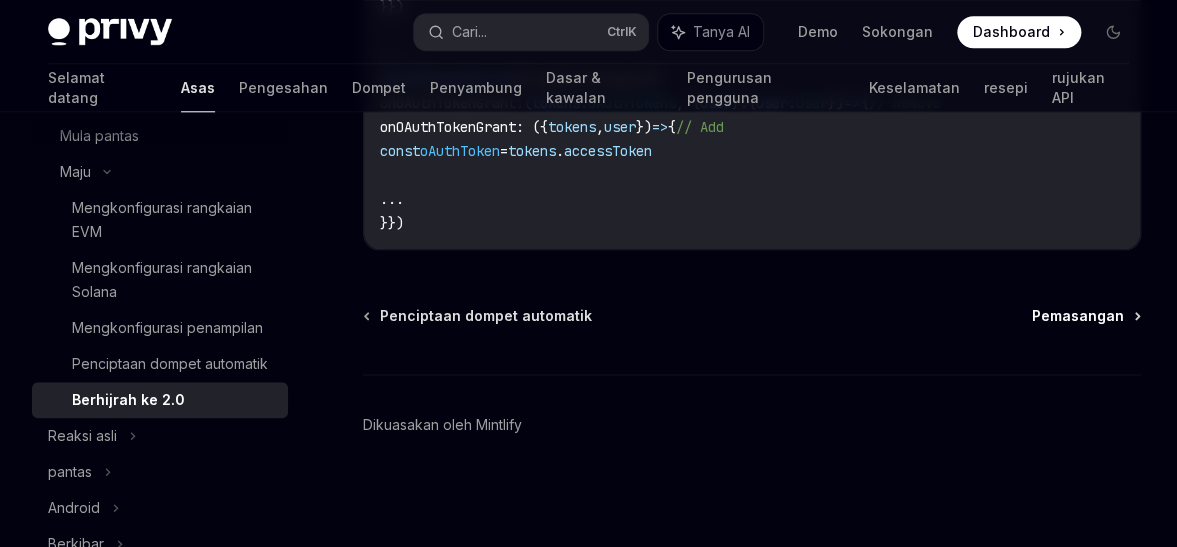 click on "Pemasangan" at bounding box center [1078, 315] 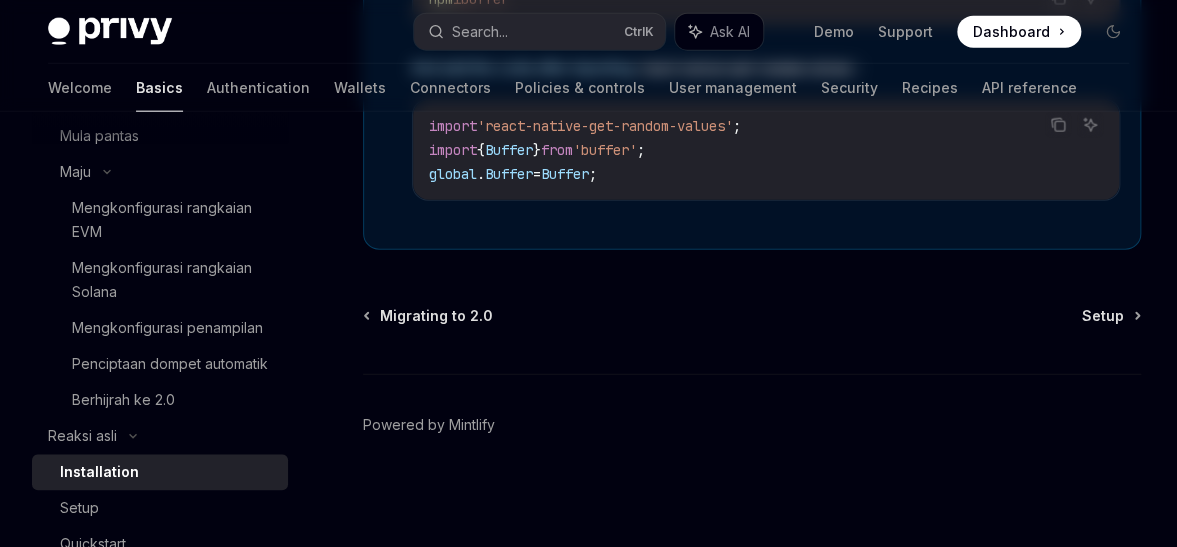 scroll, scrollTop: 0, scrollLeft: 0, axis: both 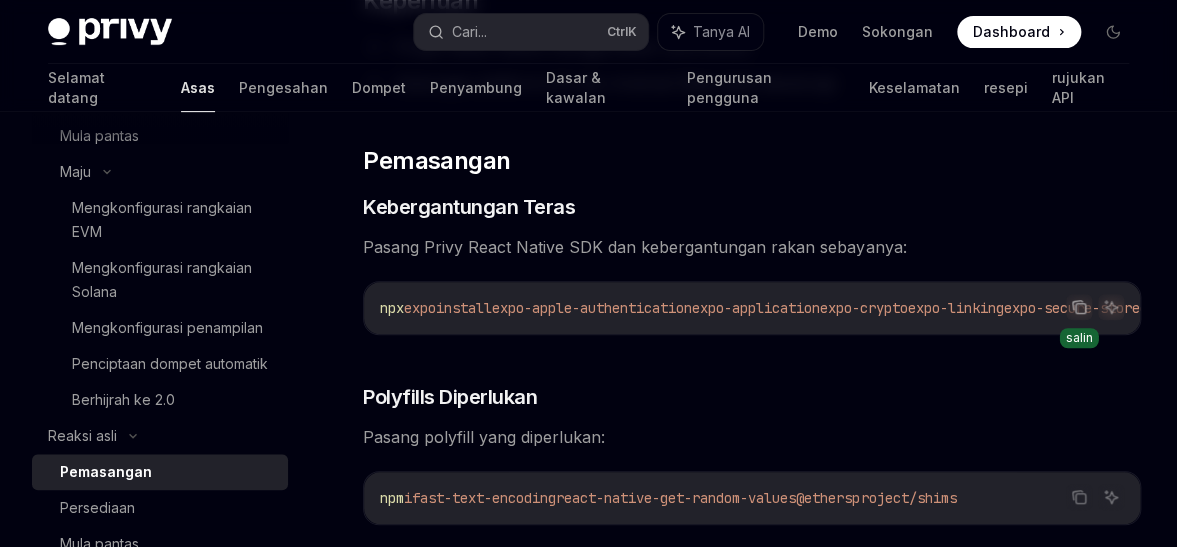 click at bounding box center (1079, 307) 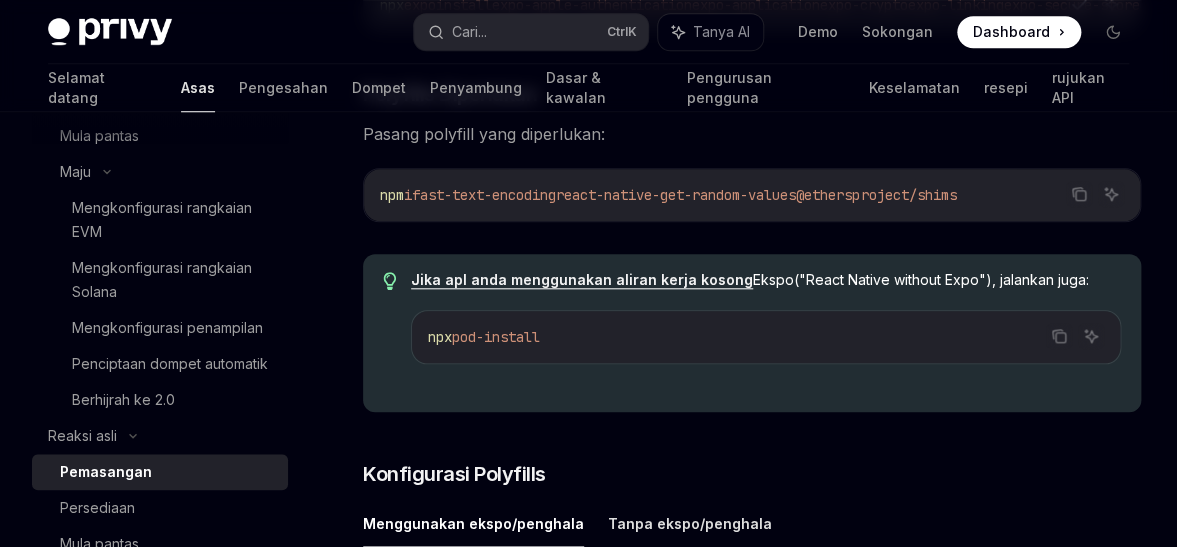 scroll, scrollTop: 570, scrollLeft: 0, axis: vertical 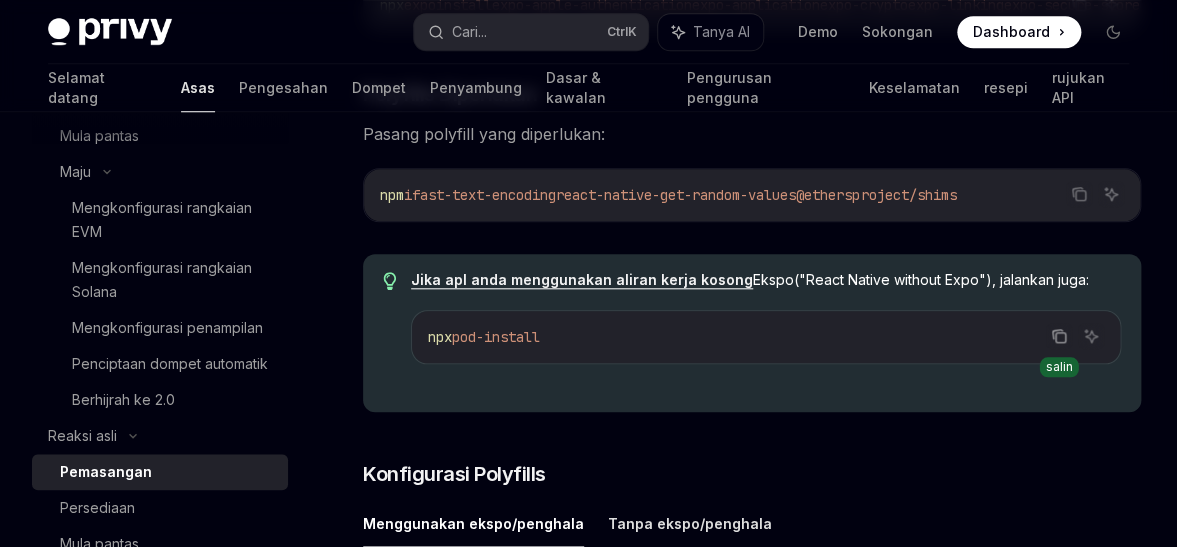 click at bounding box center (1059, 336) 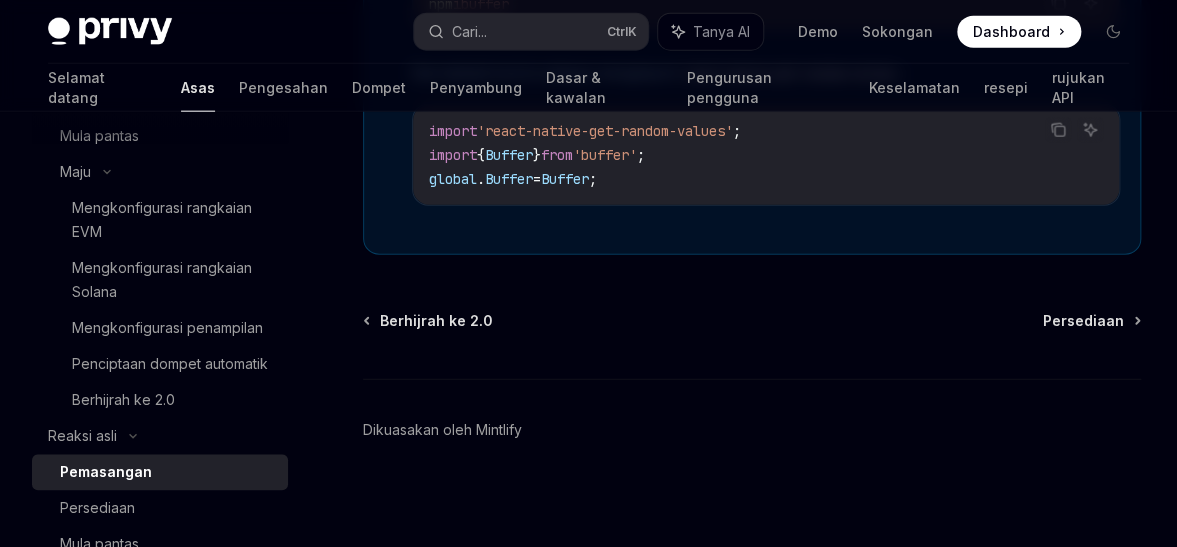 scroll, scrollTop: 1747, scrollLeft: 0, axis: vertical 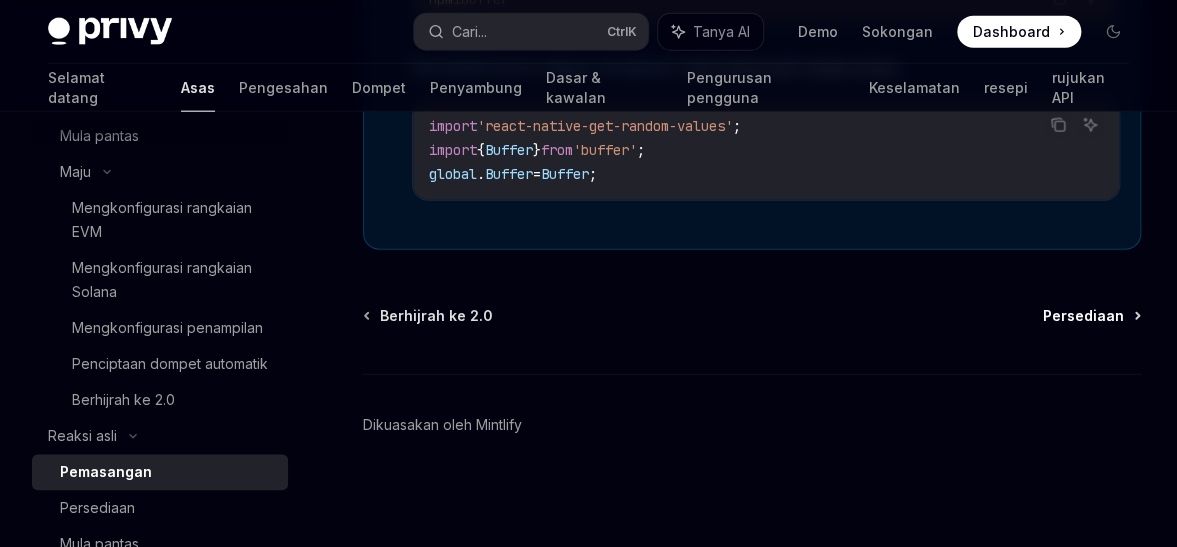 click on "Persediaan" at bounding box center (1083, 315) 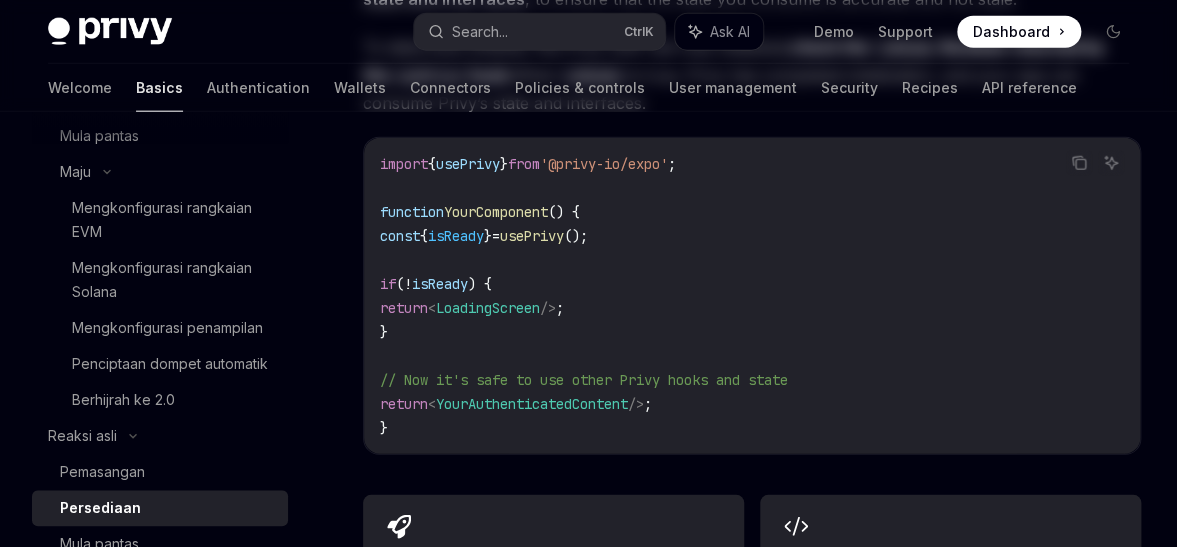scroll, scrollTop: 0, scrollLeft: 0, axis: both 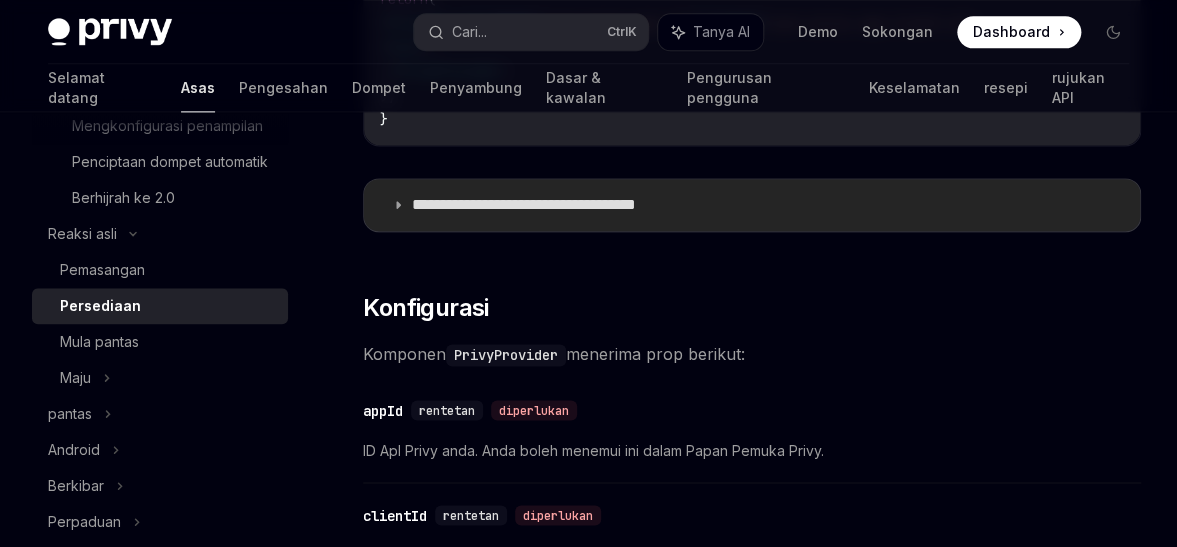 click on "**********" at bounding box center [752, 205] 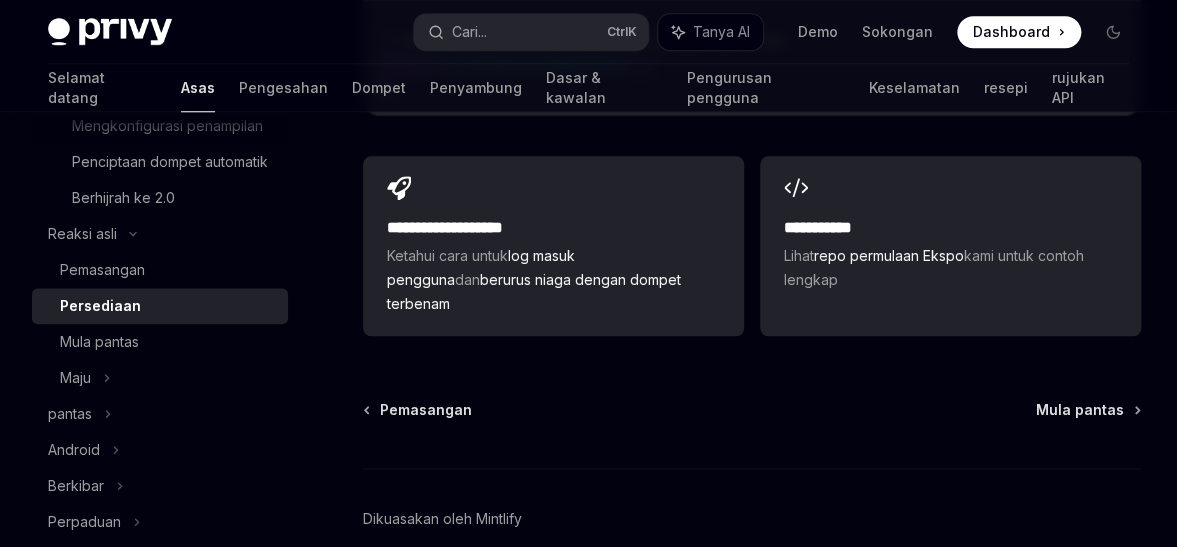 scroll, scrollTop: 3380, scrollLeft: 0, axis: vertical 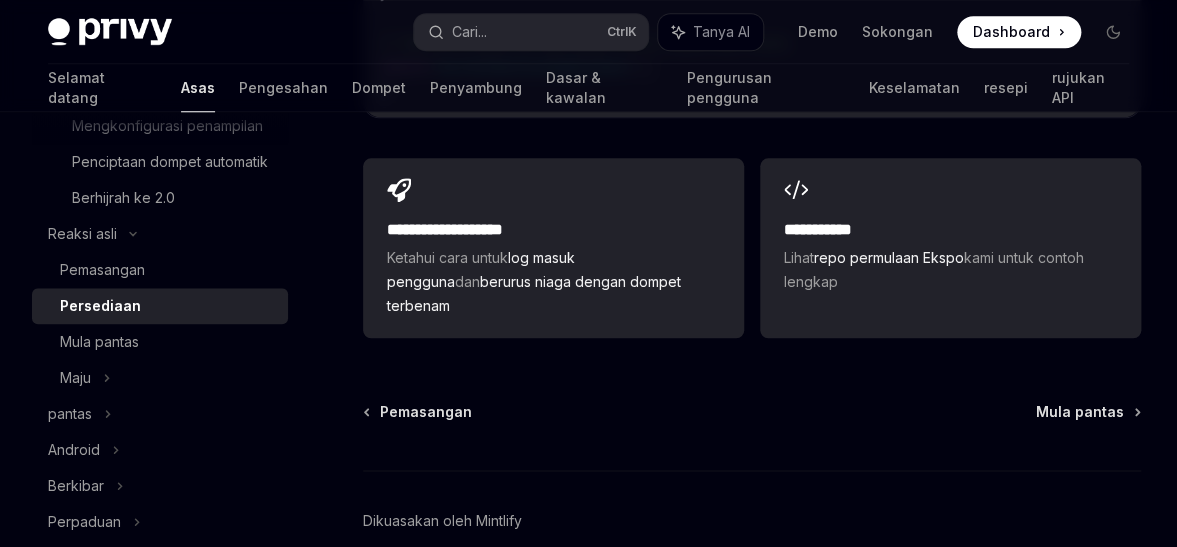 click on "Pemasangan Mula pantas Dikuasakan oleh Mintlify" at bounding box center [752, 522] 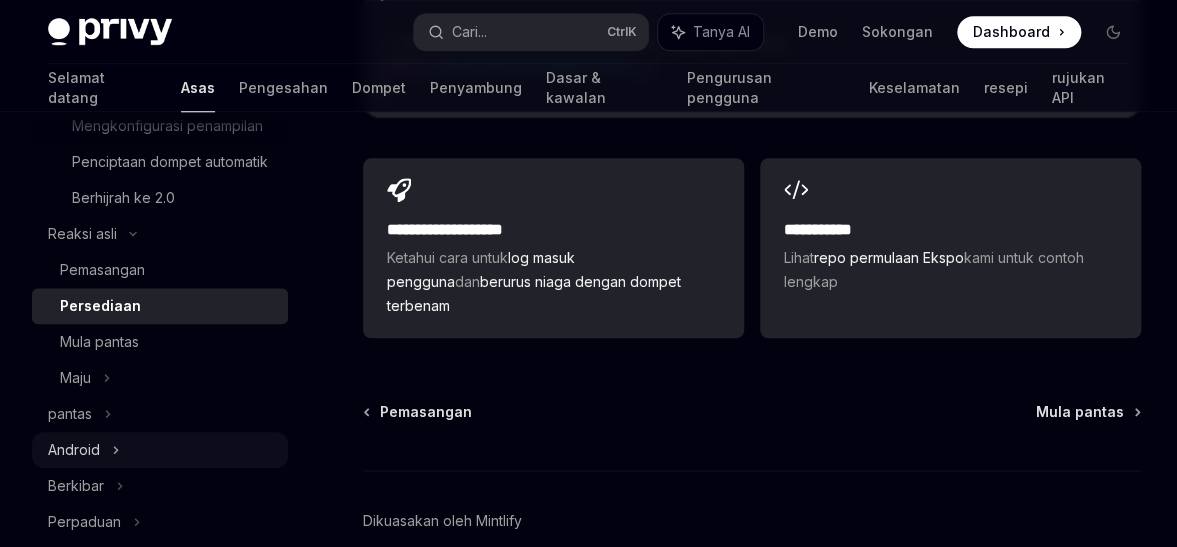 click on "Android" at bounding box center [74, 449] 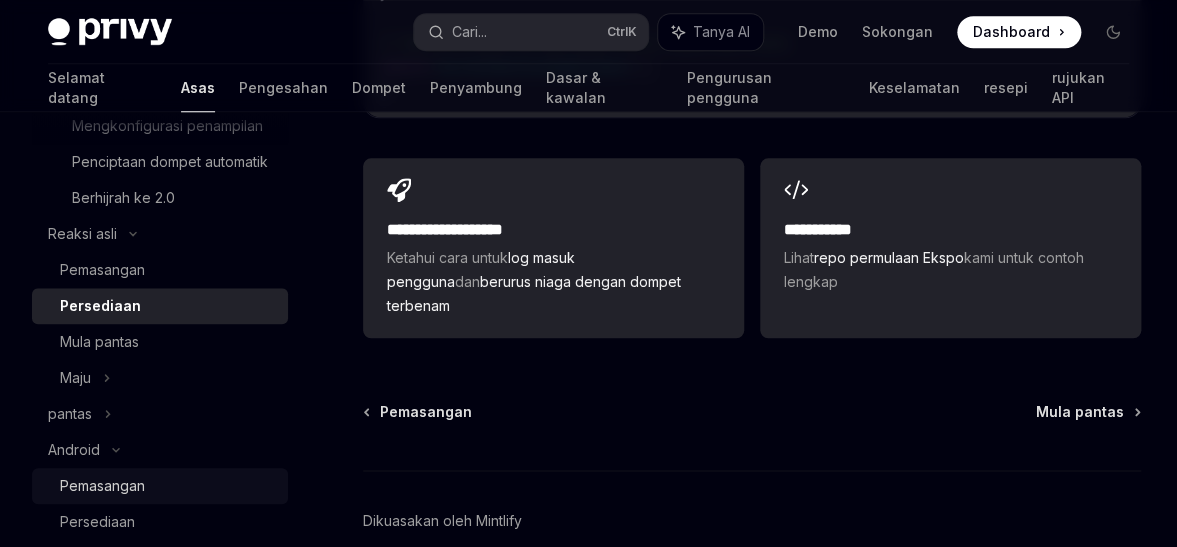 click on "Pemasangan" at bounding box center (102, 485) 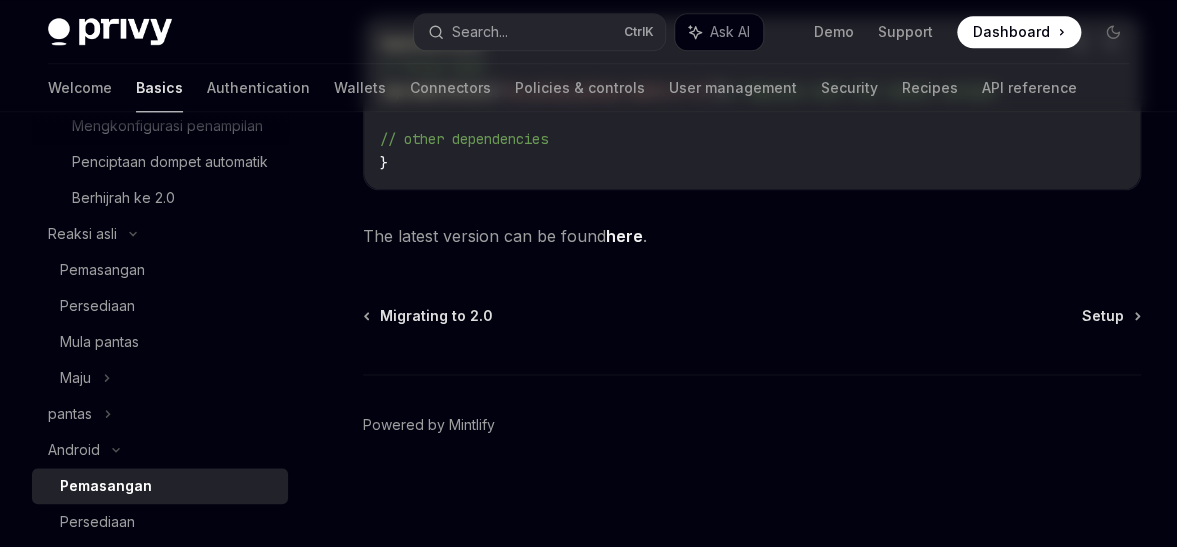 scroll, scrollTop: 0, scrollLeft: 0, axis: both 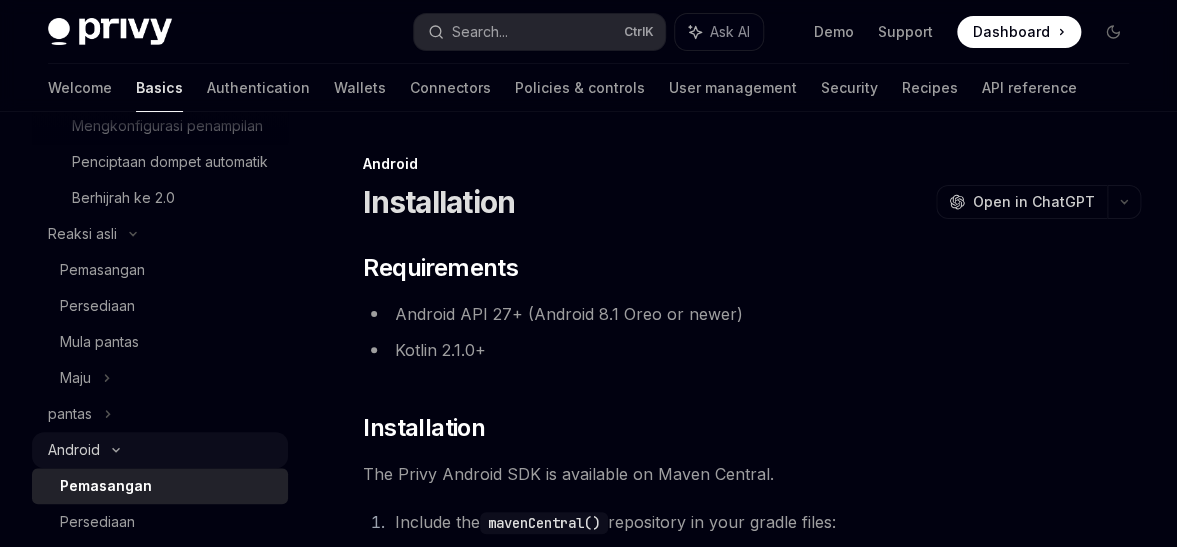 type on "*" 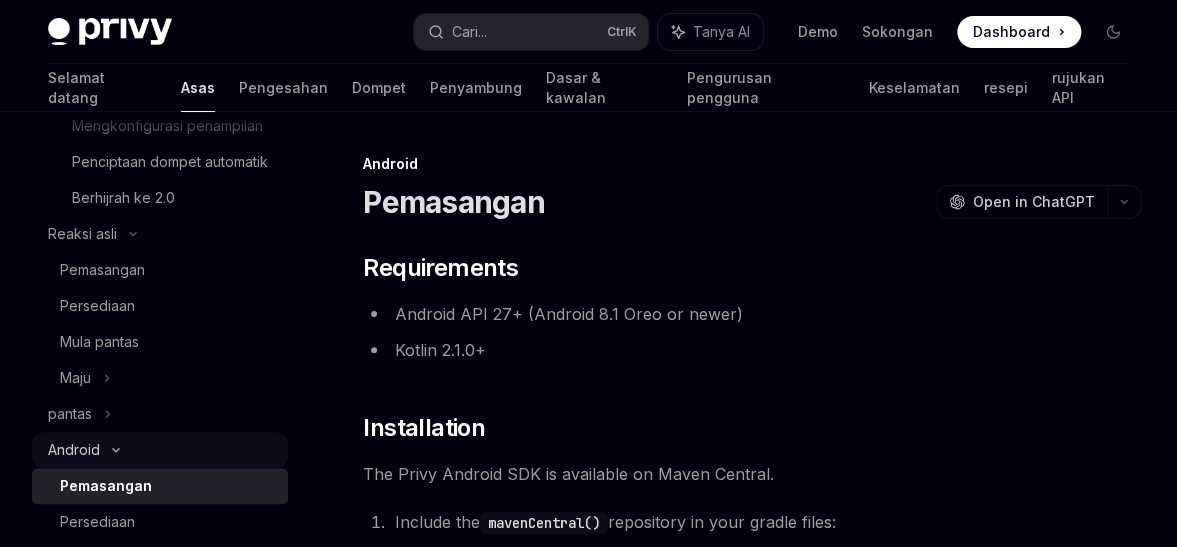 scroll, scrollTop: 682, scrollLeft: 0, axis: vertical 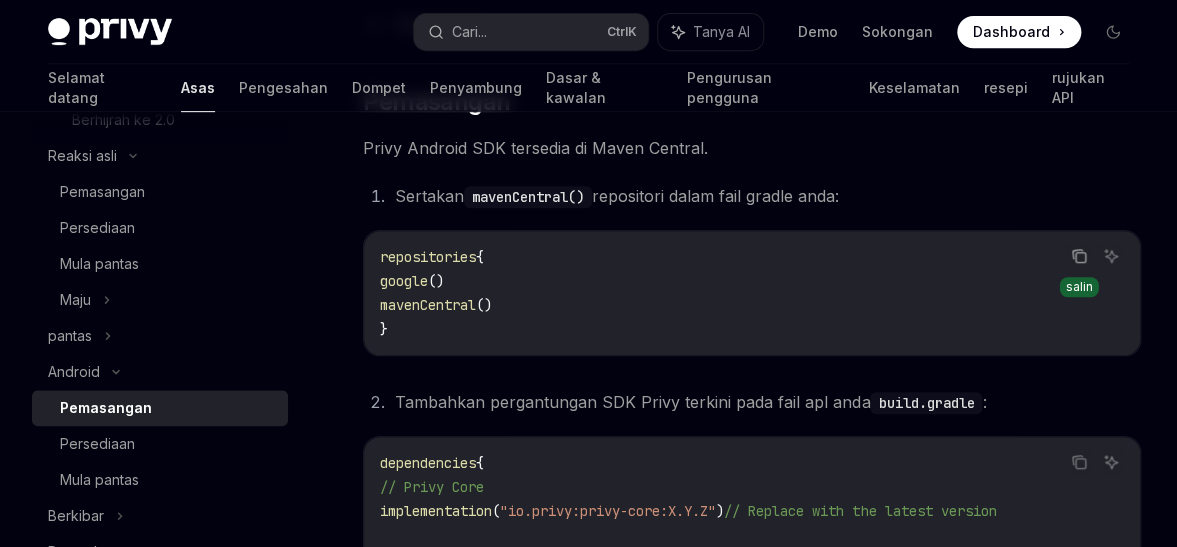 click 